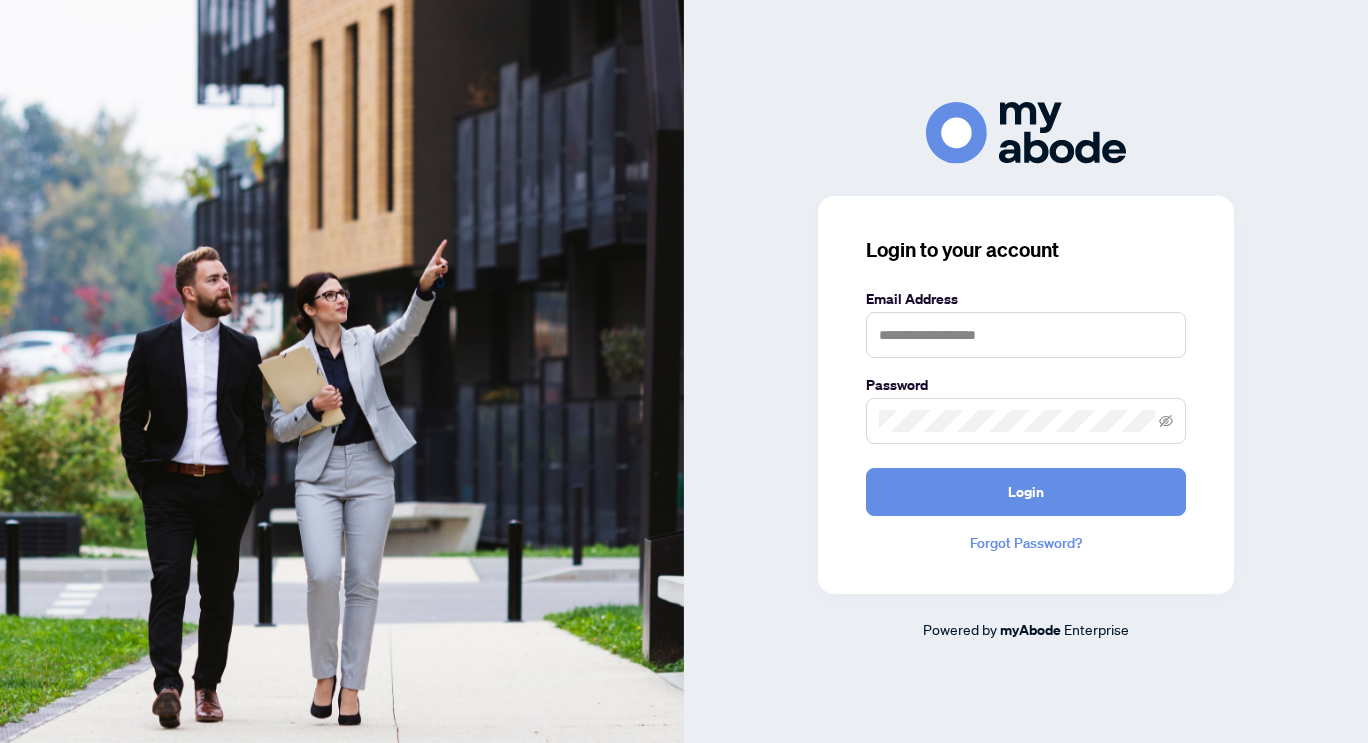 scroll, scrollTop: 0, scrollLeft: 0, axis: both 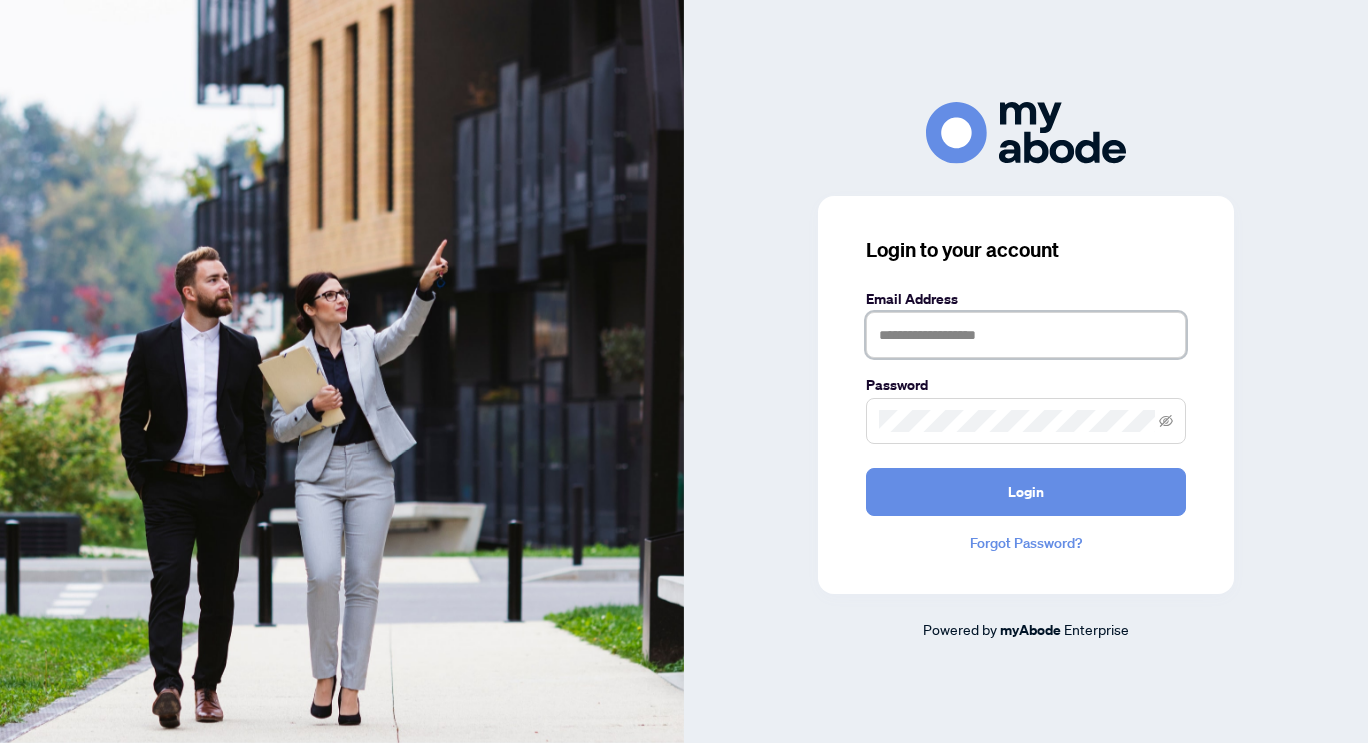 click at bounding box center [1026, 335] 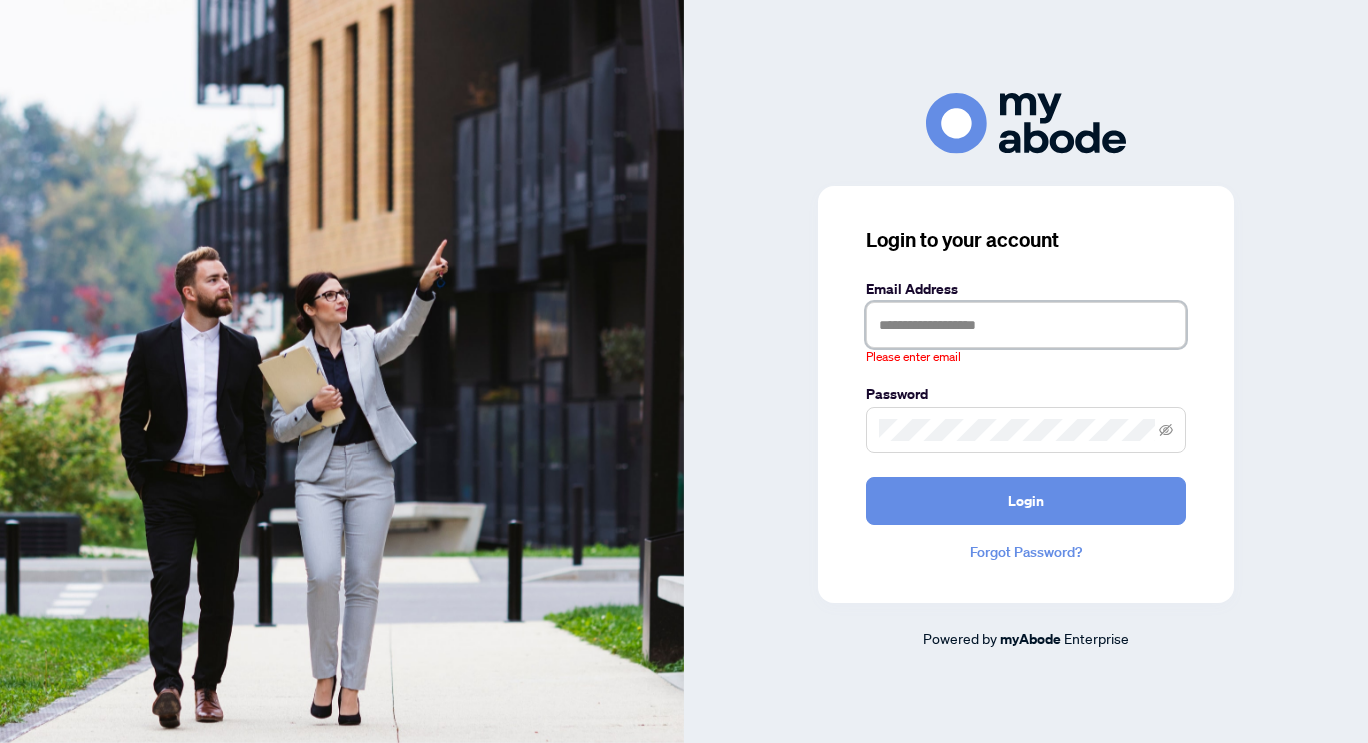 type on "**********" 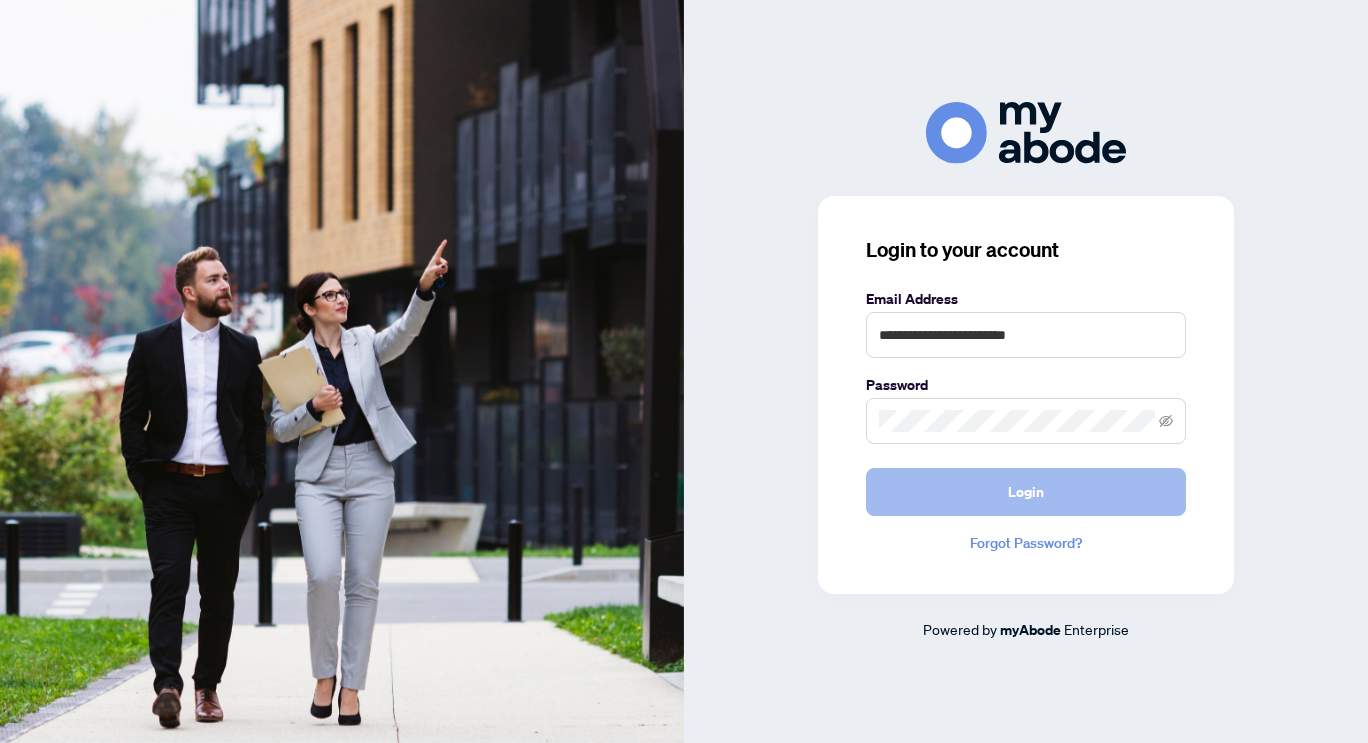 click on "Login" at bounding box center (1026, 492) 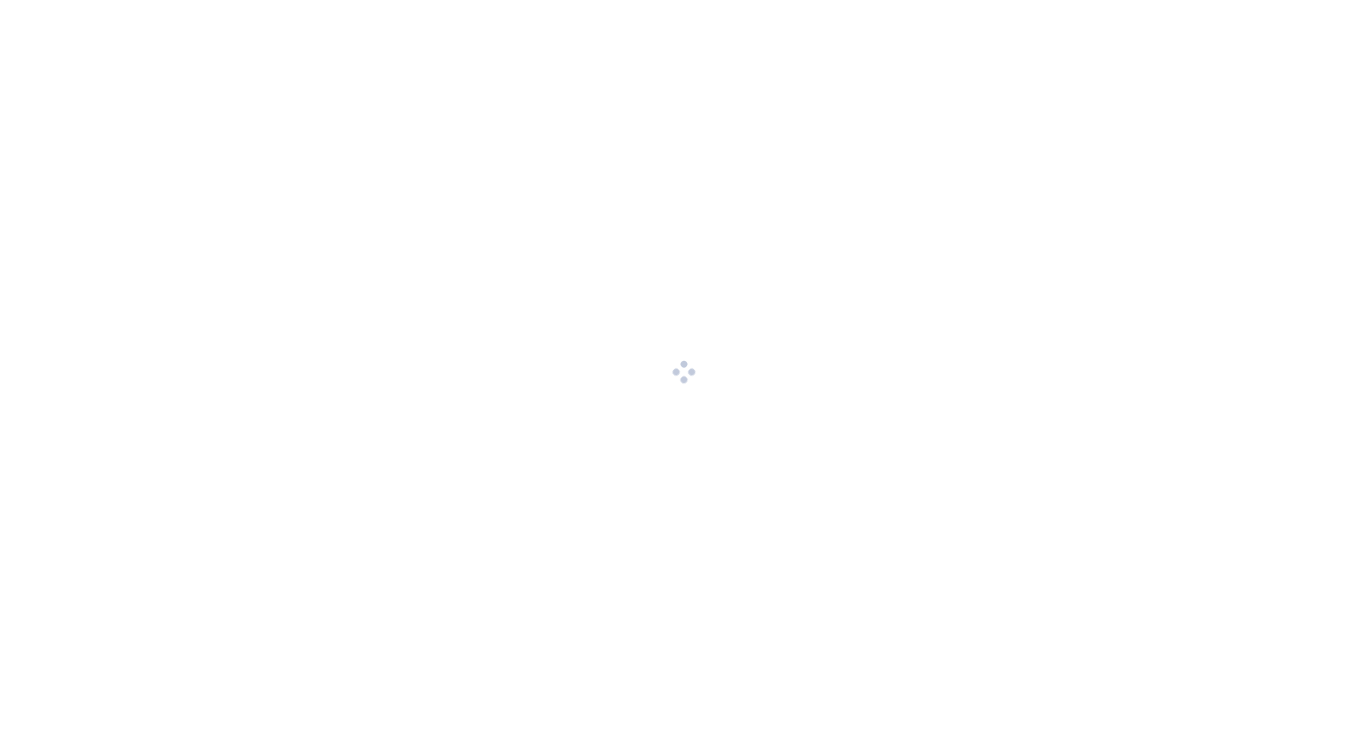 scroll, scrollTop: 0, scrollLeft: 0, axis: both 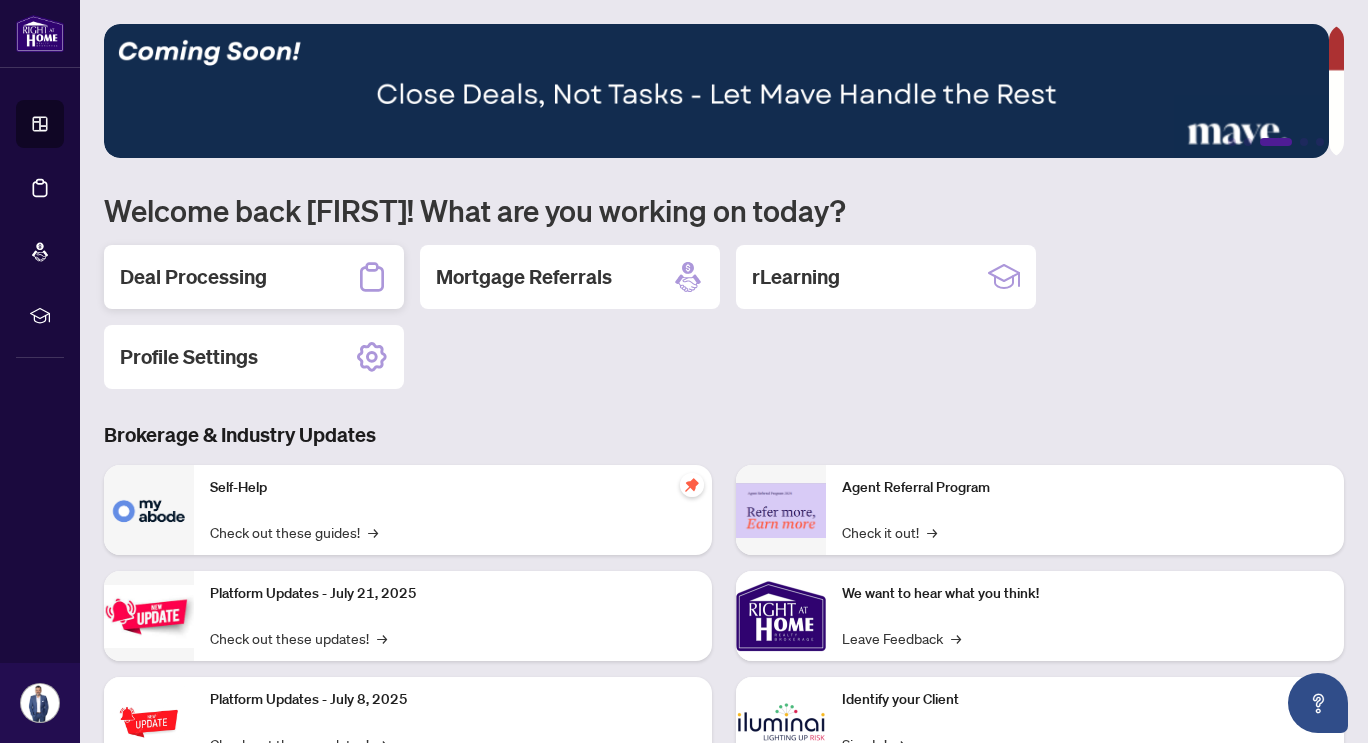 click on "Deal Processing" at bounding box center (193, 277) 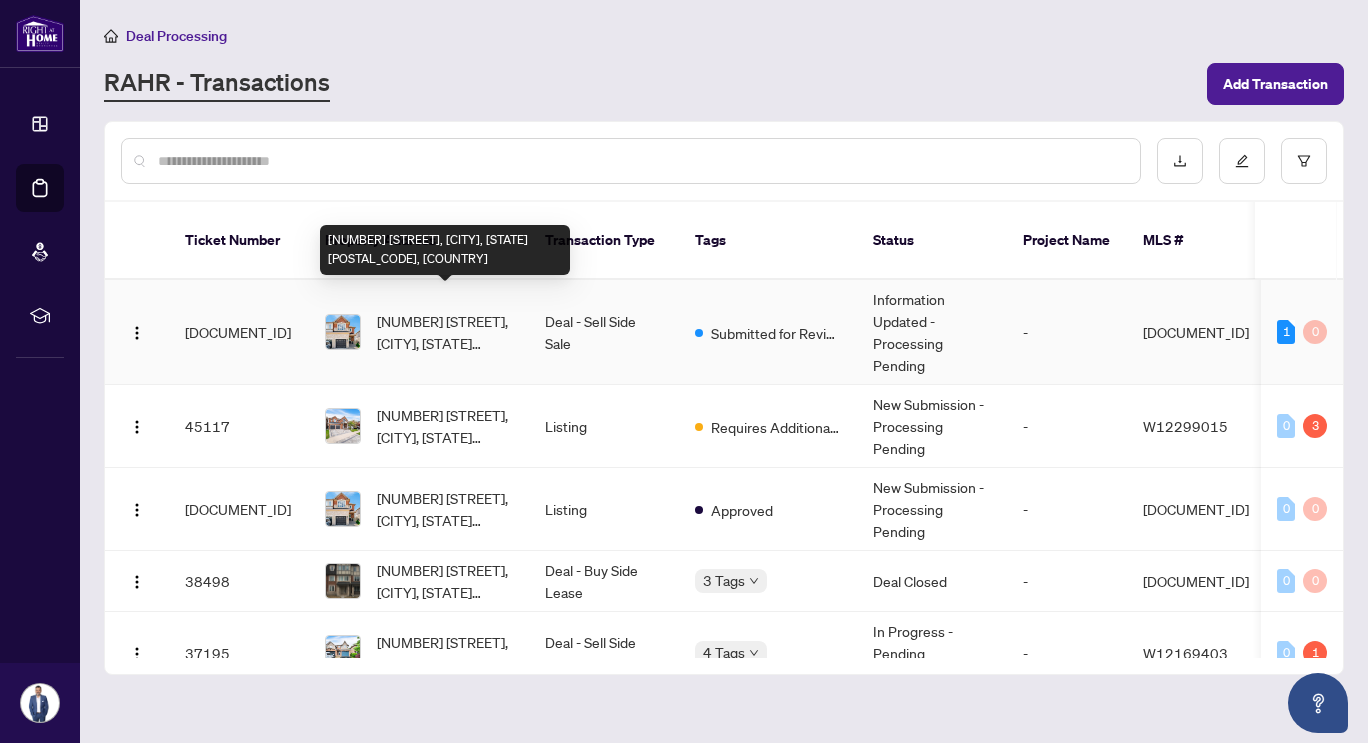 click on "[NUMBER] [STREET], [CITY], [STATE] [POSTAL_CODE], [COUNTRY]" at bounding box center (445, 332) 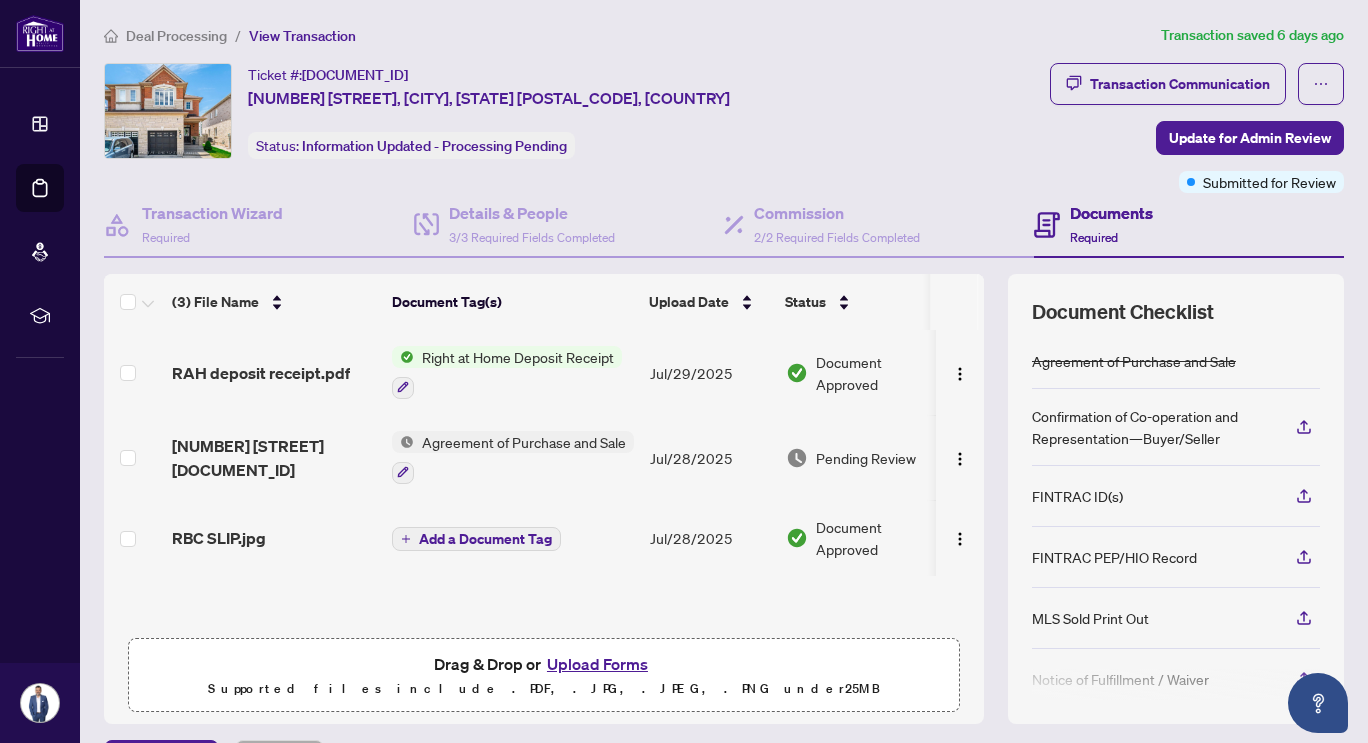 scroll, scrollTop: 1, scrollLeft: 0, axis: vertical 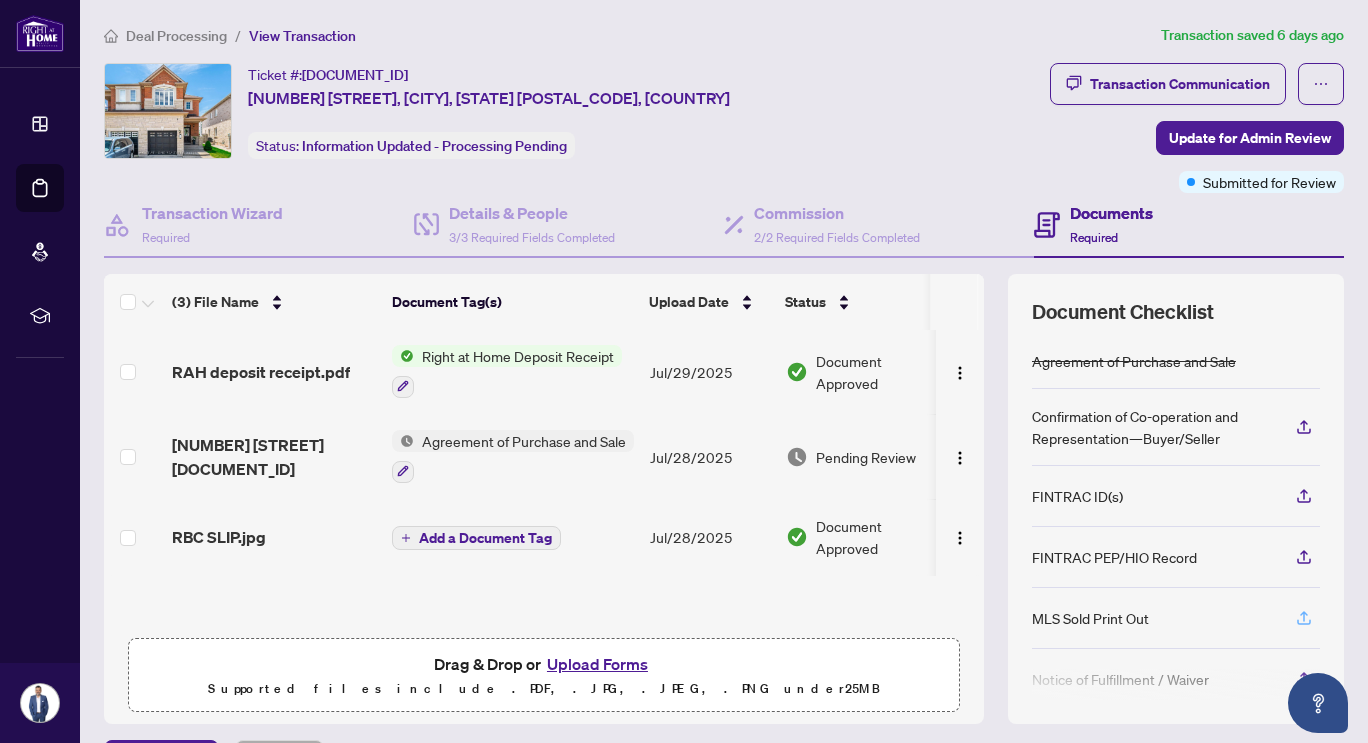 click at bounding box center [1304, 618] 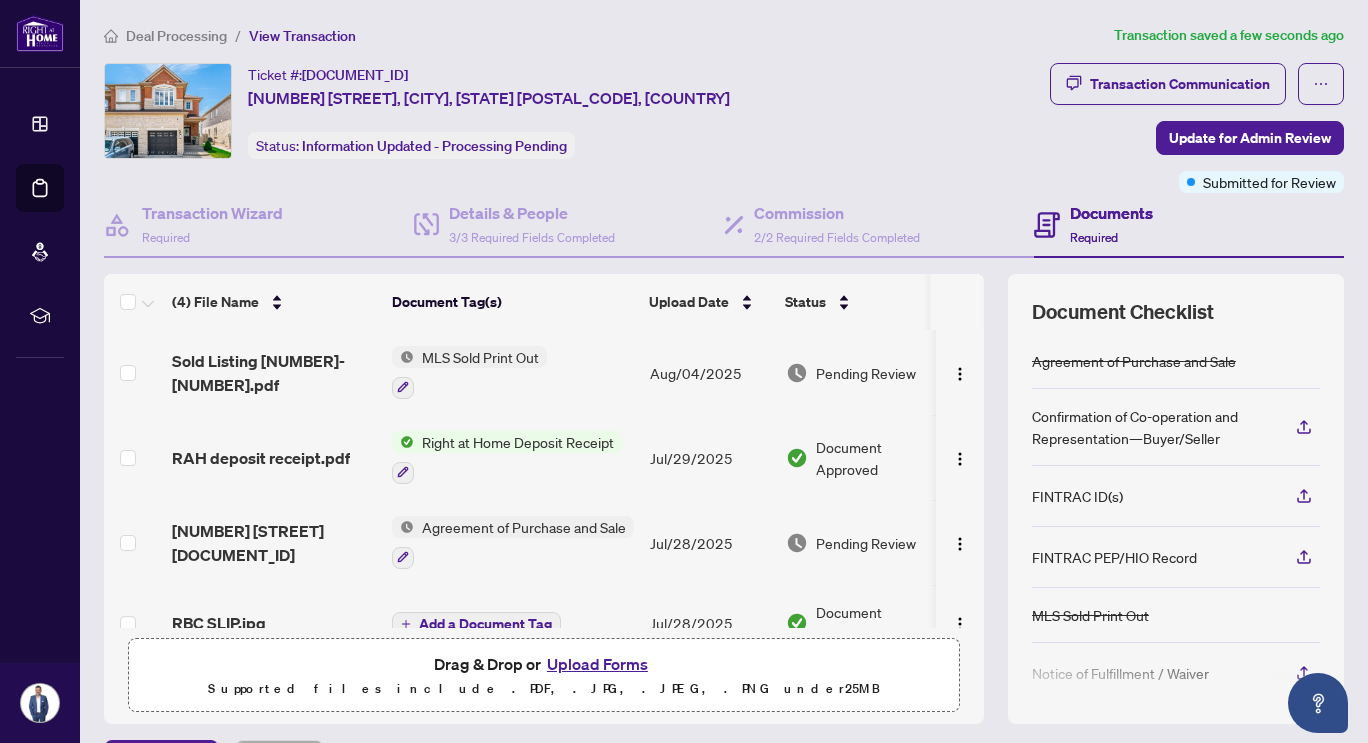 scroll, scrollTop: 37, scrollLeft: 0, axis: vertical 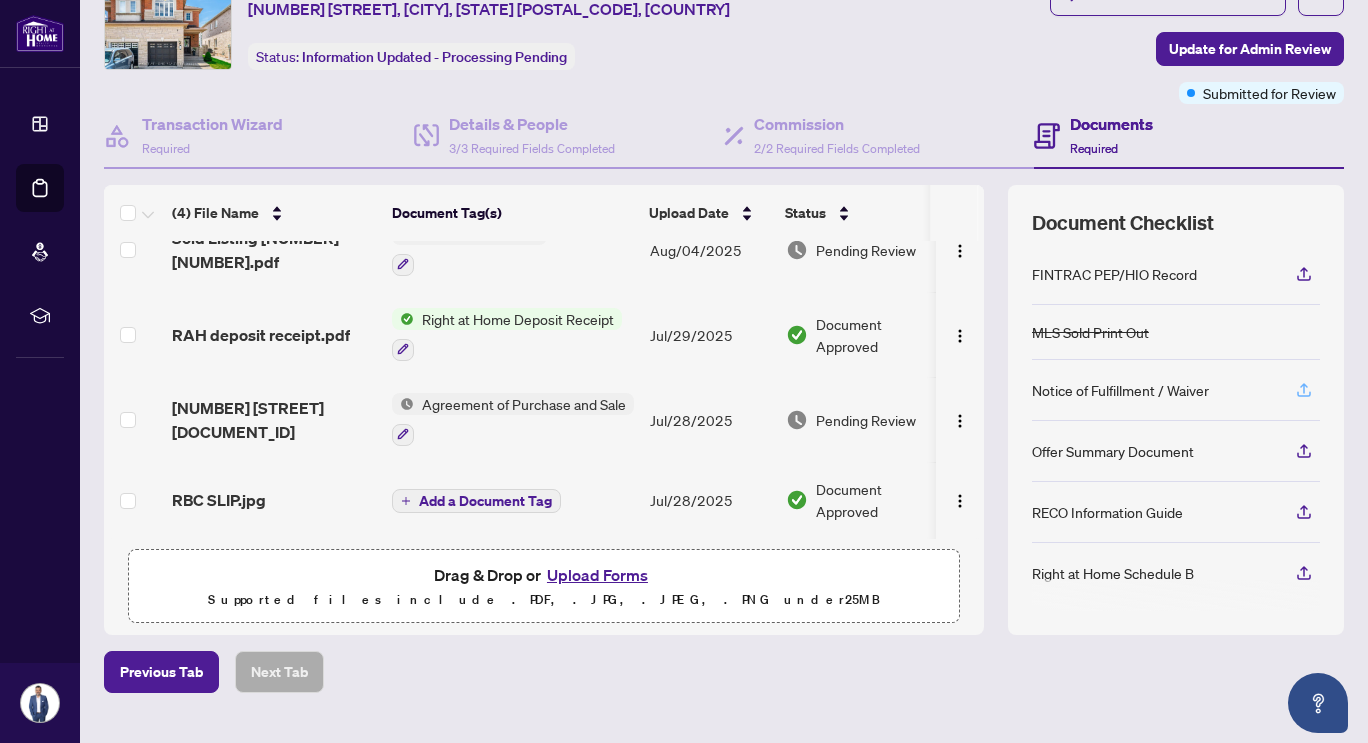 click 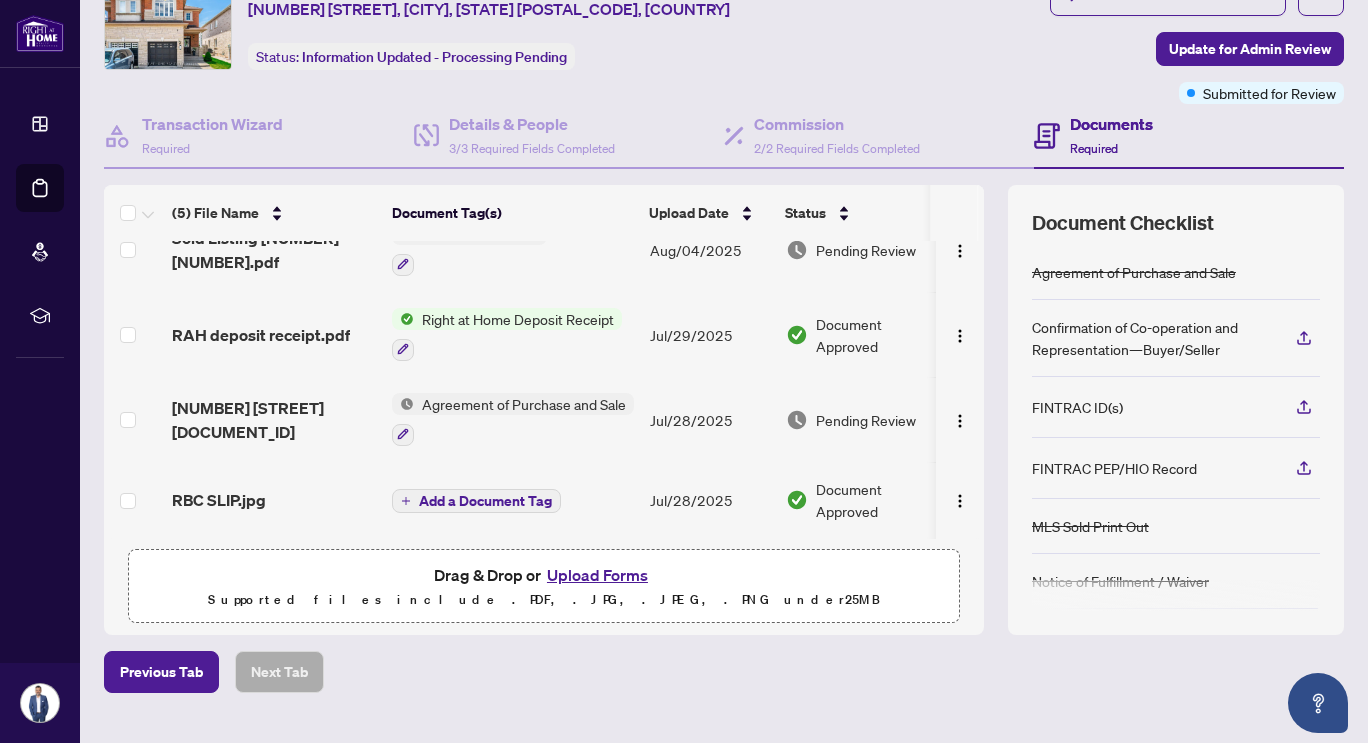 scroll, scrollTop: 0, scrollLeft: 0, axis: both 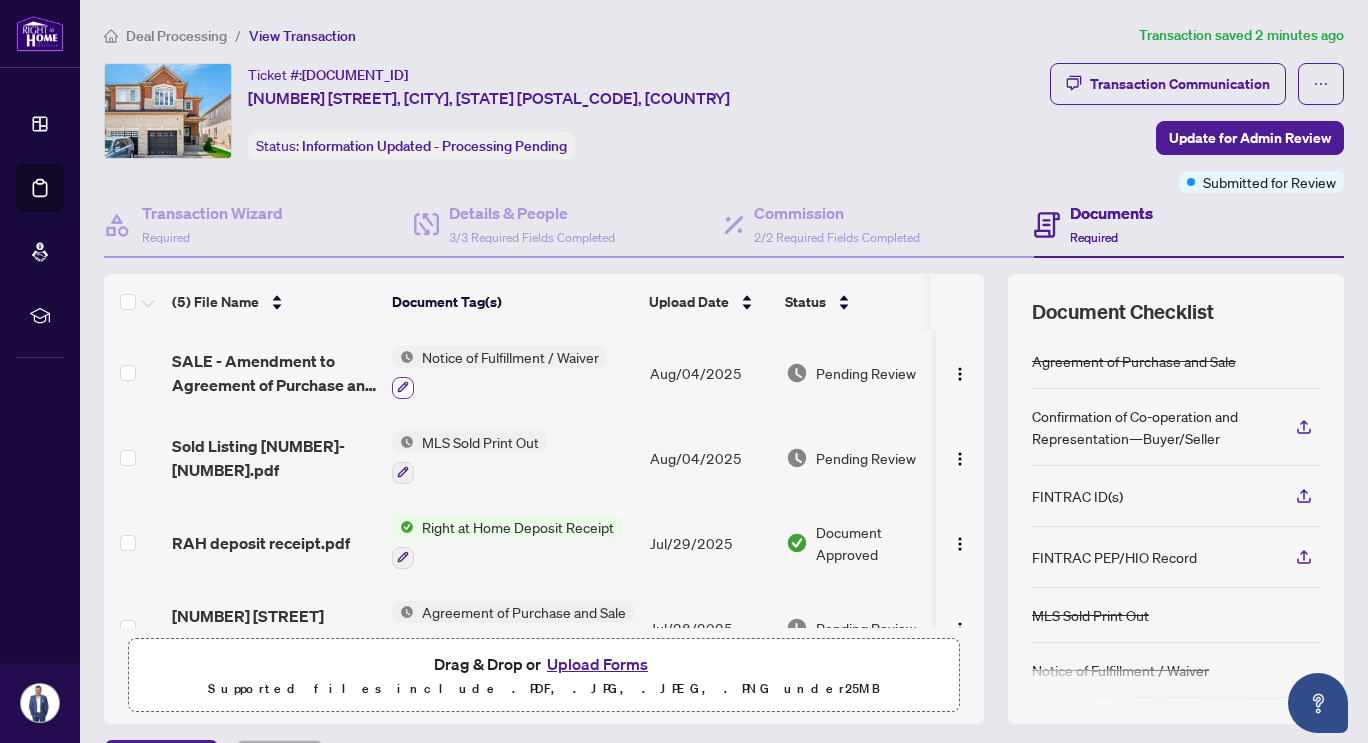 click 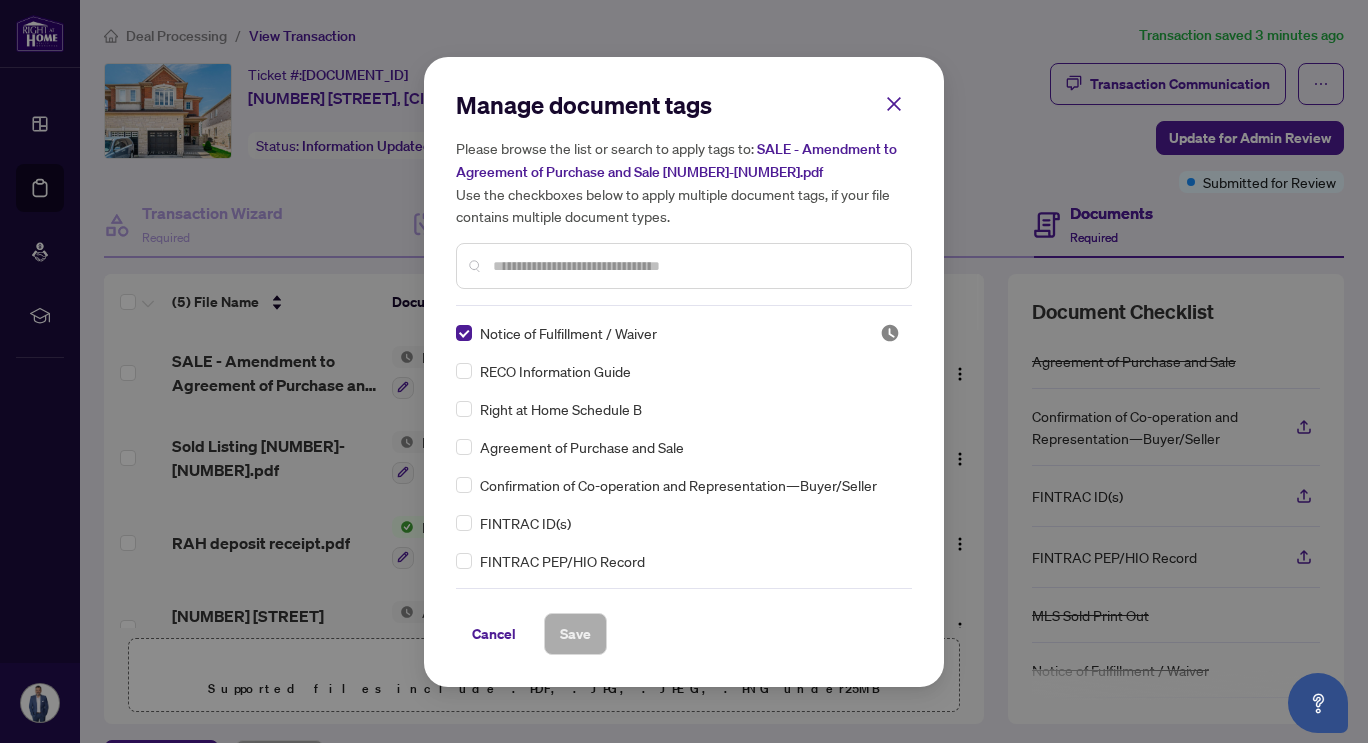 click at bounding box center (694, 266) 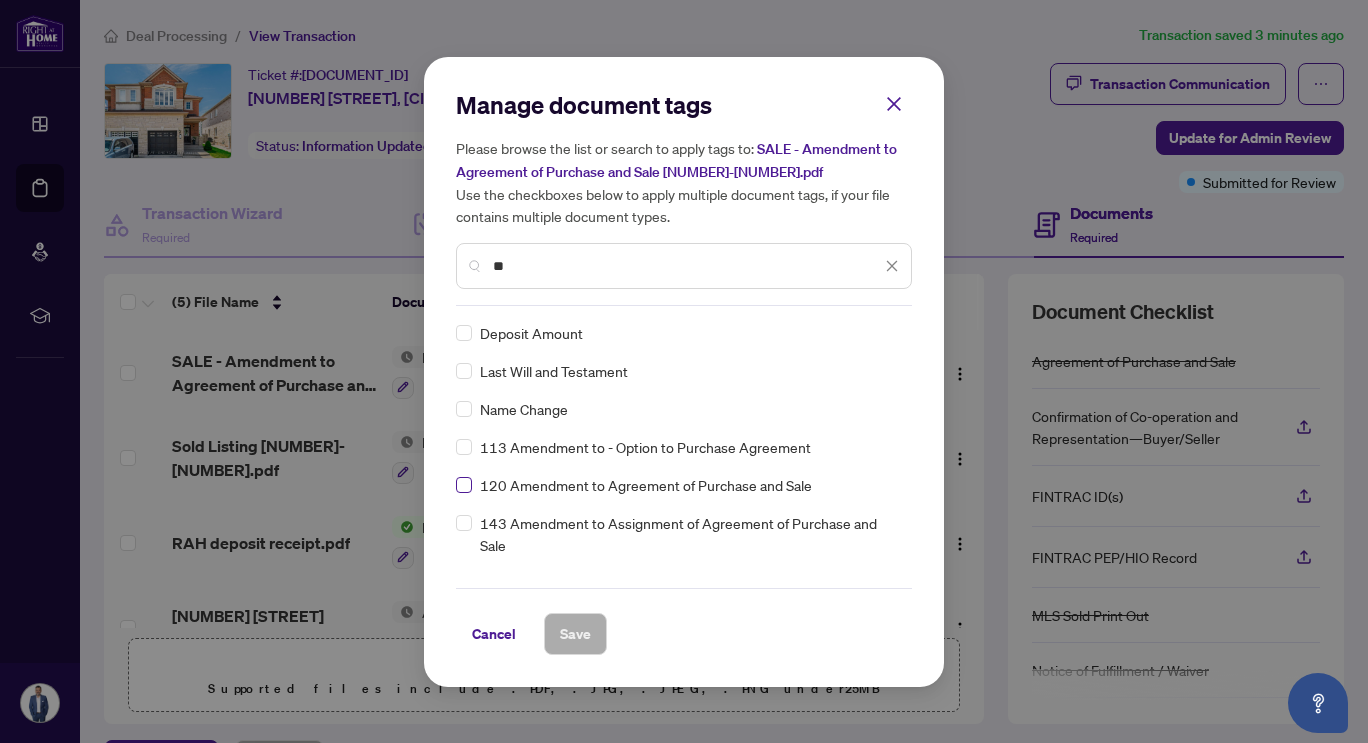 type on "**" 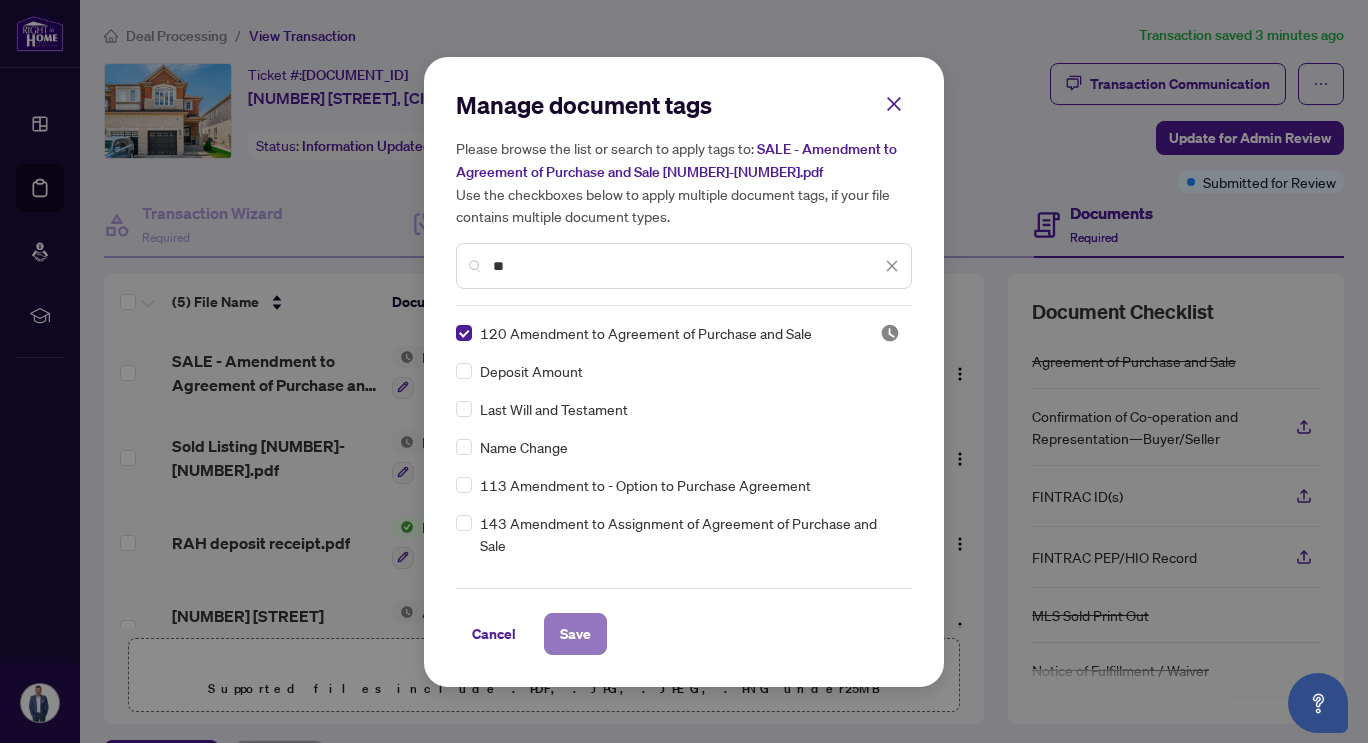 click on "Save" at bounding box center [575, 634] 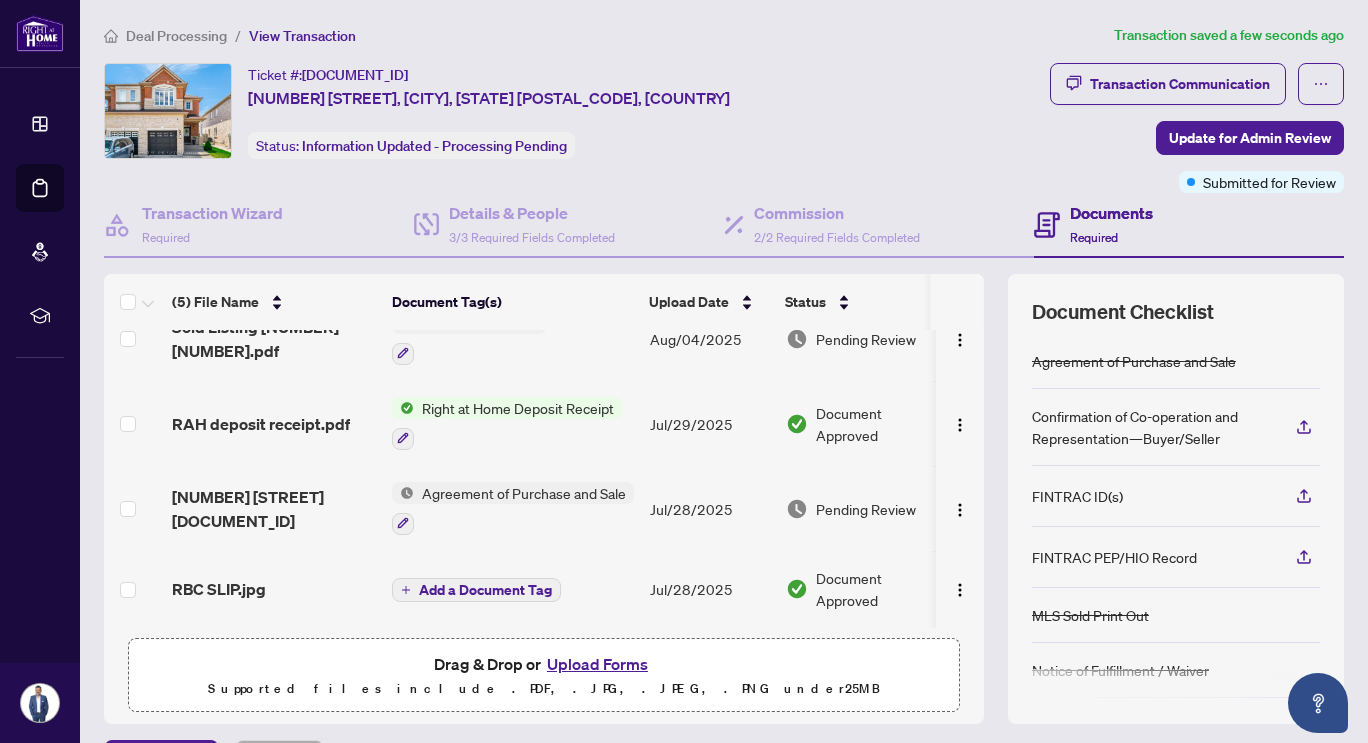 scroll, scrollTop: 0, scrollLeft: 0, axis: both 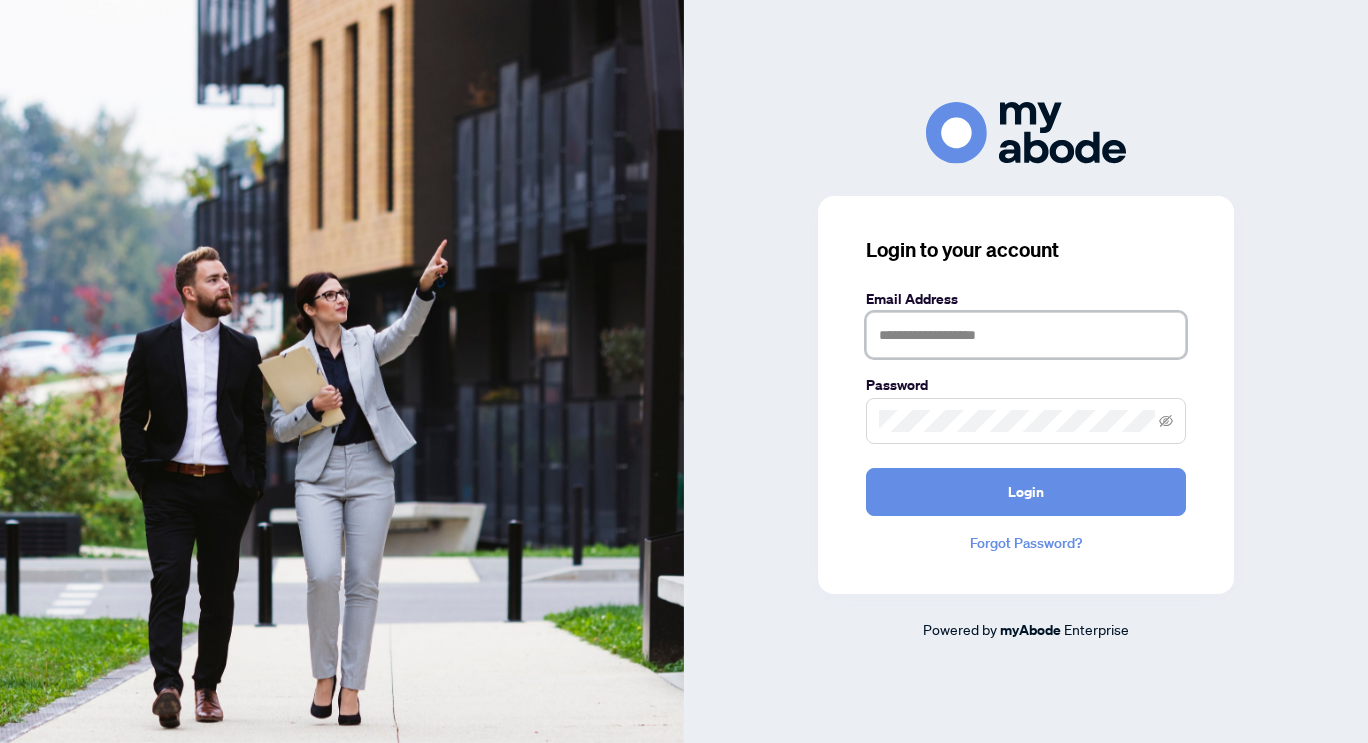 click at bounding box center [1026, 335] 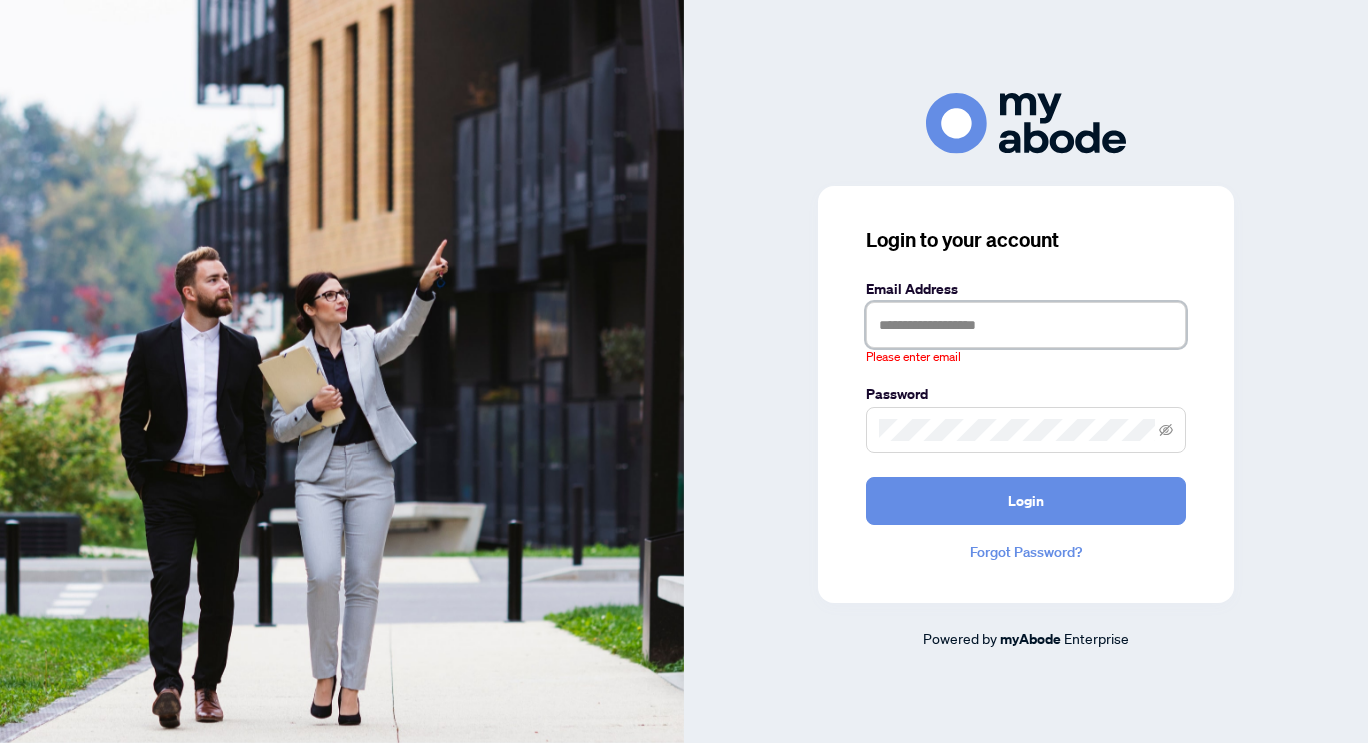 type on "**********" 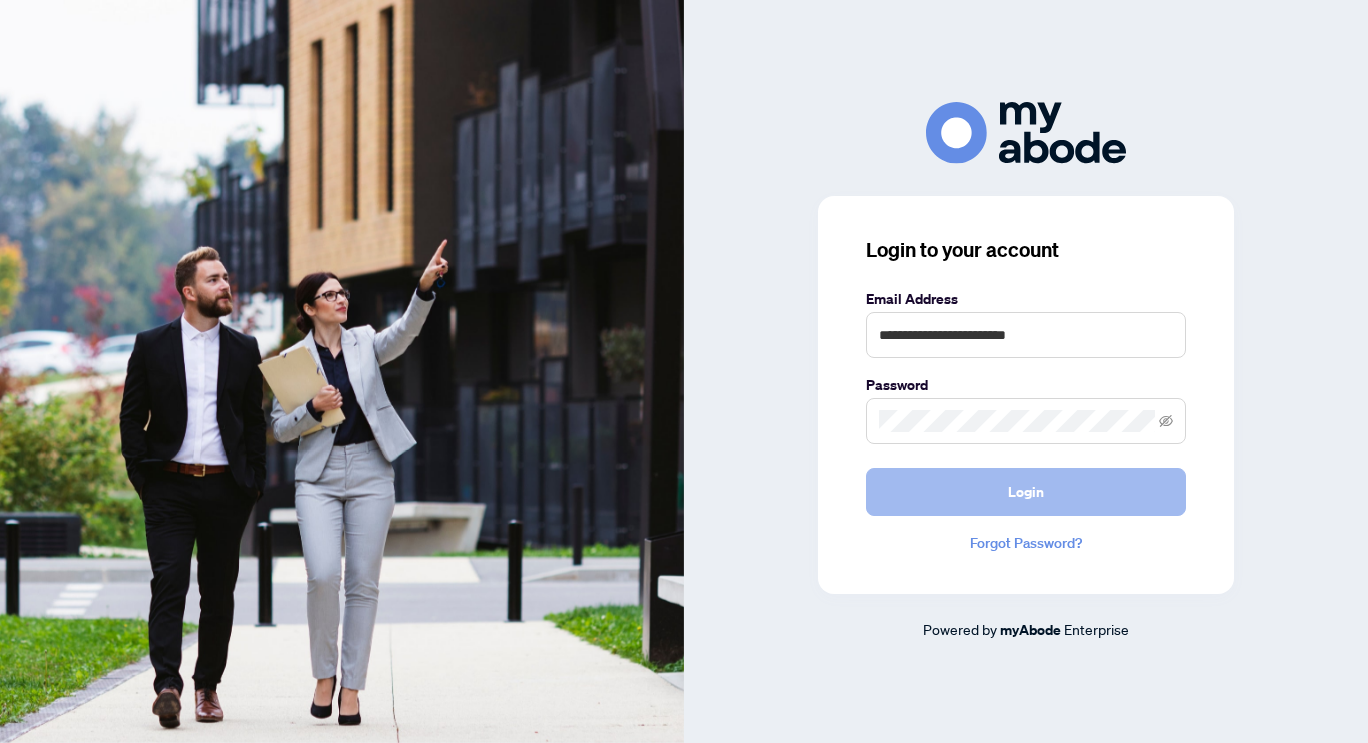 click on "Login" at bounding box center [1026, 492] 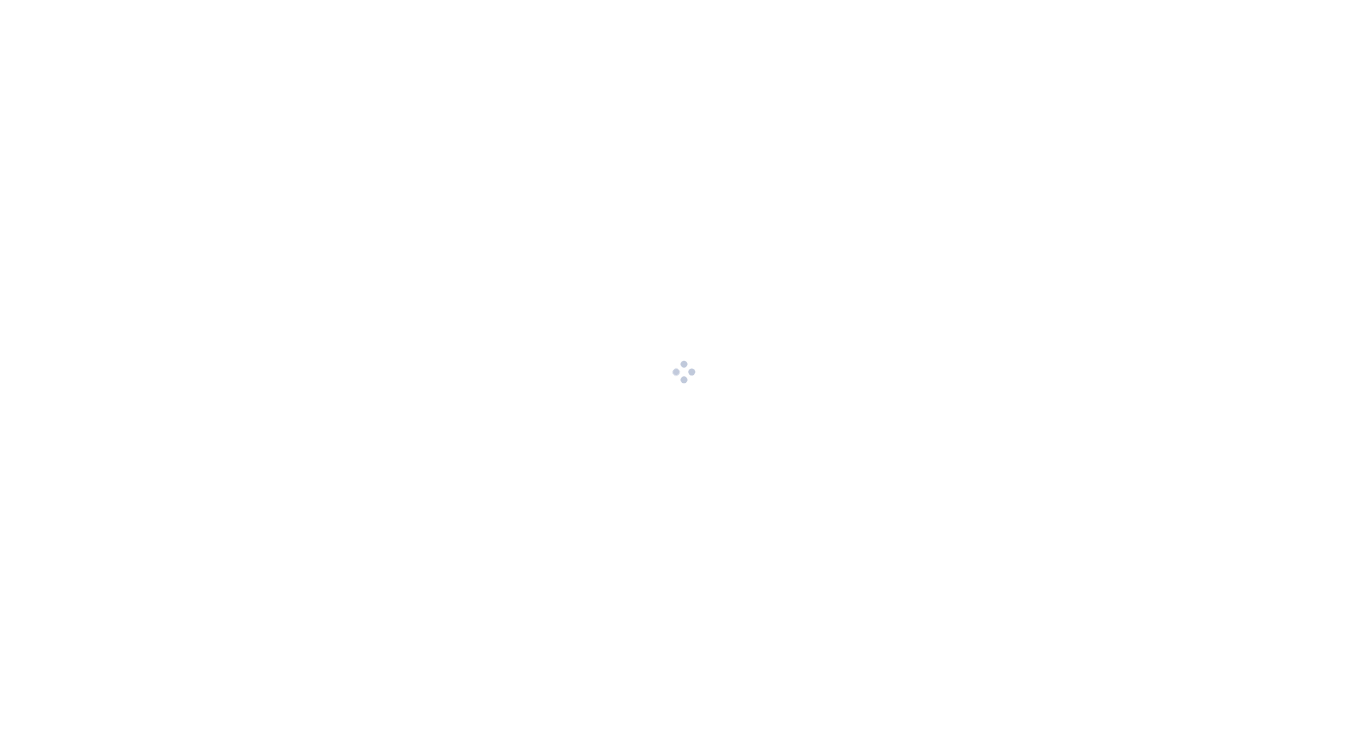 scroll, scrollTop: 0, scrollLeft: 0, axis: both 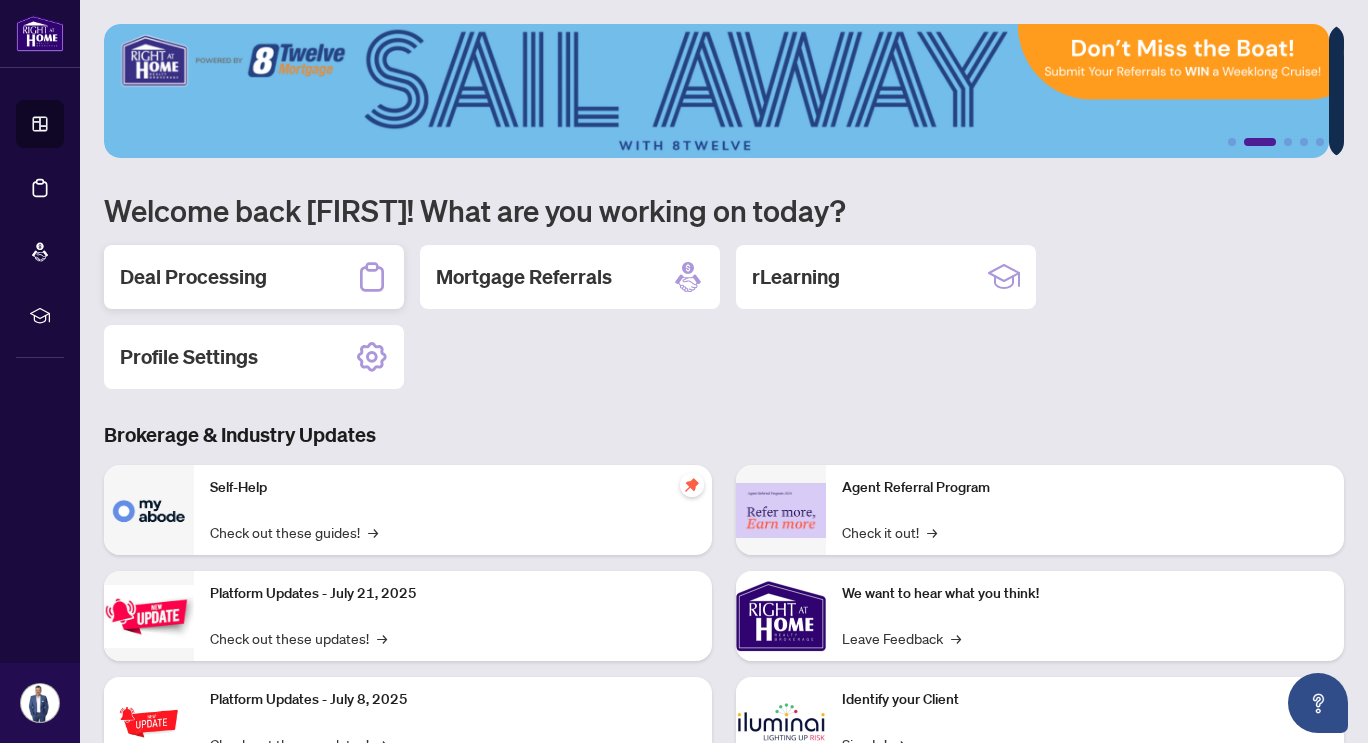 click on "Deal Processing" at bounding box center [193, 277] 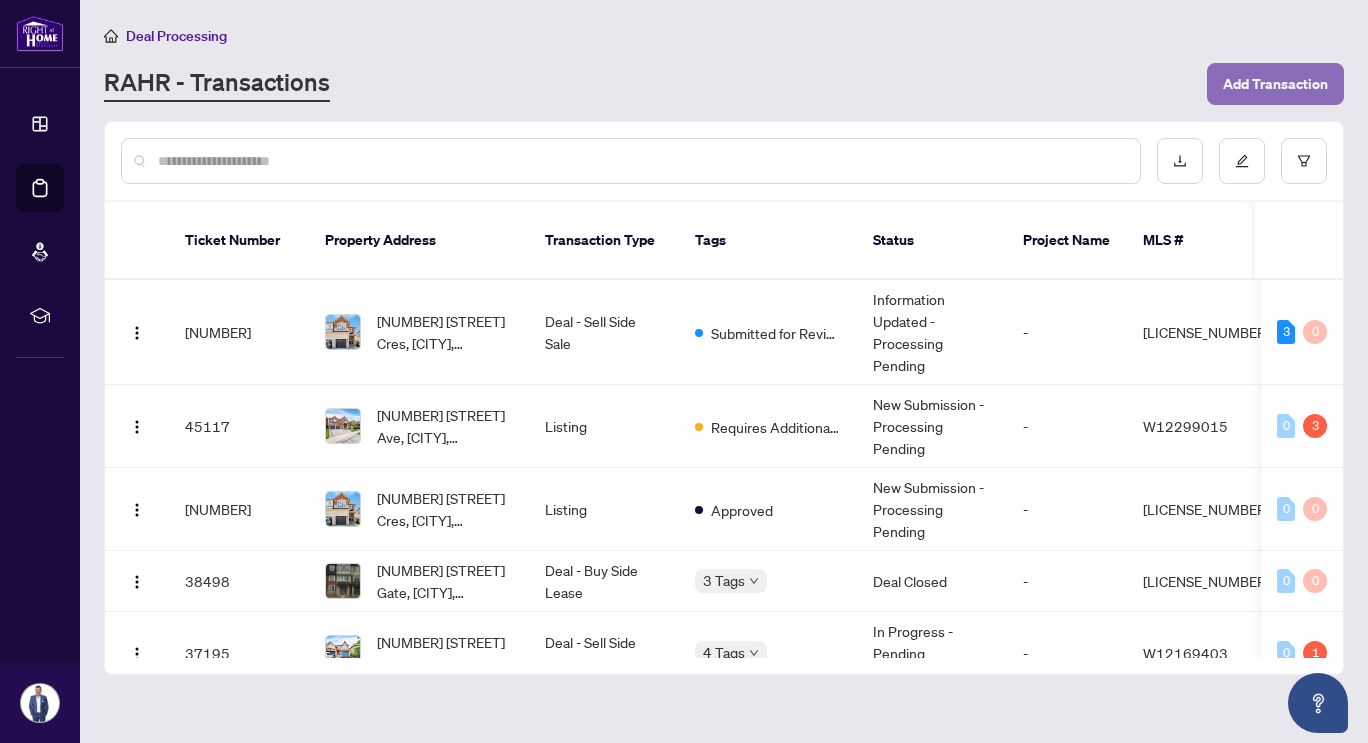 click on "Add Transaction" at bounding box center (1275, 84) 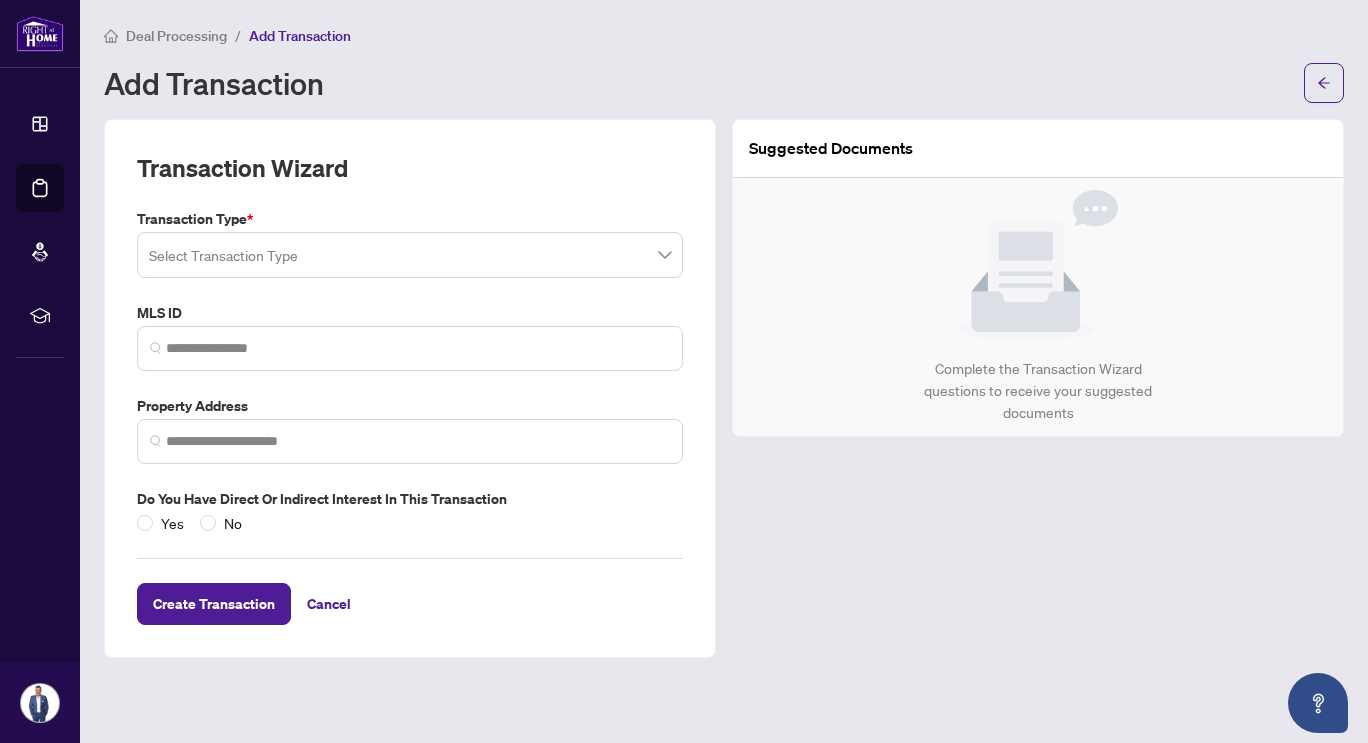 click at bounding box center [410, 255] 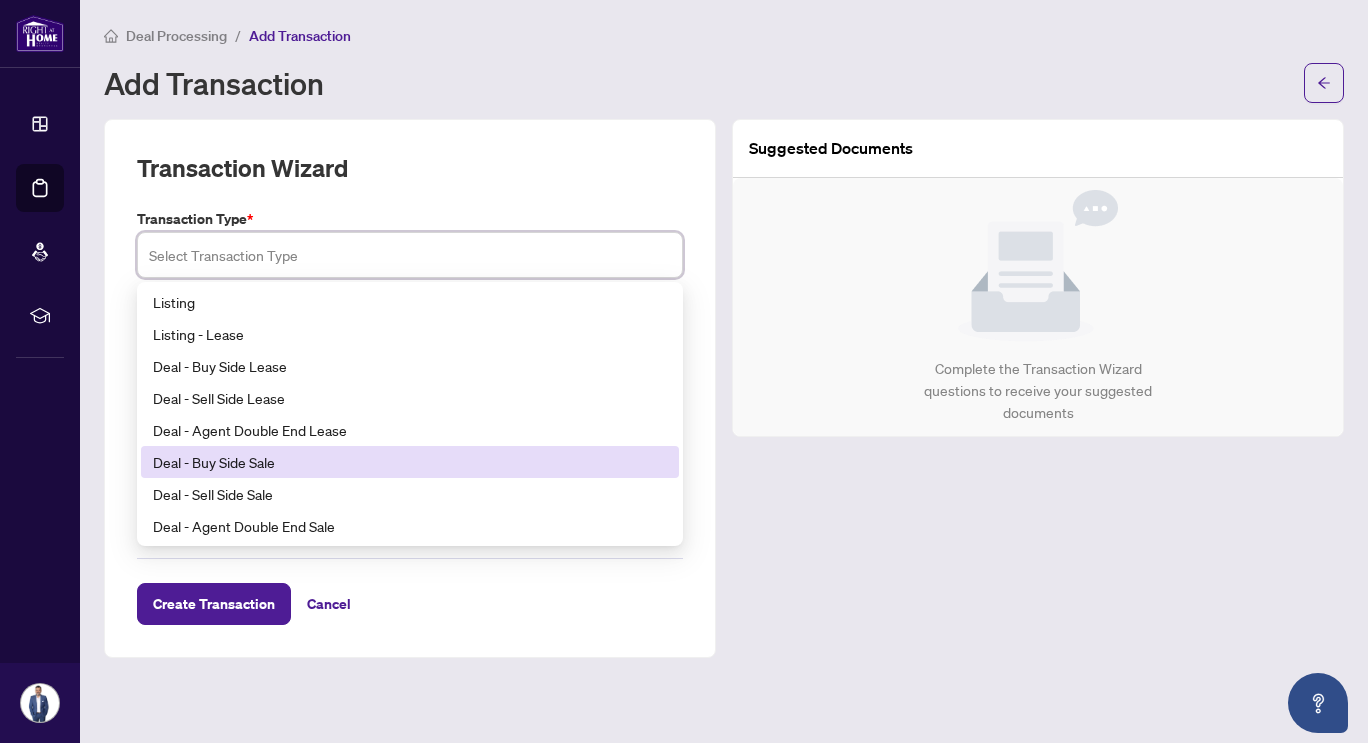 click on "Deal - Buy Side Sale" at bounding box center (410, 462) 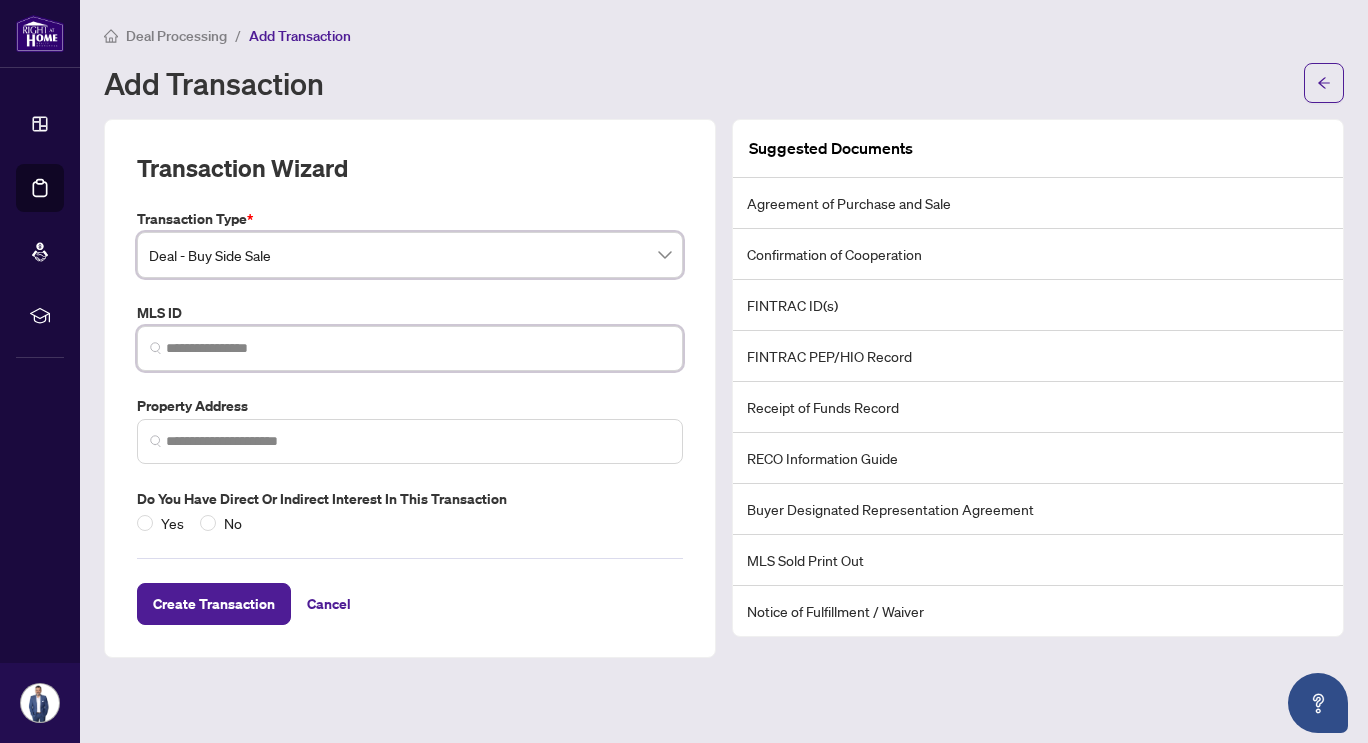 click at bounding box center (418, 348) 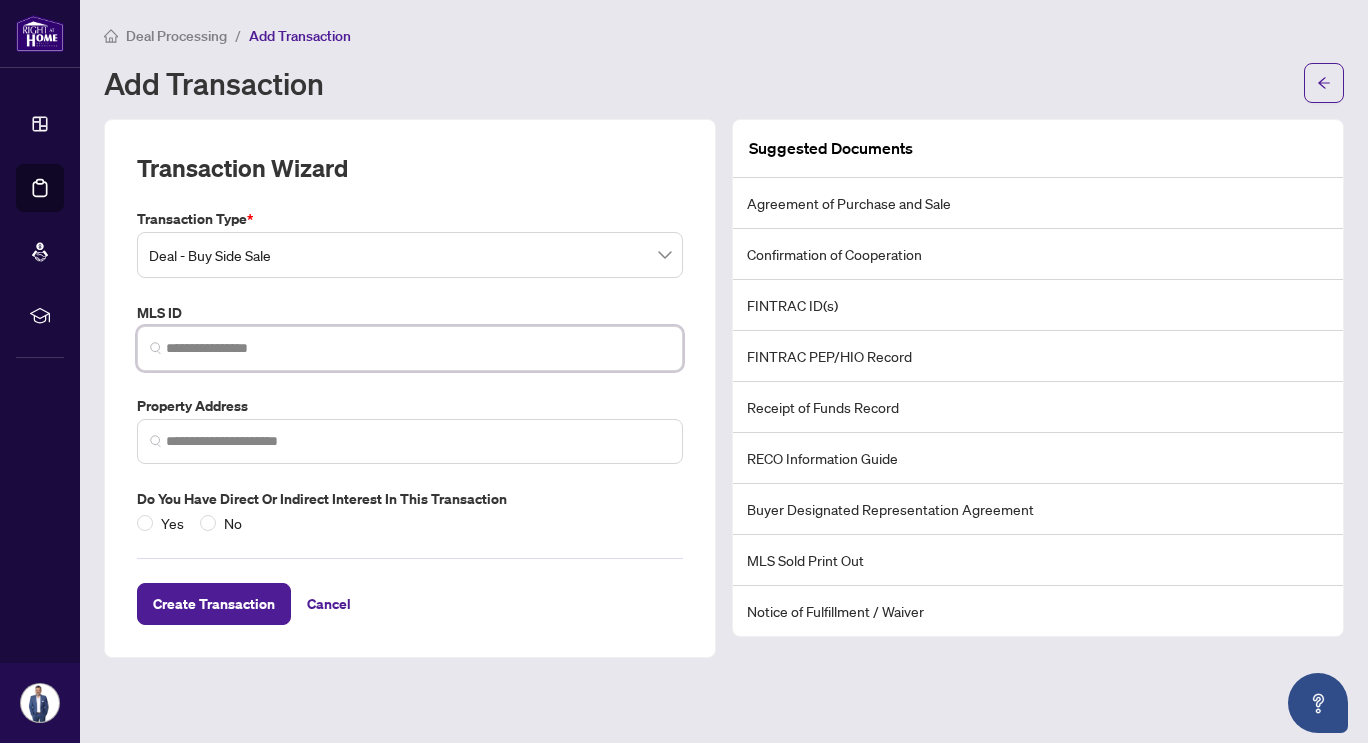 paste on "*********" 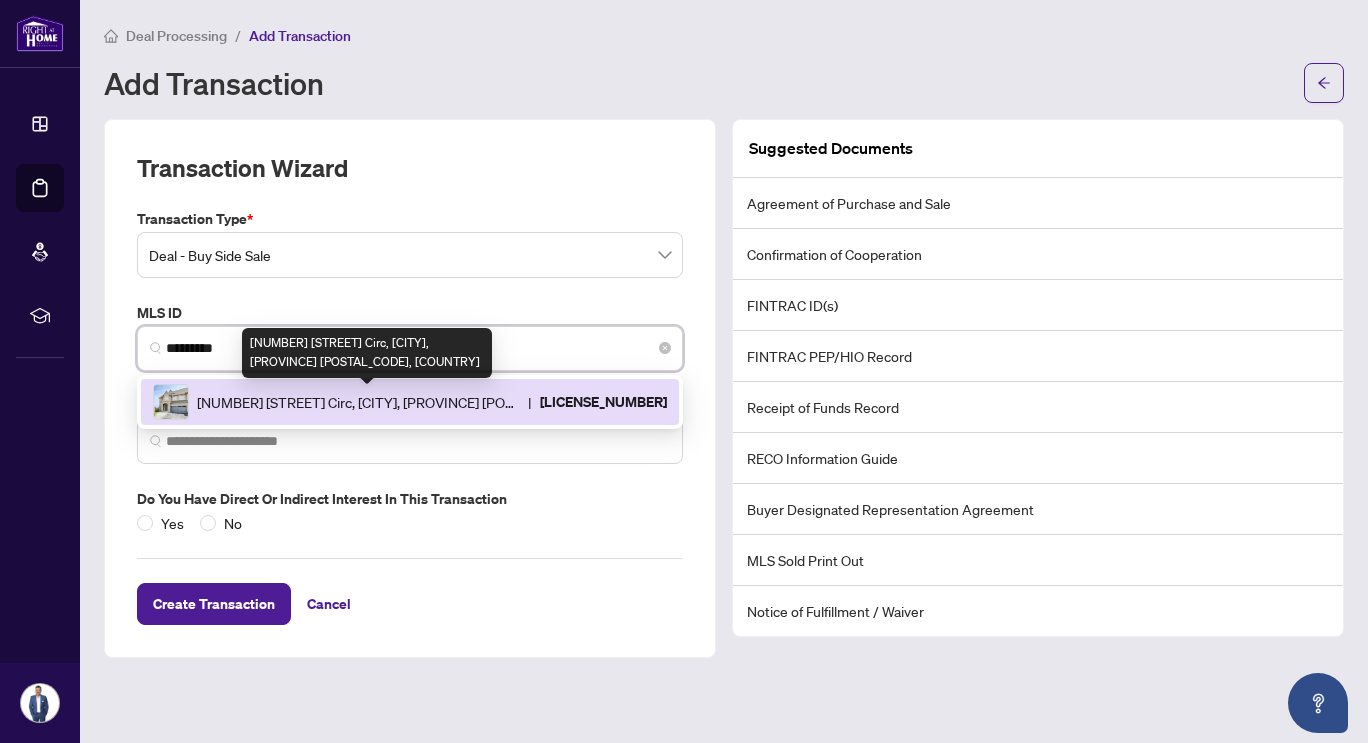 click on "[NUMBER] [STREET] Circ, [CITY], [PROVINCE] [POSTAL_CODE], [COUNTRY]" at bounding box center (358, 402) 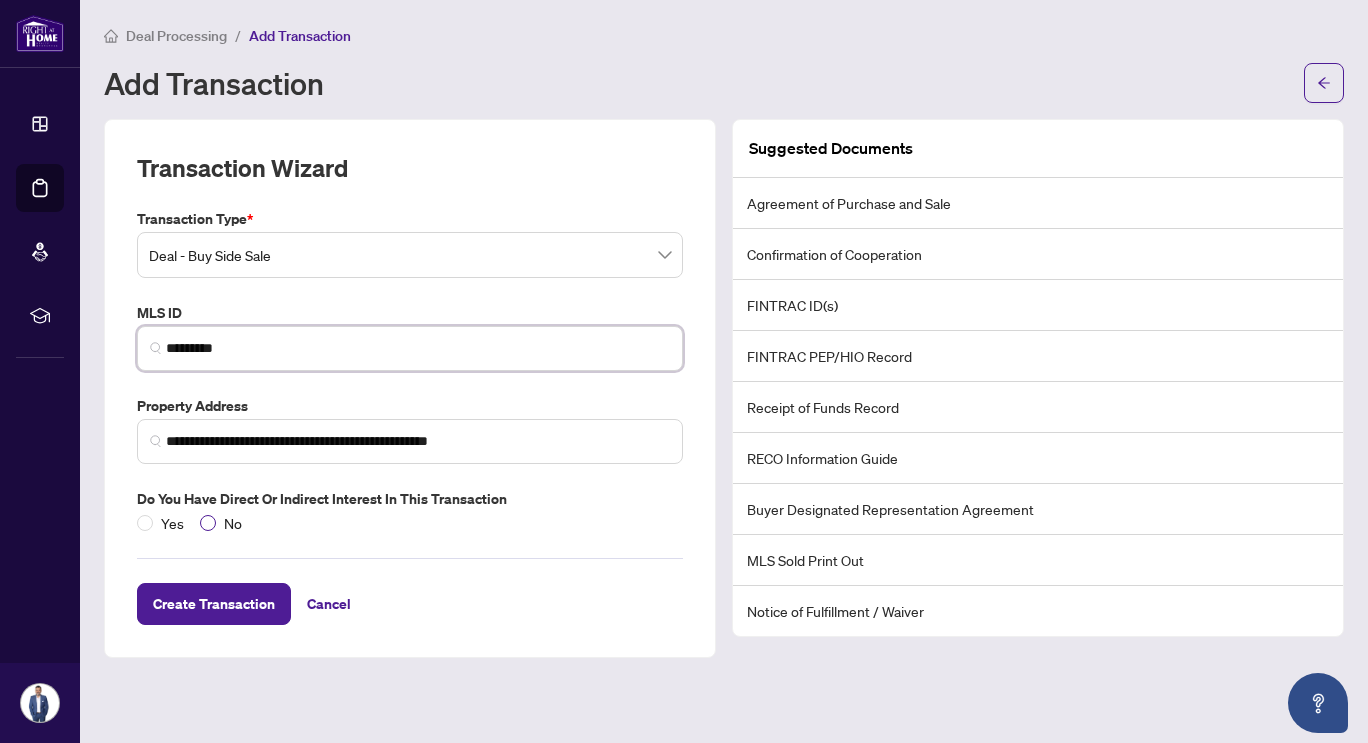 type on "*********" 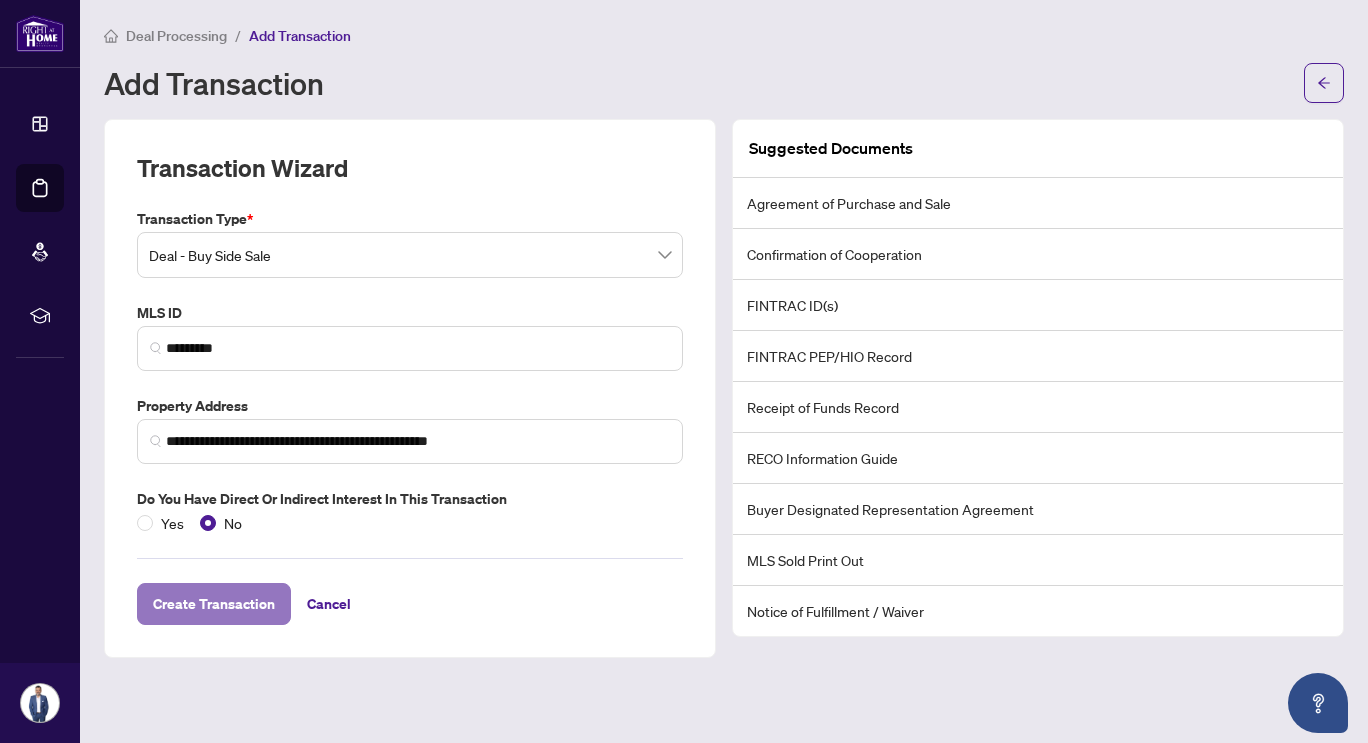 click on "Create Transaction" at bounding box center (214, 604) 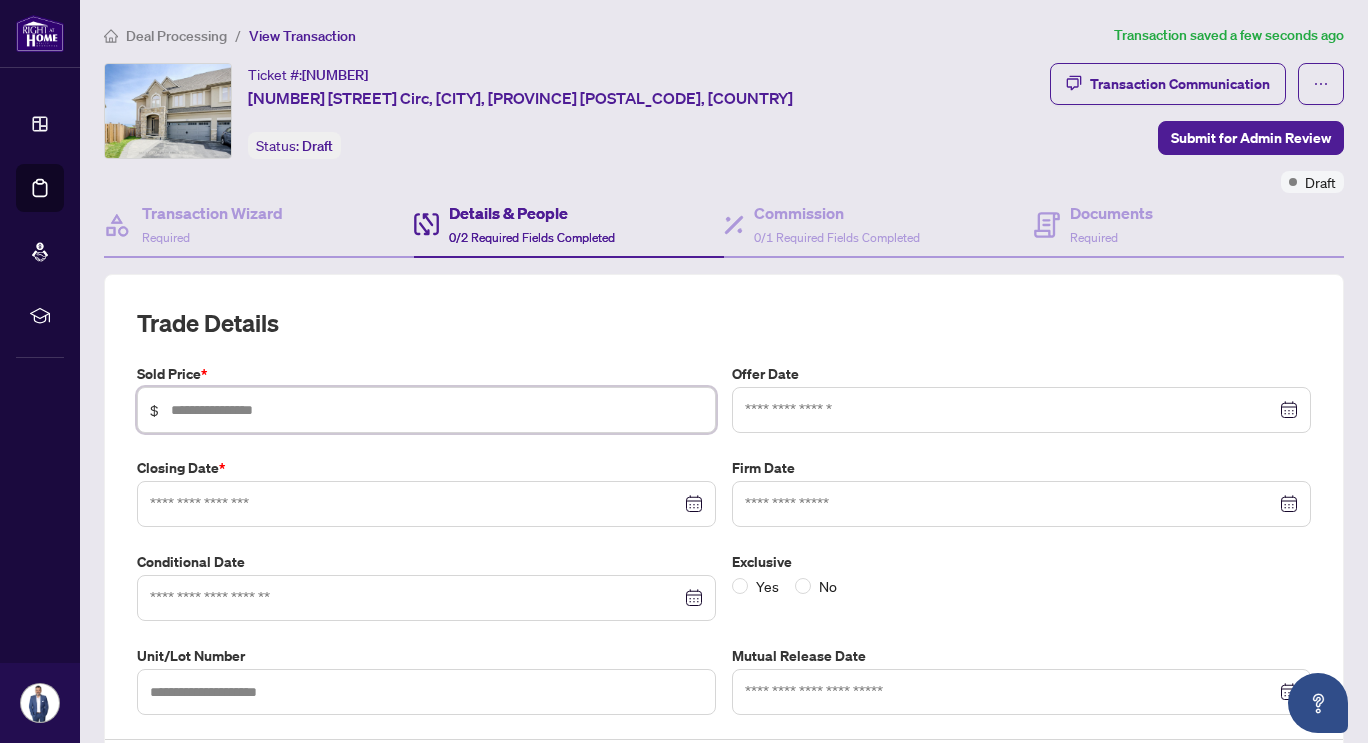 click at bounding box center (437, 410) 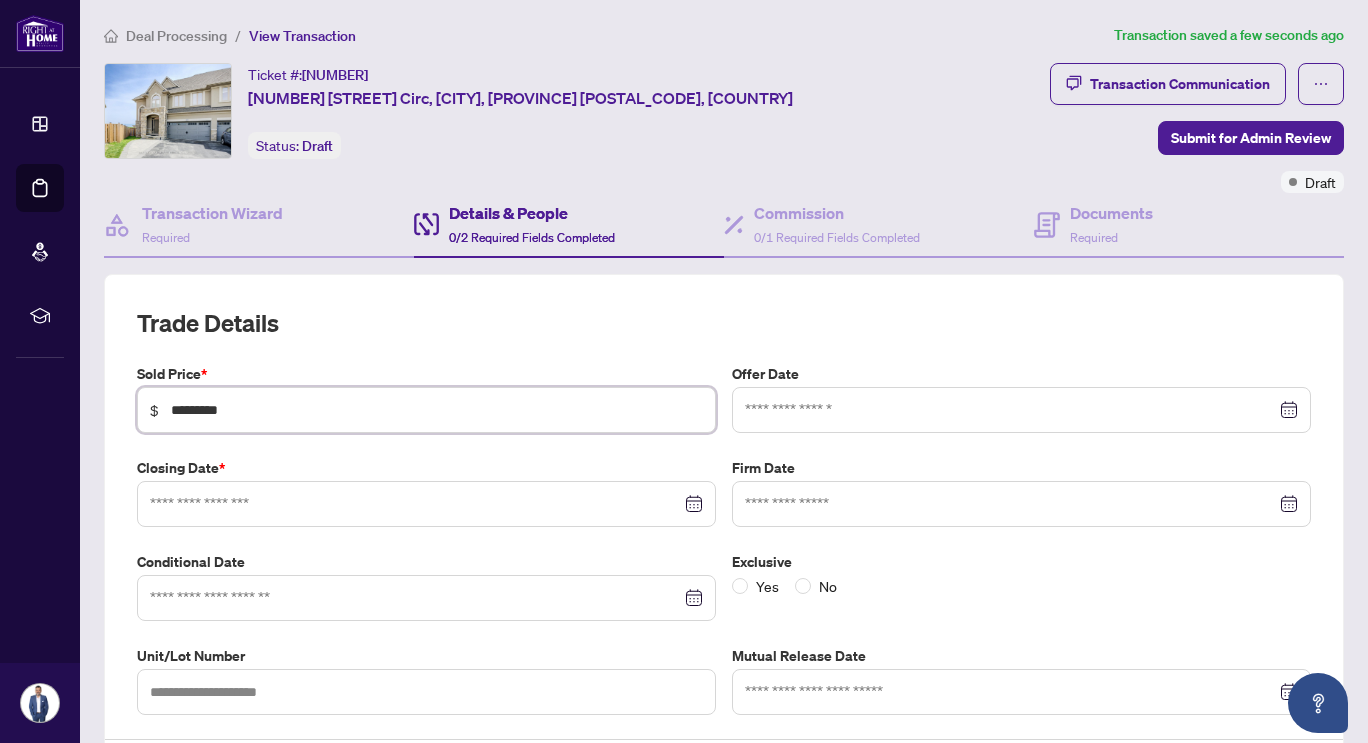type on "*********" 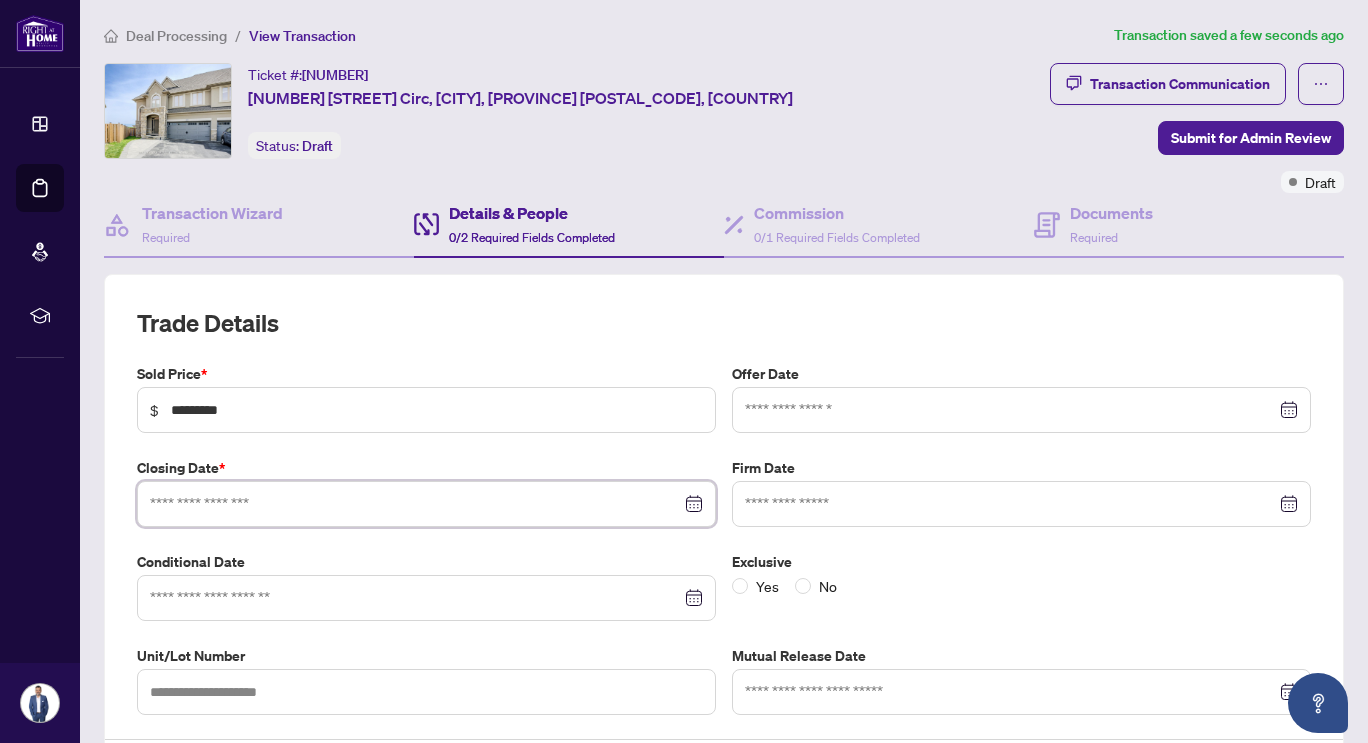 click at bounding box center [415, 504] 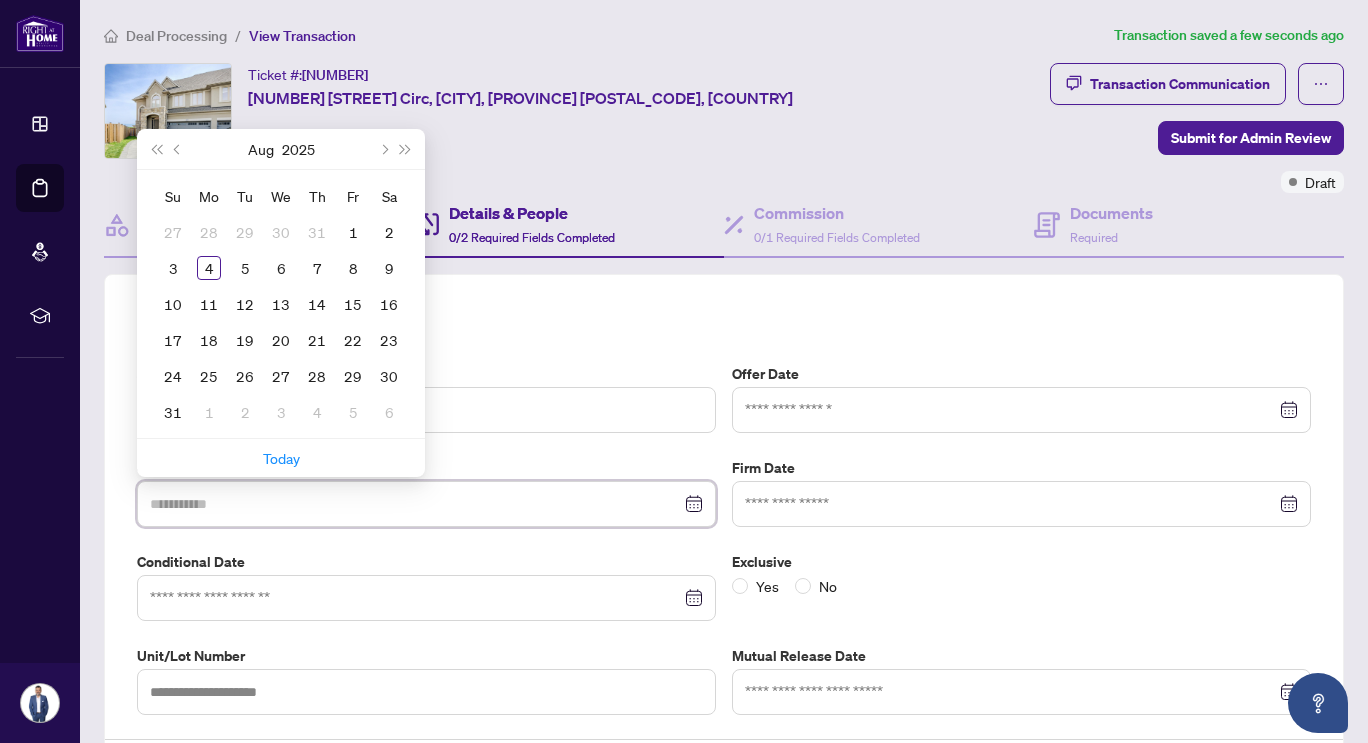 type on "**********" 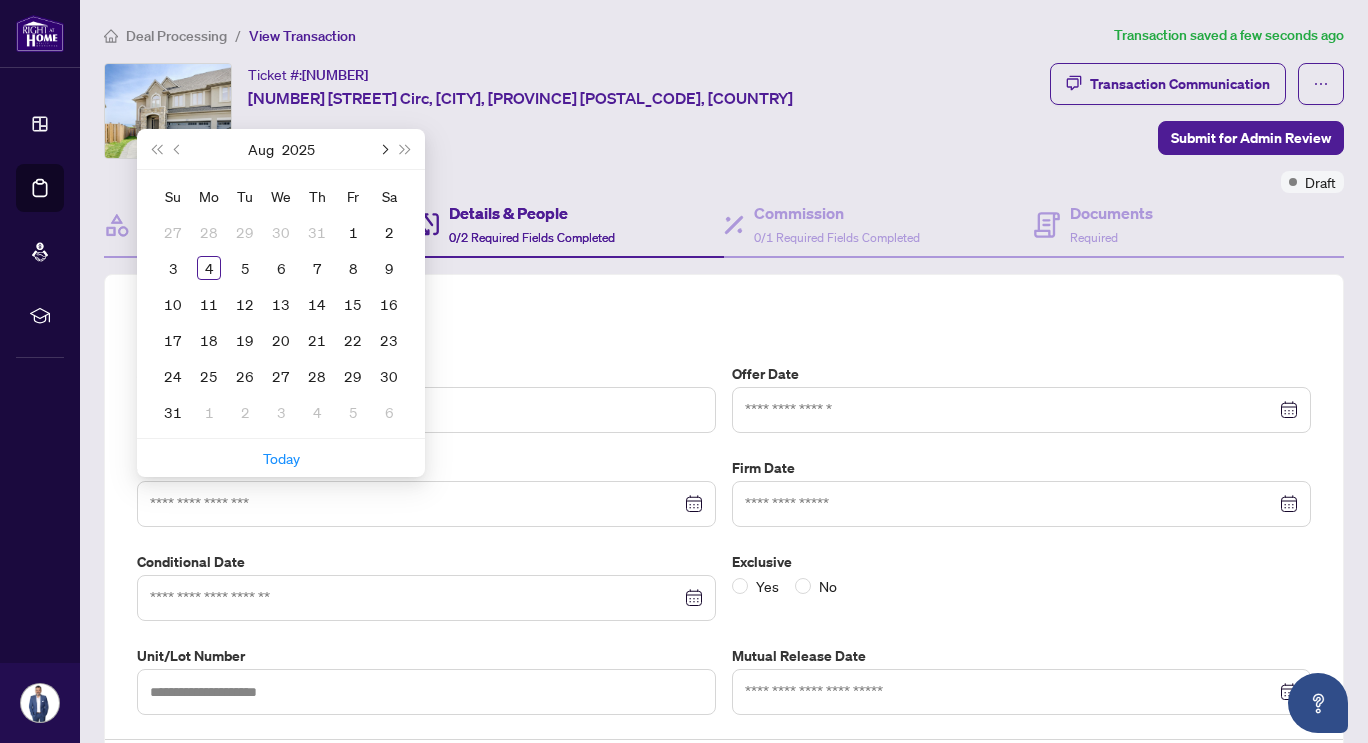 click at bounding box center (383, 149) 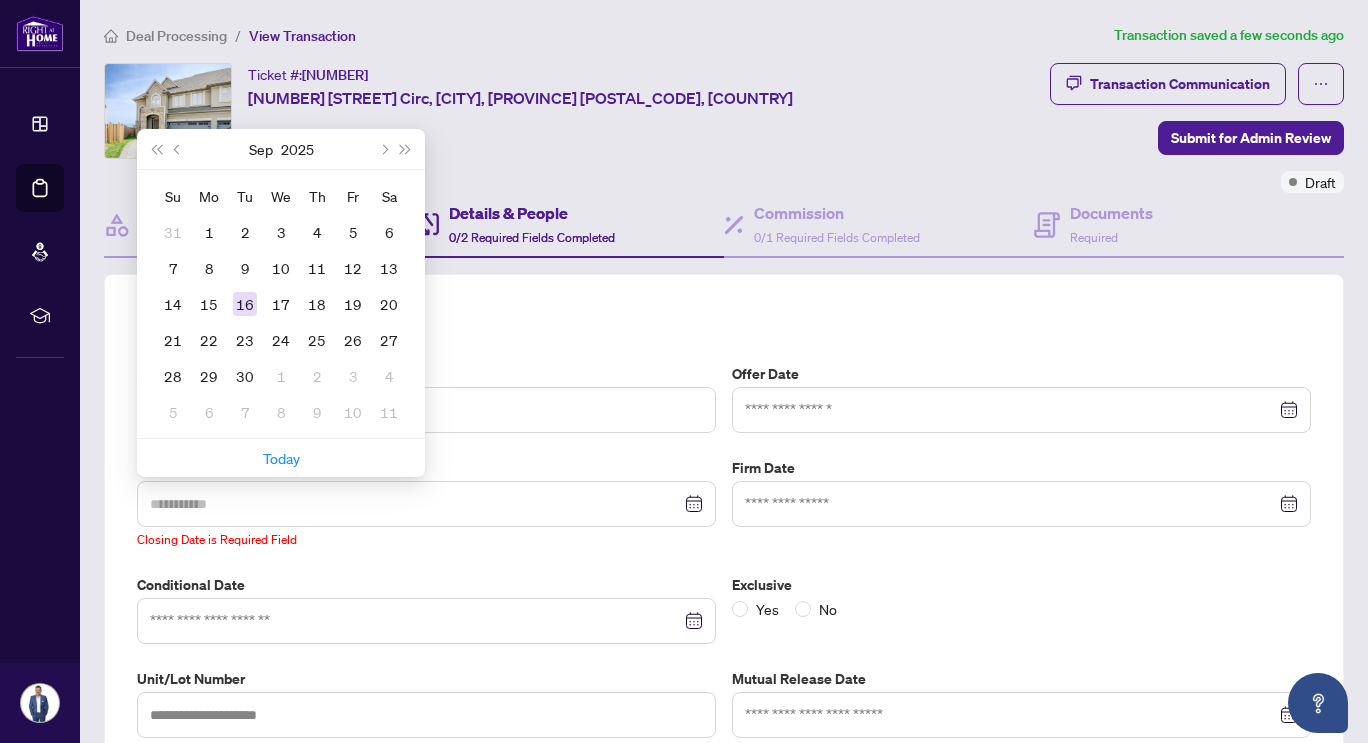 type on "**********" 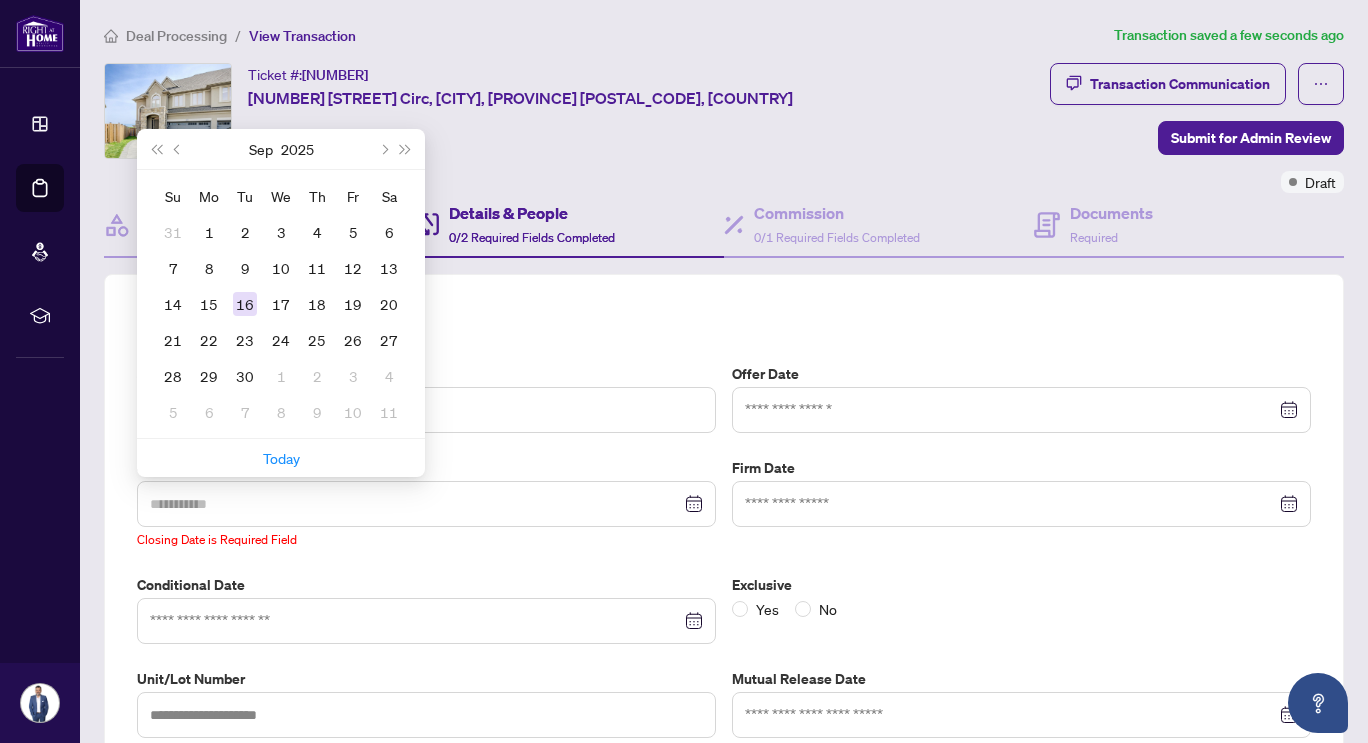 click on "16" at bounding box center [245, 304] 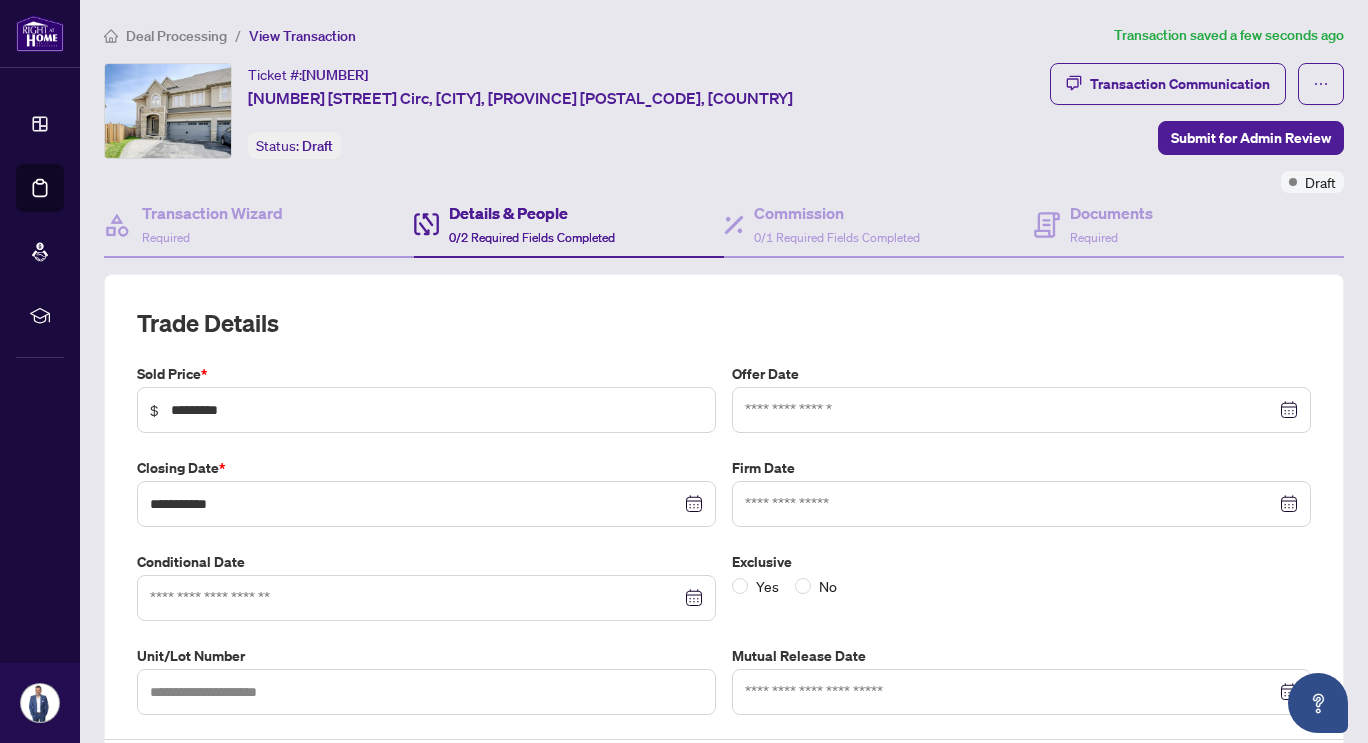 click at bounding box center [1021, 504] 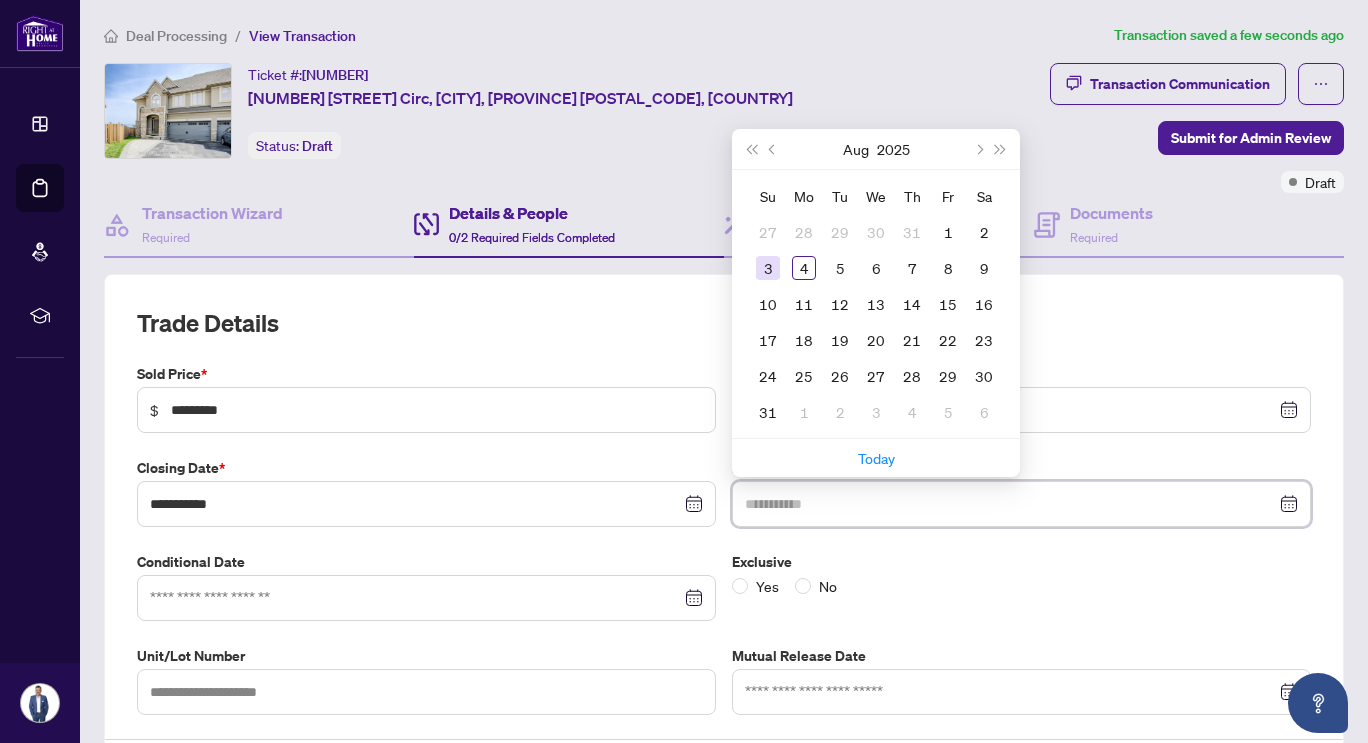 type on "**********" 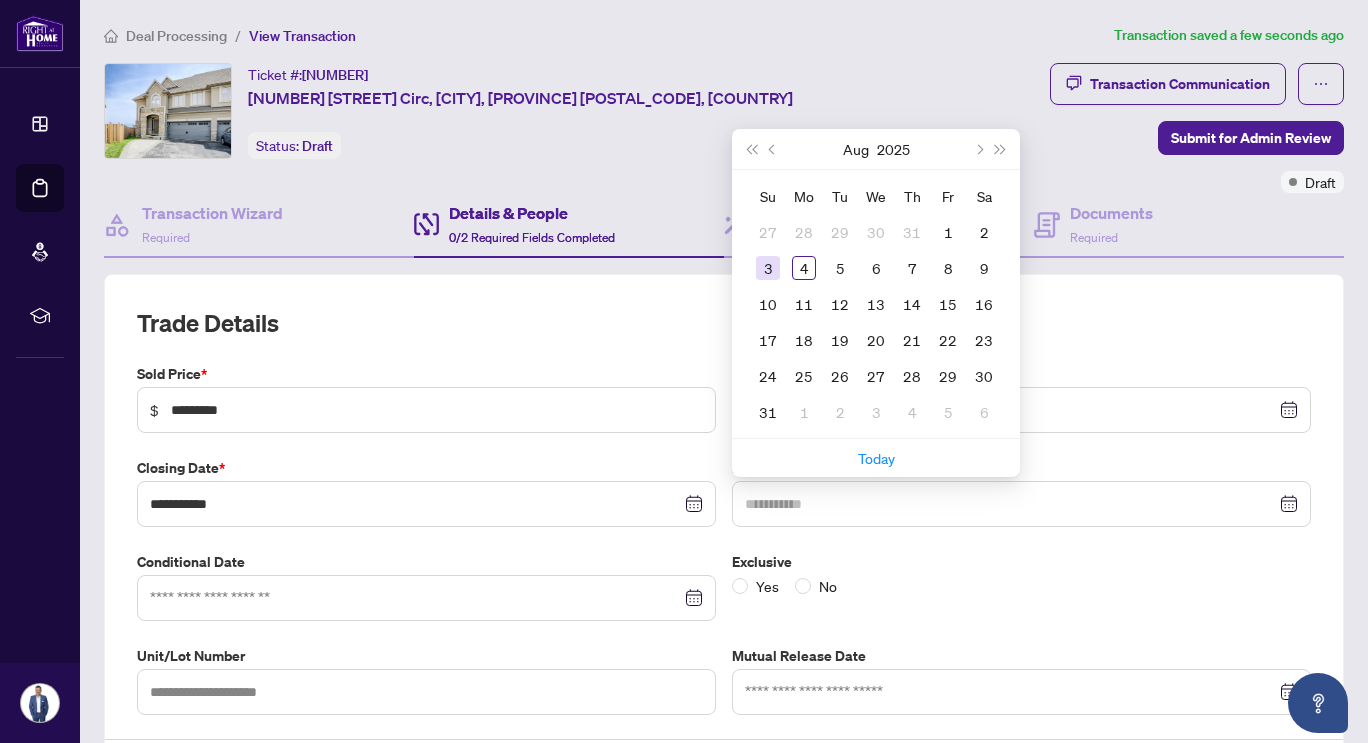 click on "3" at bounding box center (768, 268) 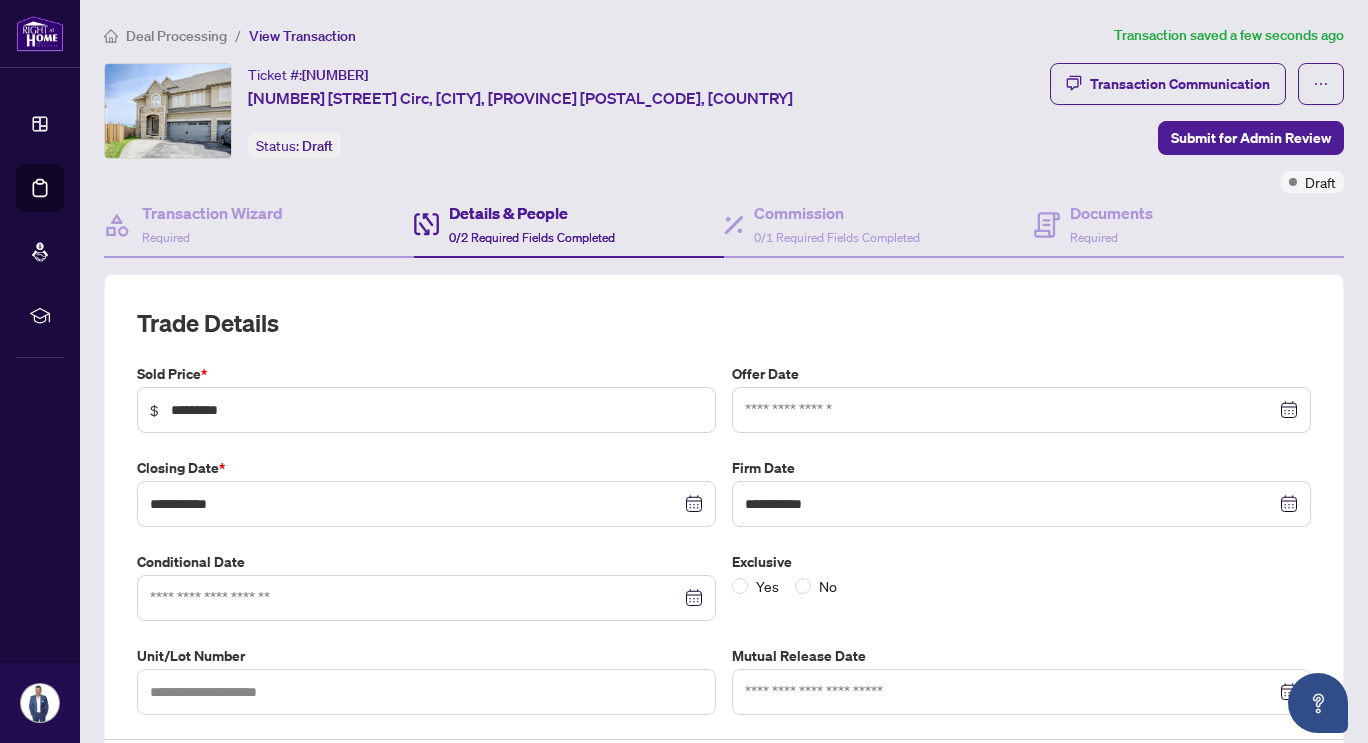 click at bounding box center [1021, 410] 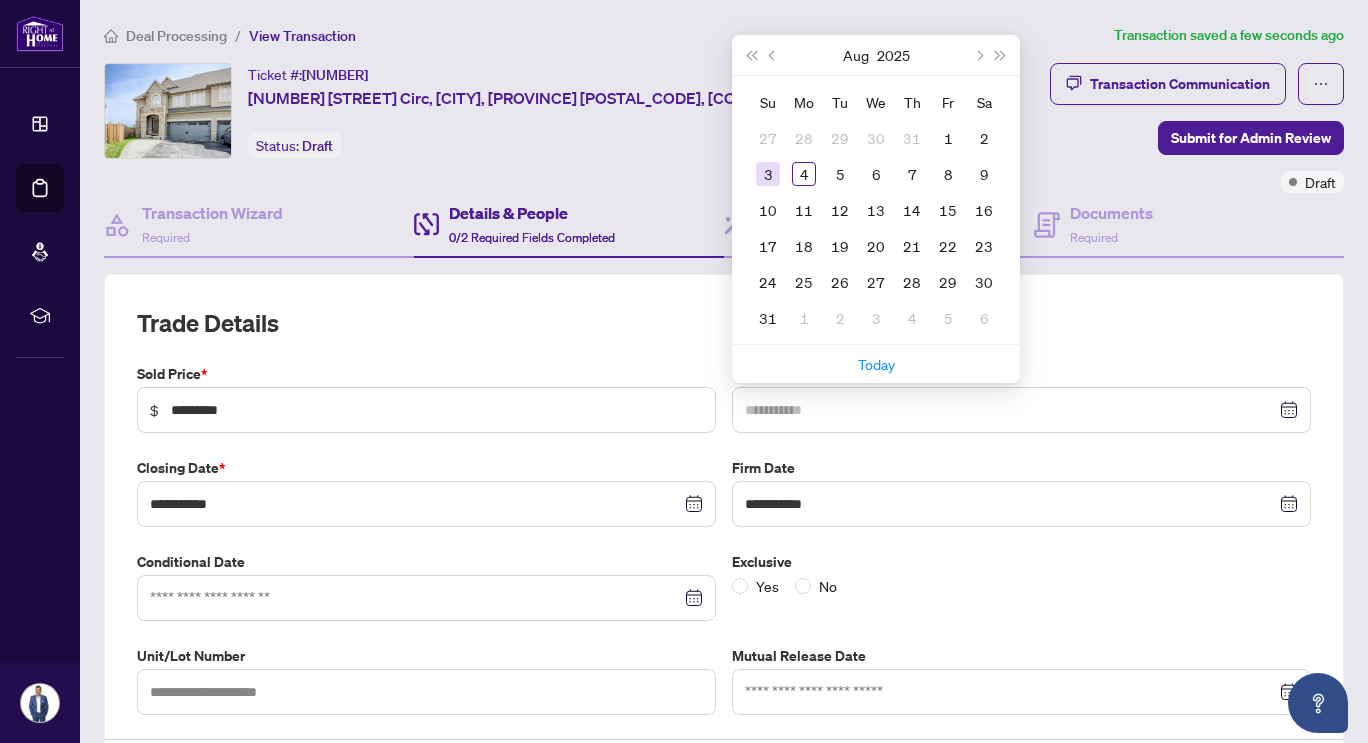 click on "3" at bounding box center [768, 174] 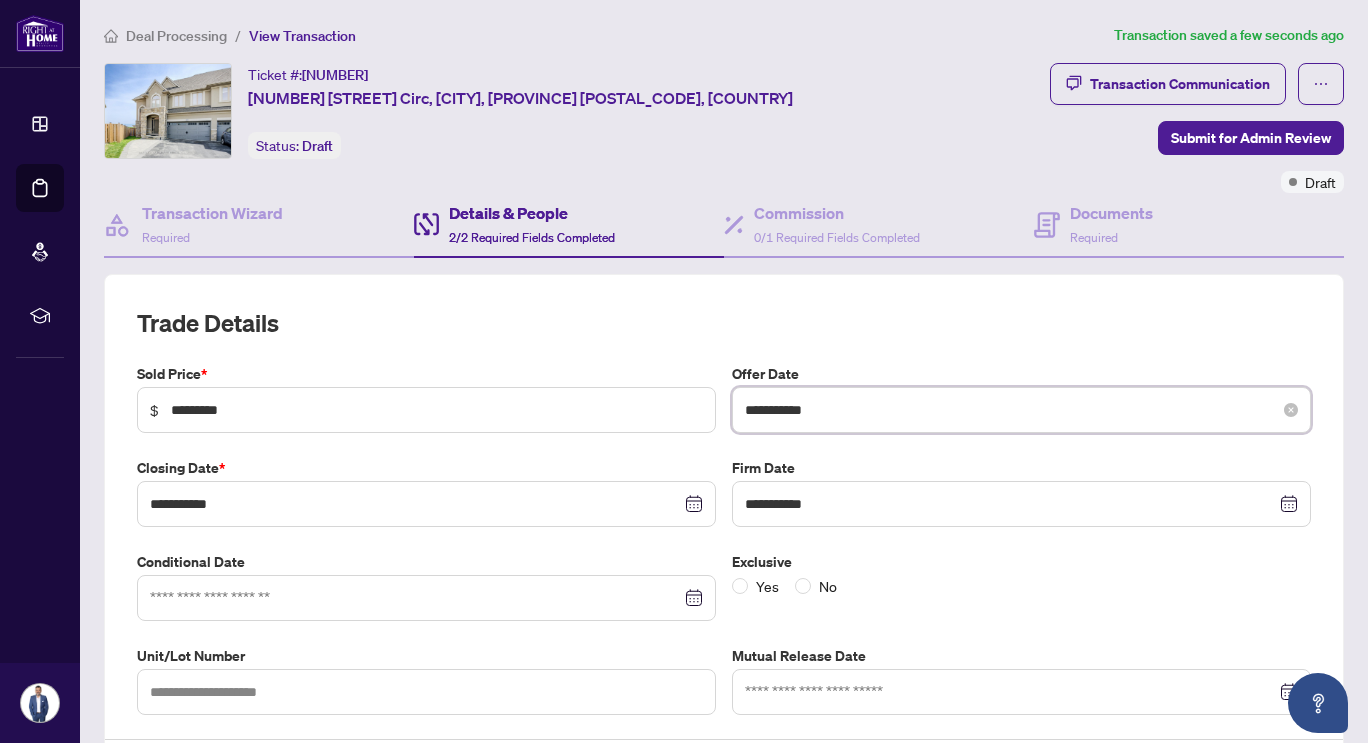 click on "**********" at bounding box center [1010, 410] 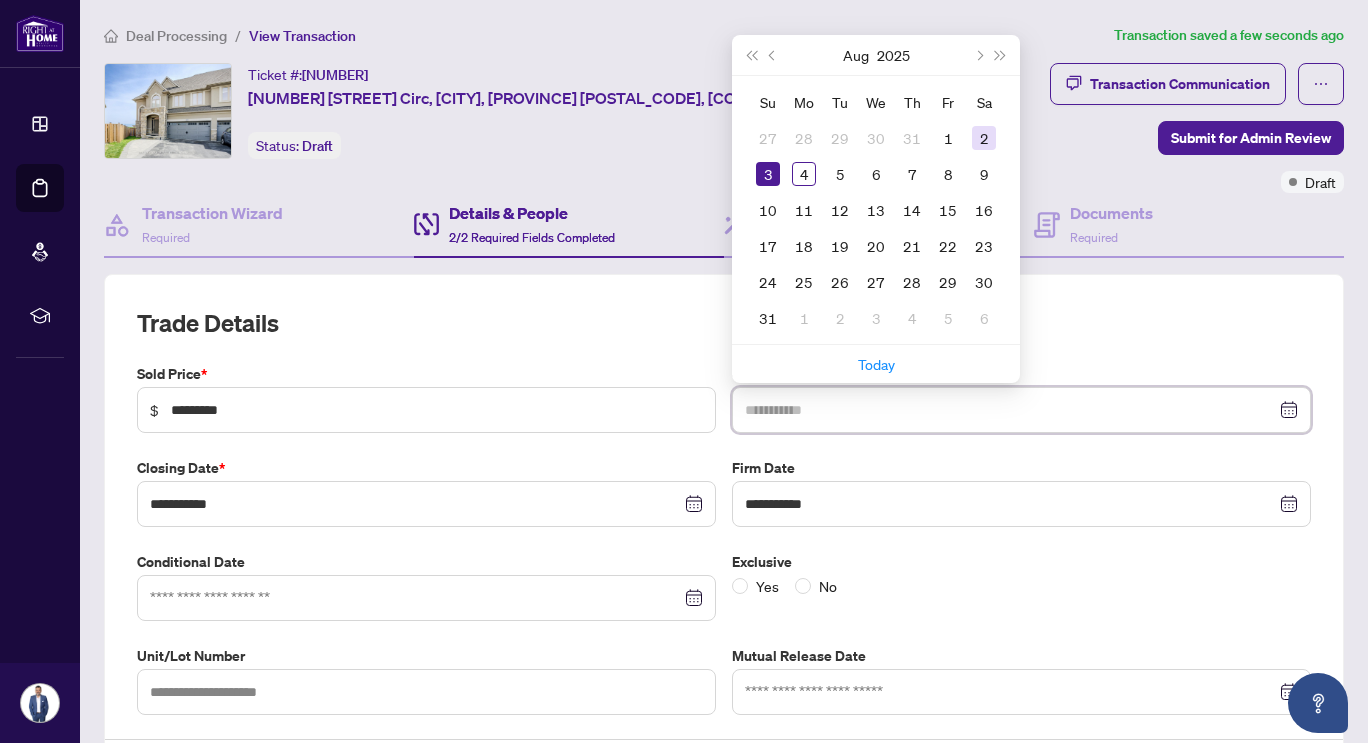 type on "**********" 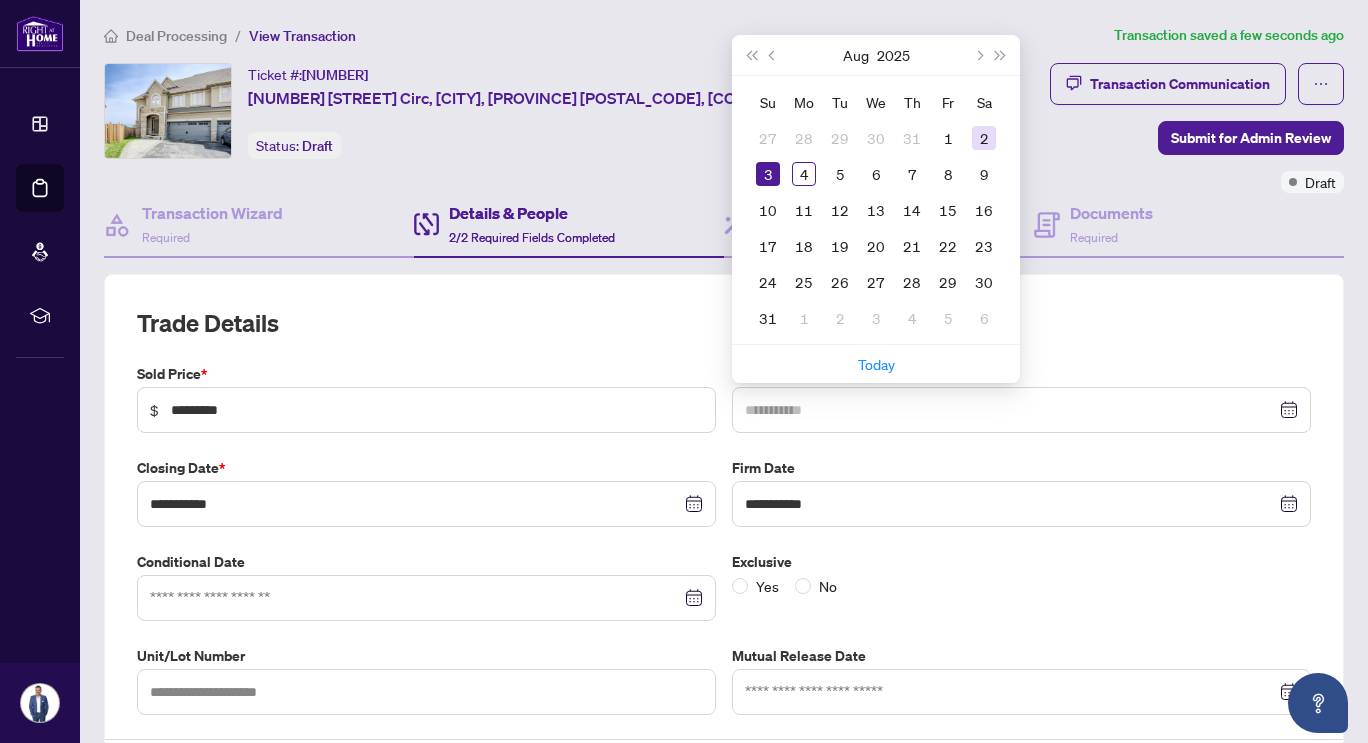 click on "2" at bounding box center (984, 138) 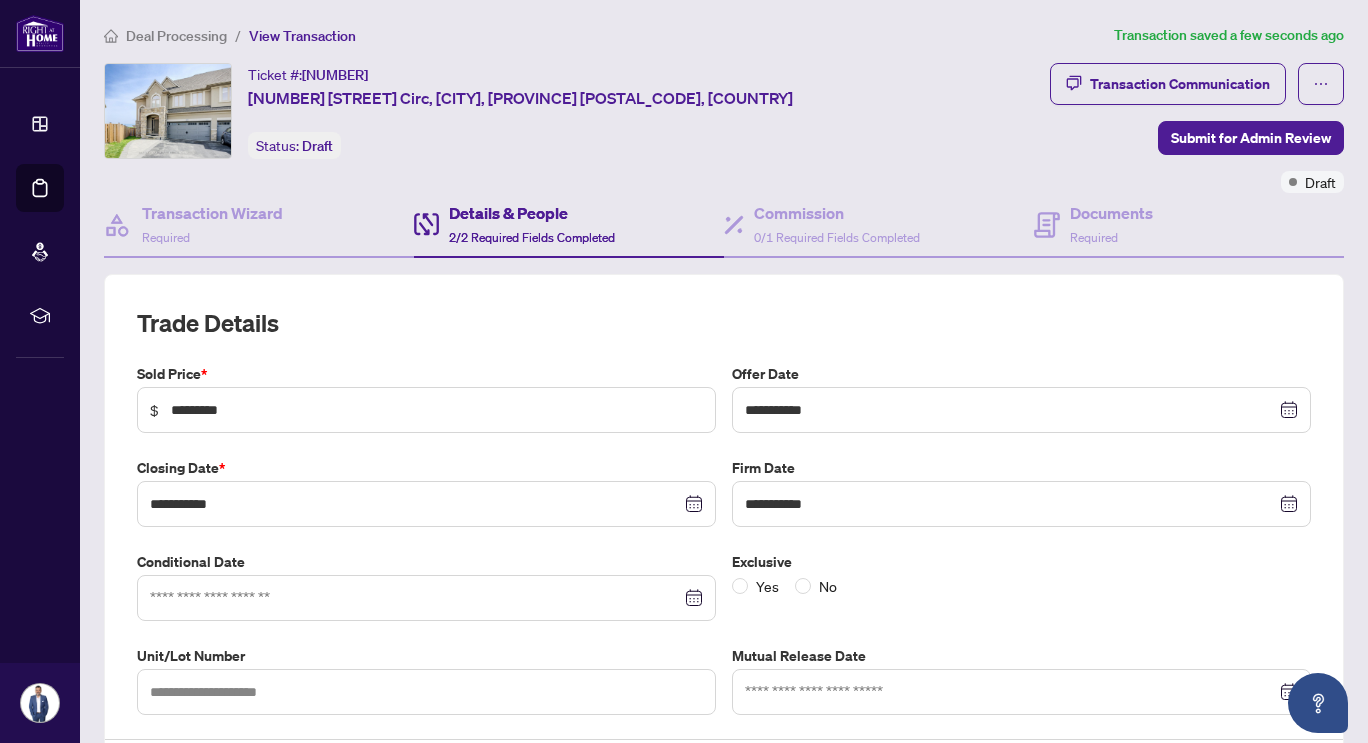 click on "Exclusive" at bounding box center [1021, 562] 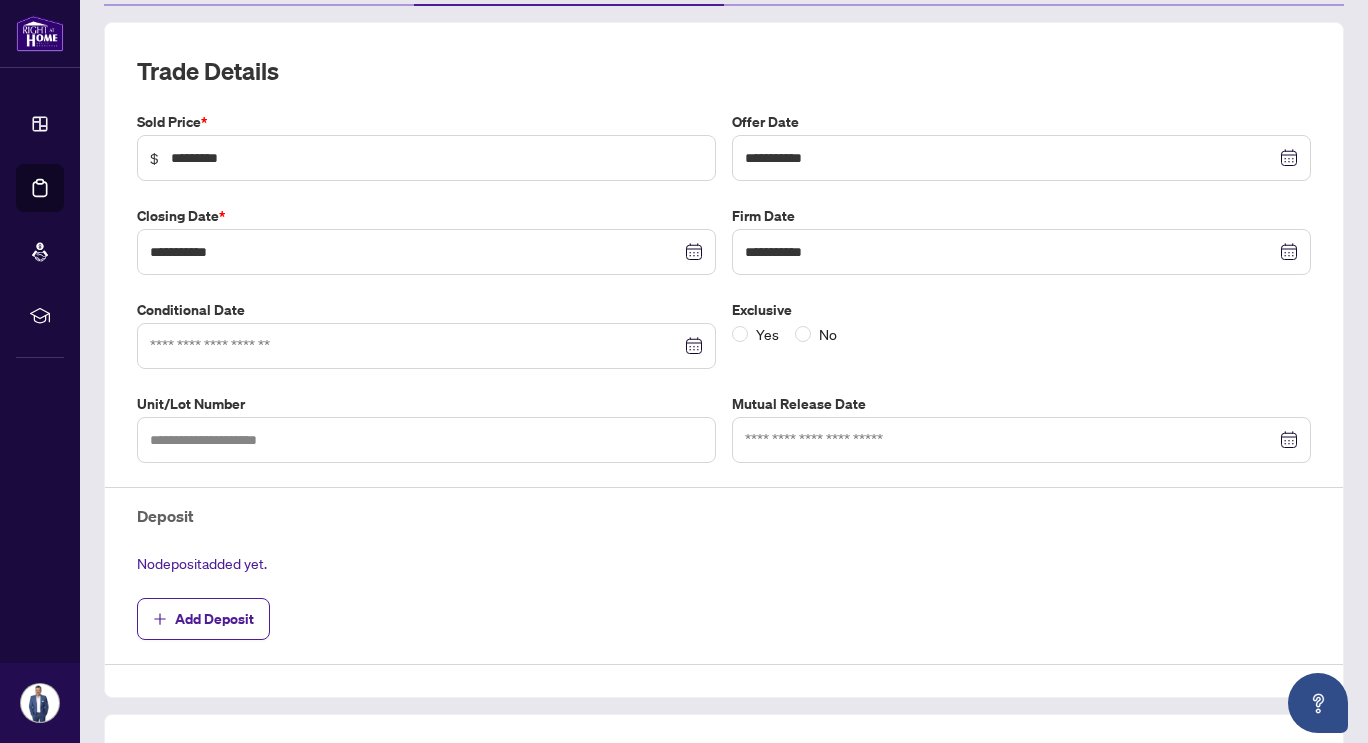 scroll, scrollTop: 253, scrollLeft: 0, axis: vertical 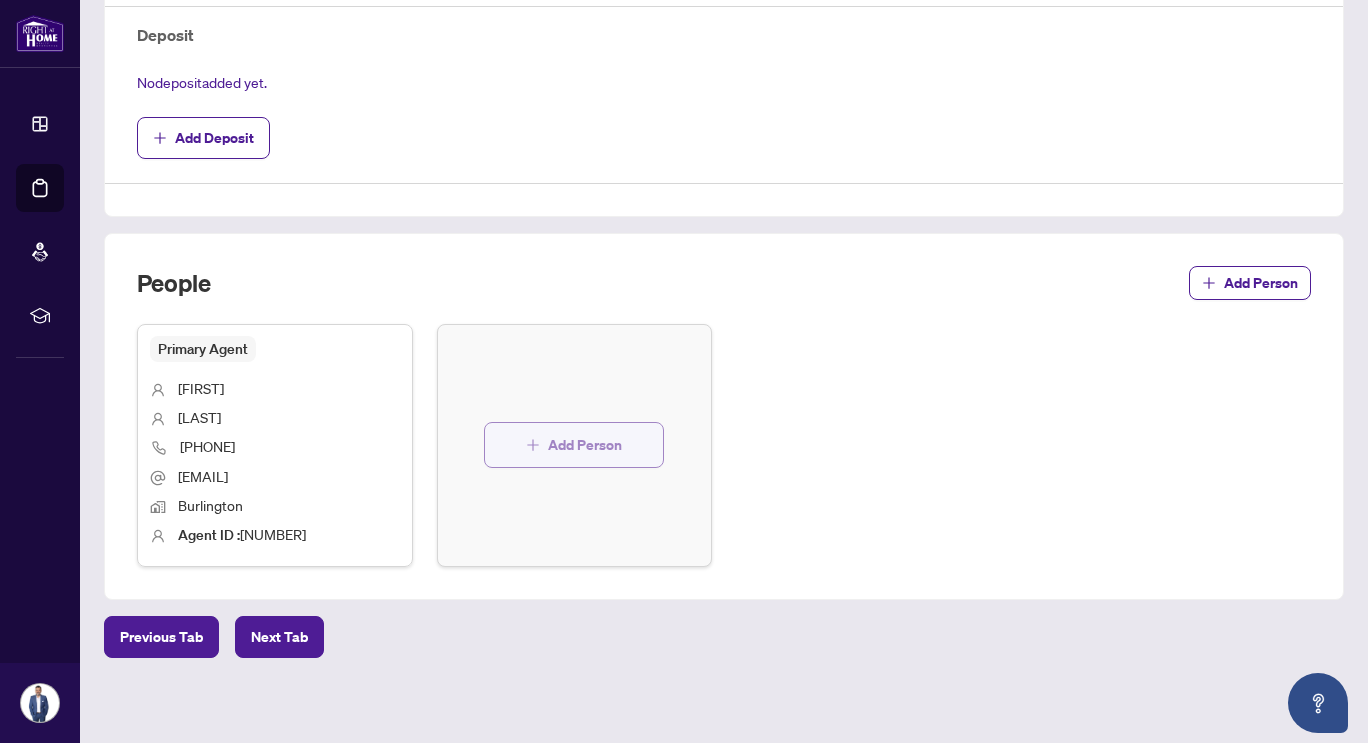 click on "Add Person" at bounding box center [585, 445] 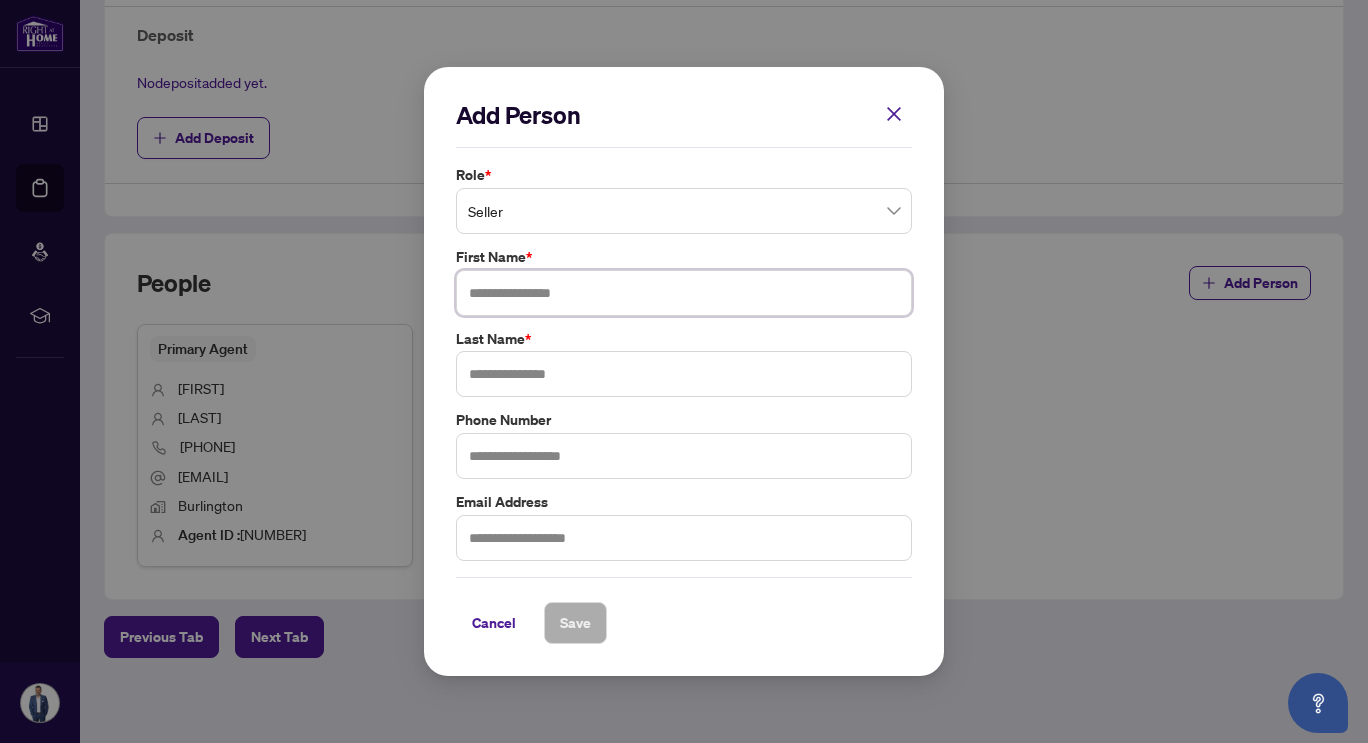 click at bounding box center (684, 293) 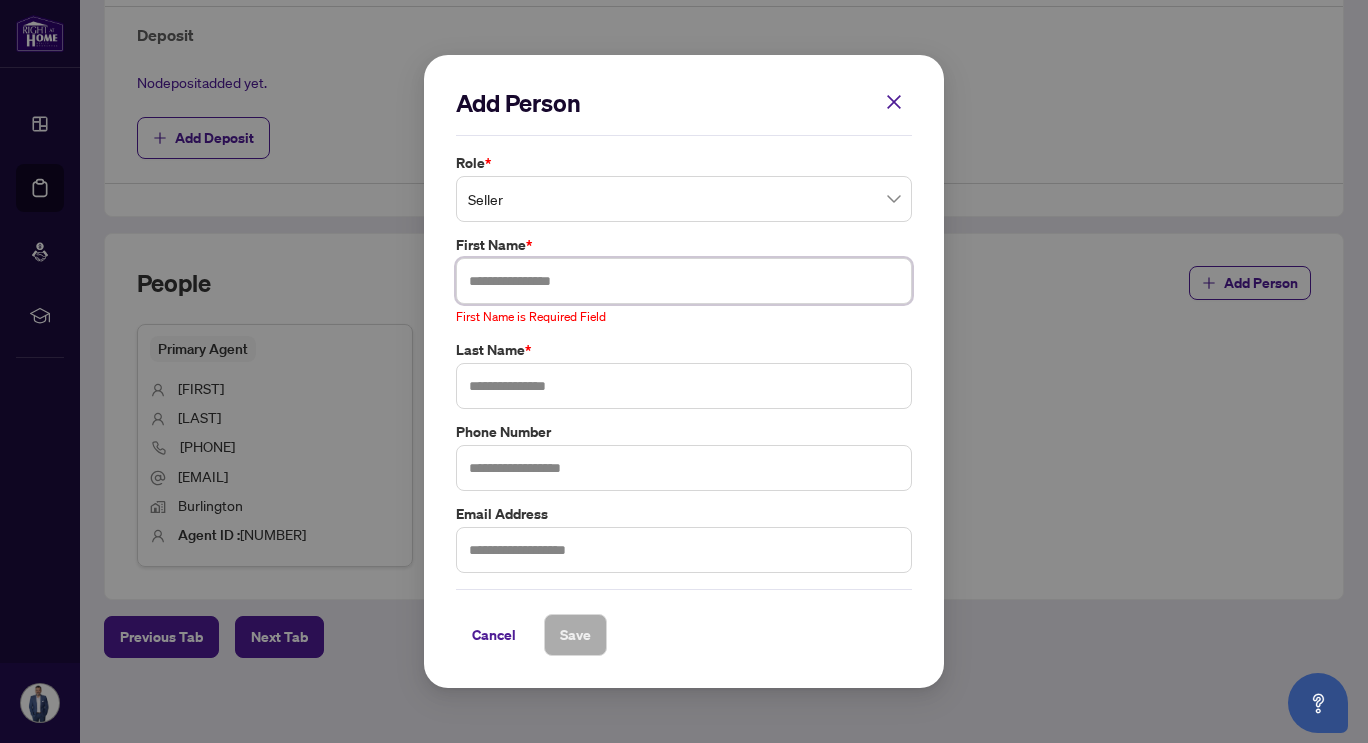click at bounding box center [684, 281] 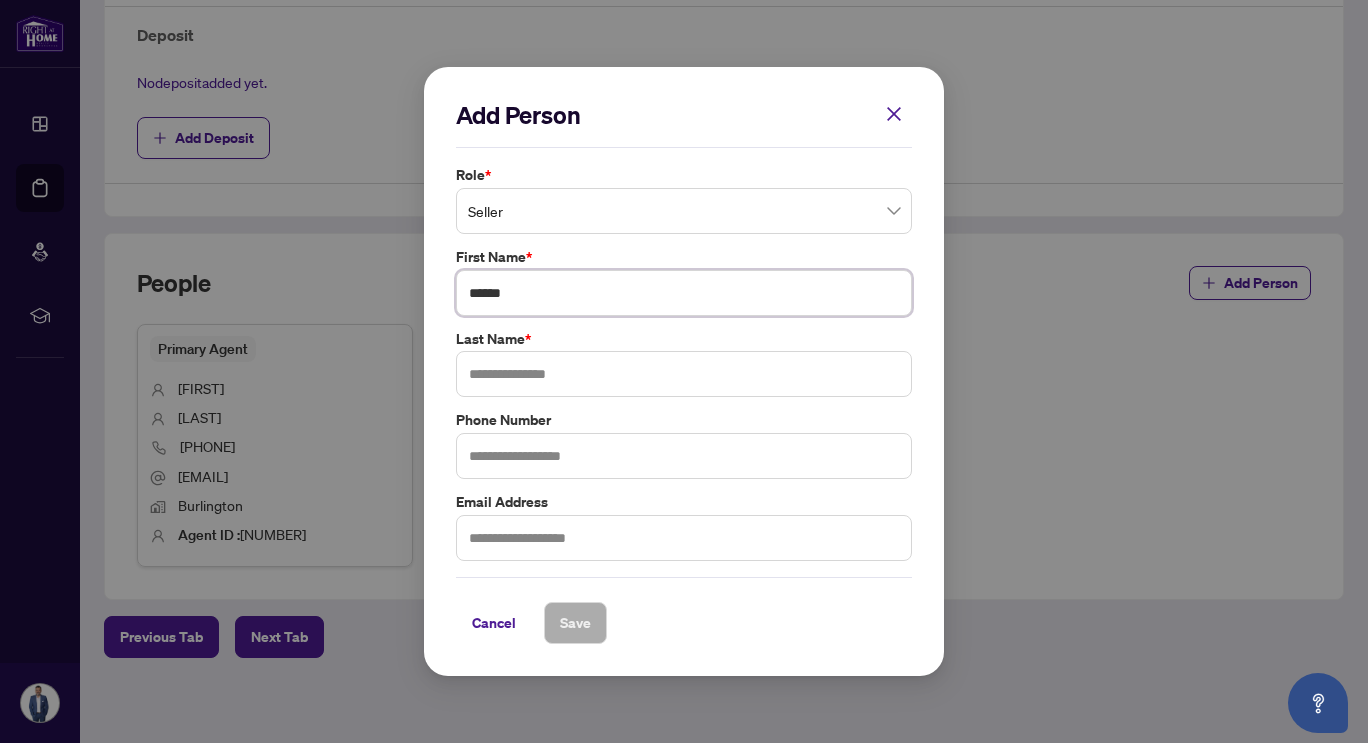 type on "******" 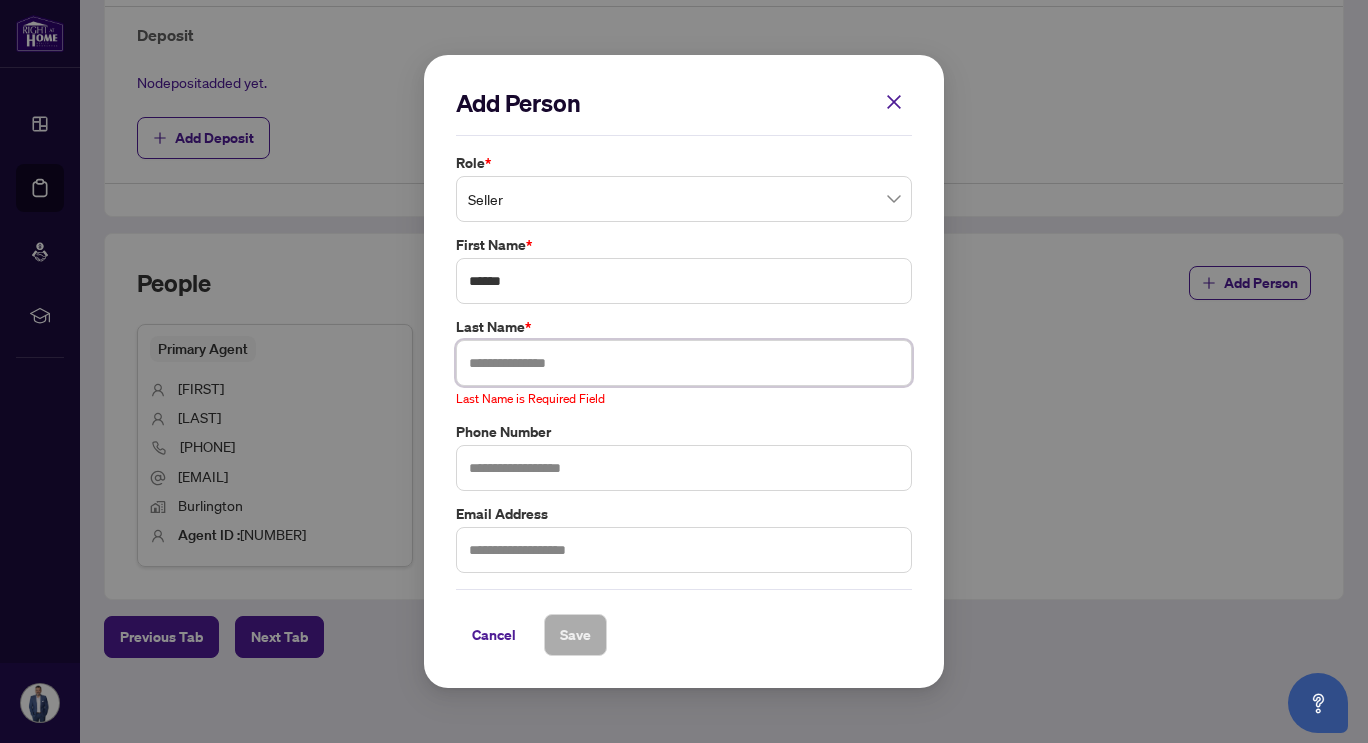 click at bounding box center [684, 363] 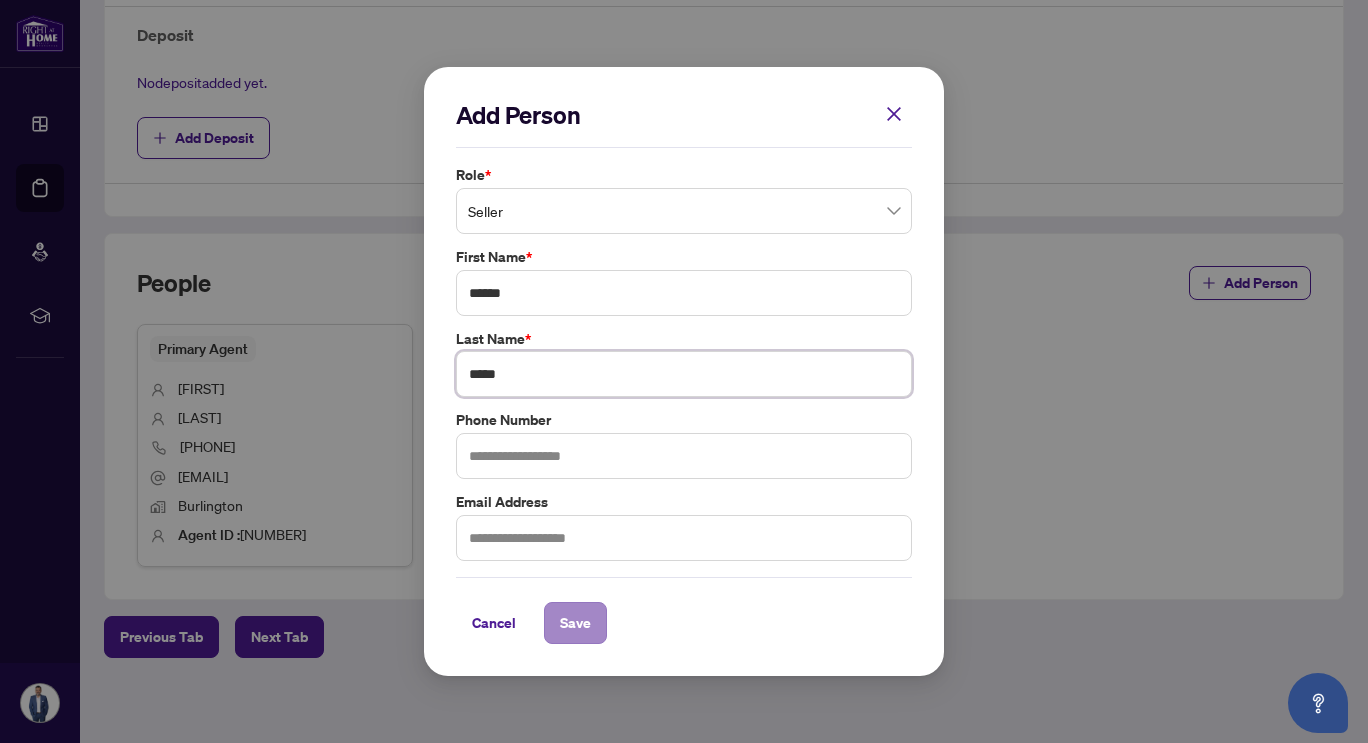 type on "*****" 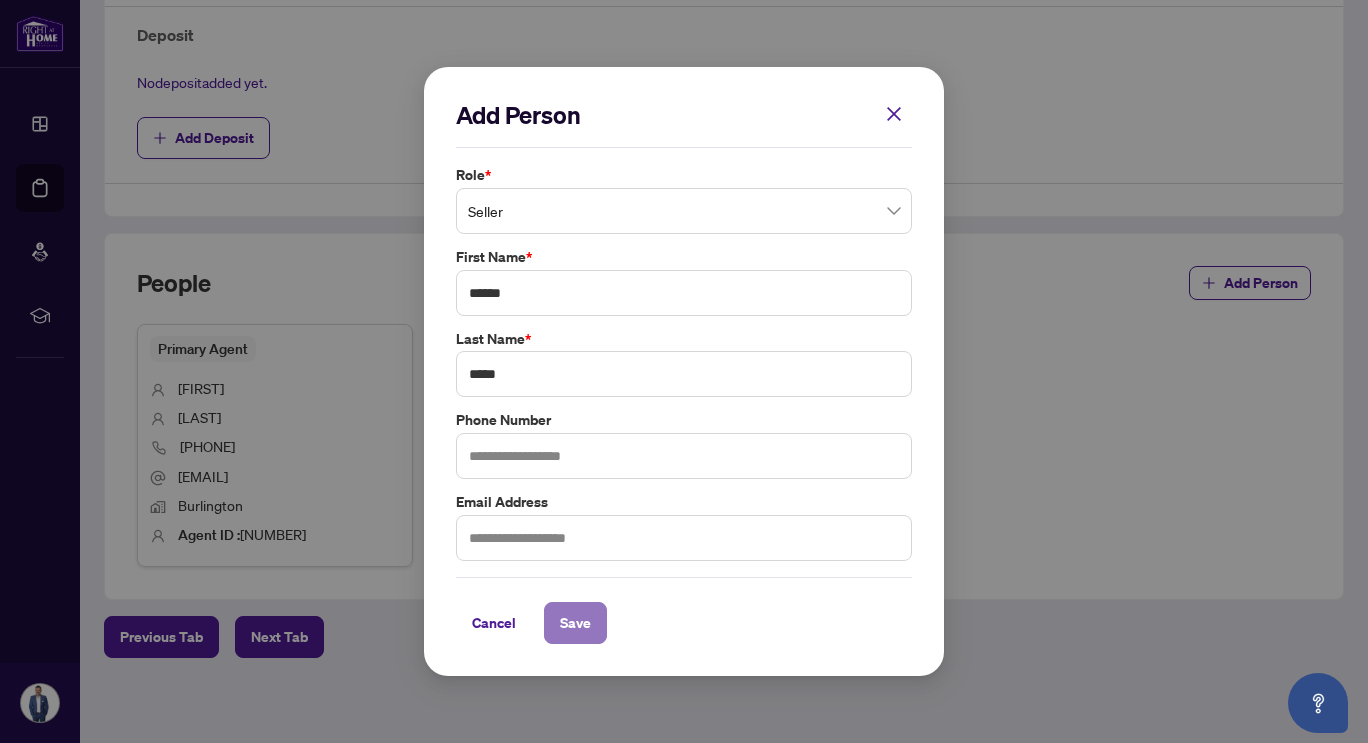 click on "Save" at bounding box center (575, 623) 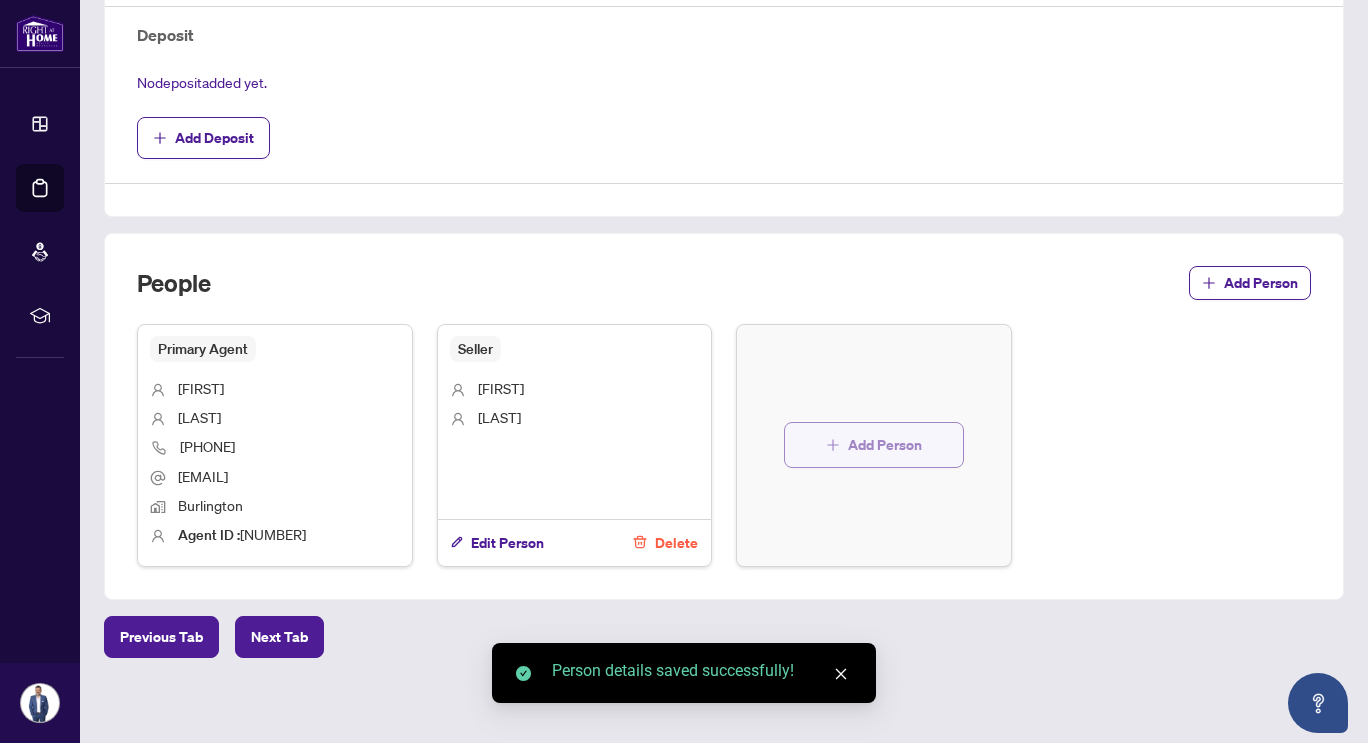 click 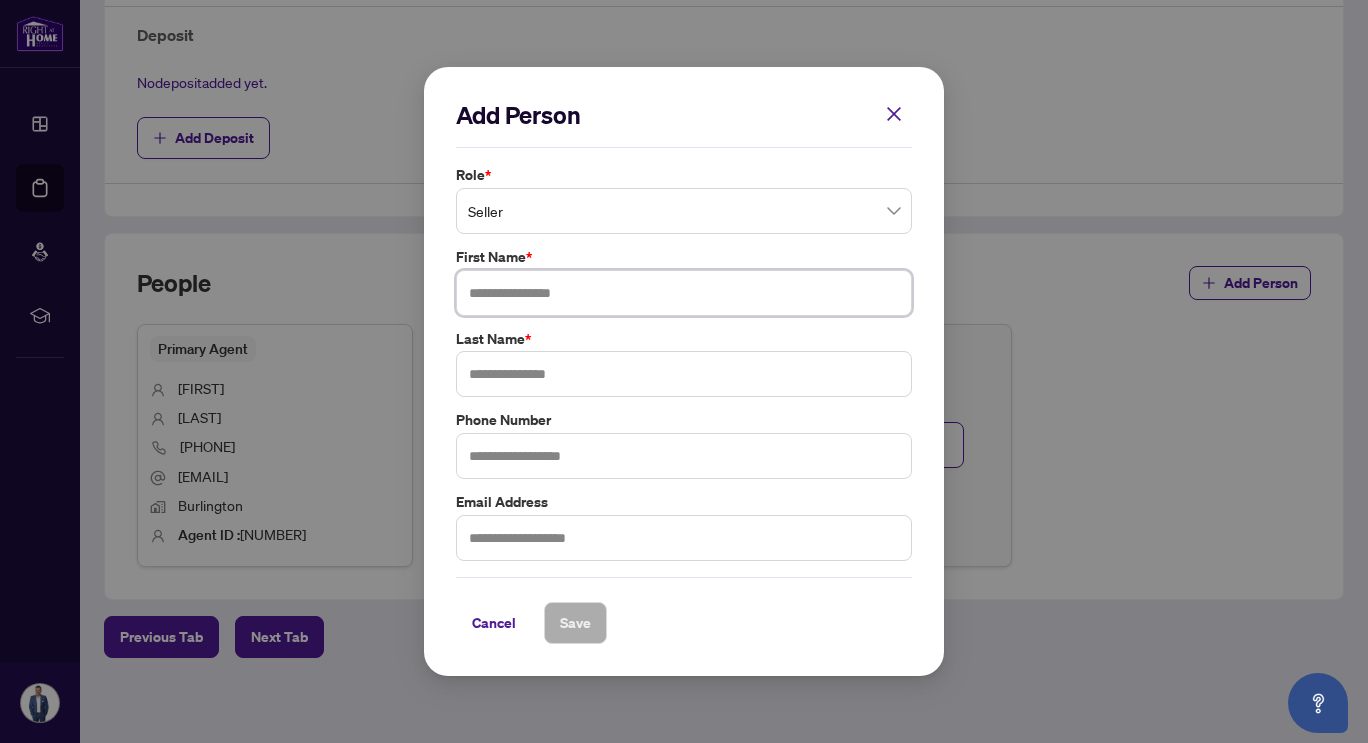 click at bounding box center (684, 293) 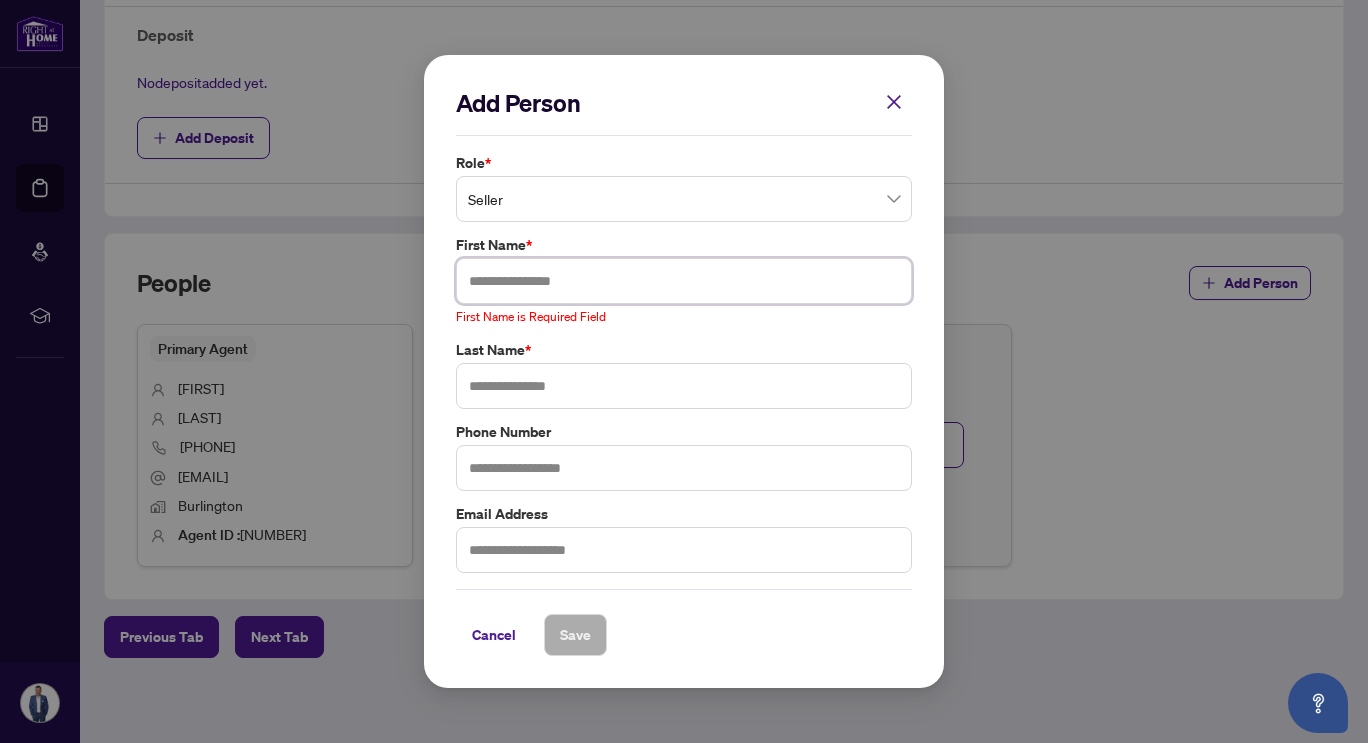 click at bounding box center [684, 281] 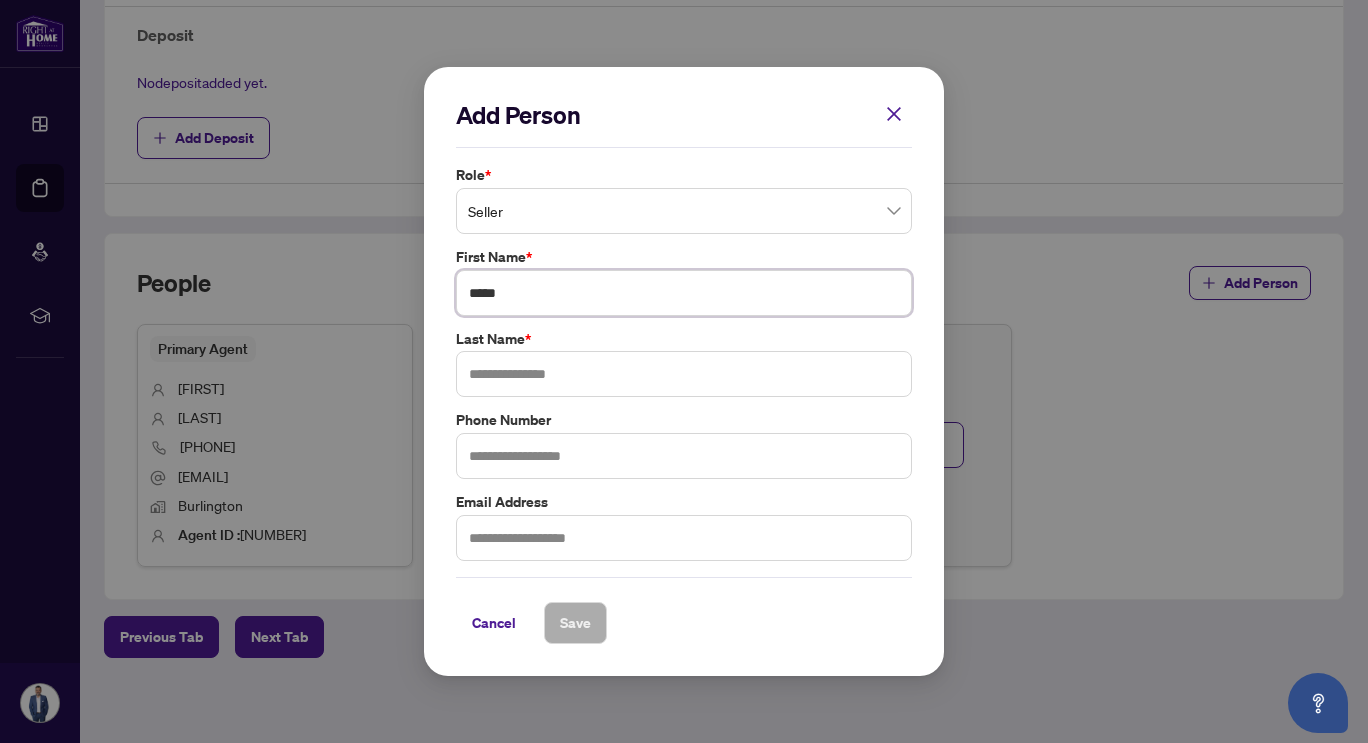 type on "*****" 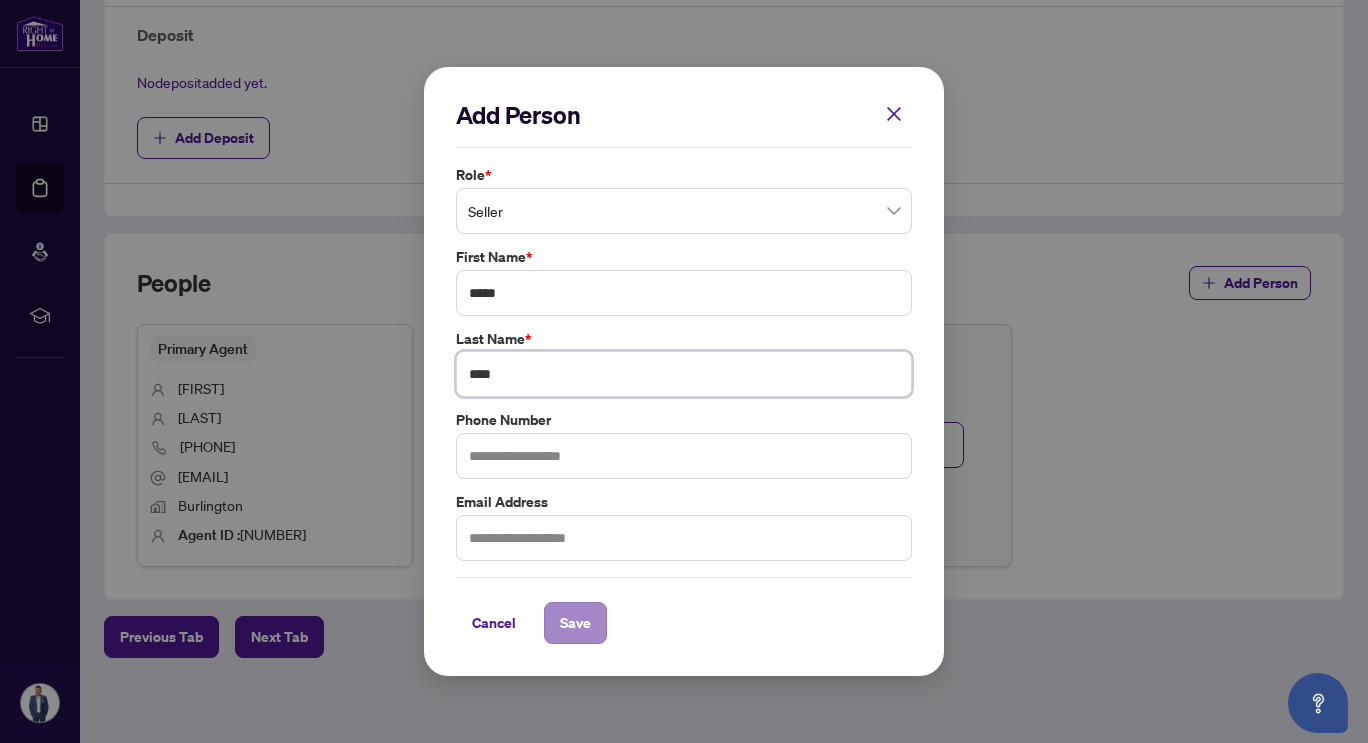 type on "****" 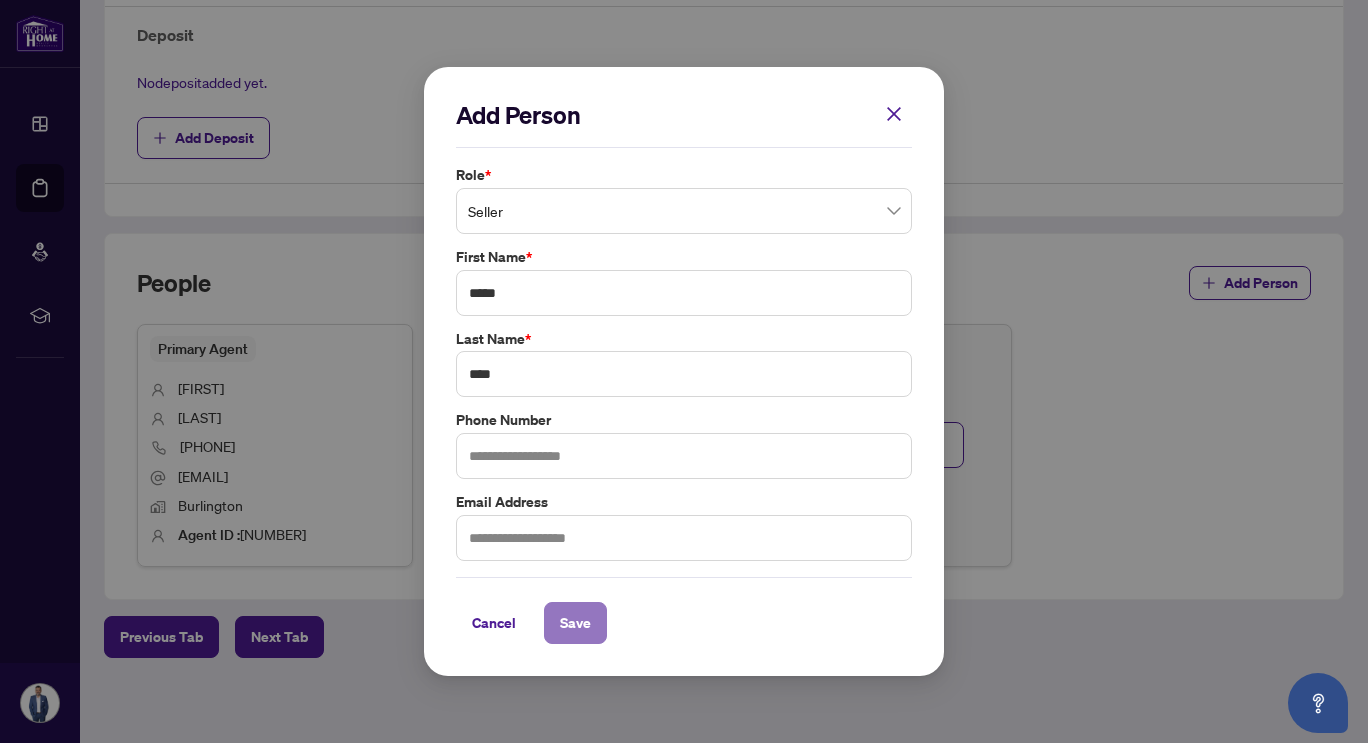 click on "Save" at bounding box center [575, 623] 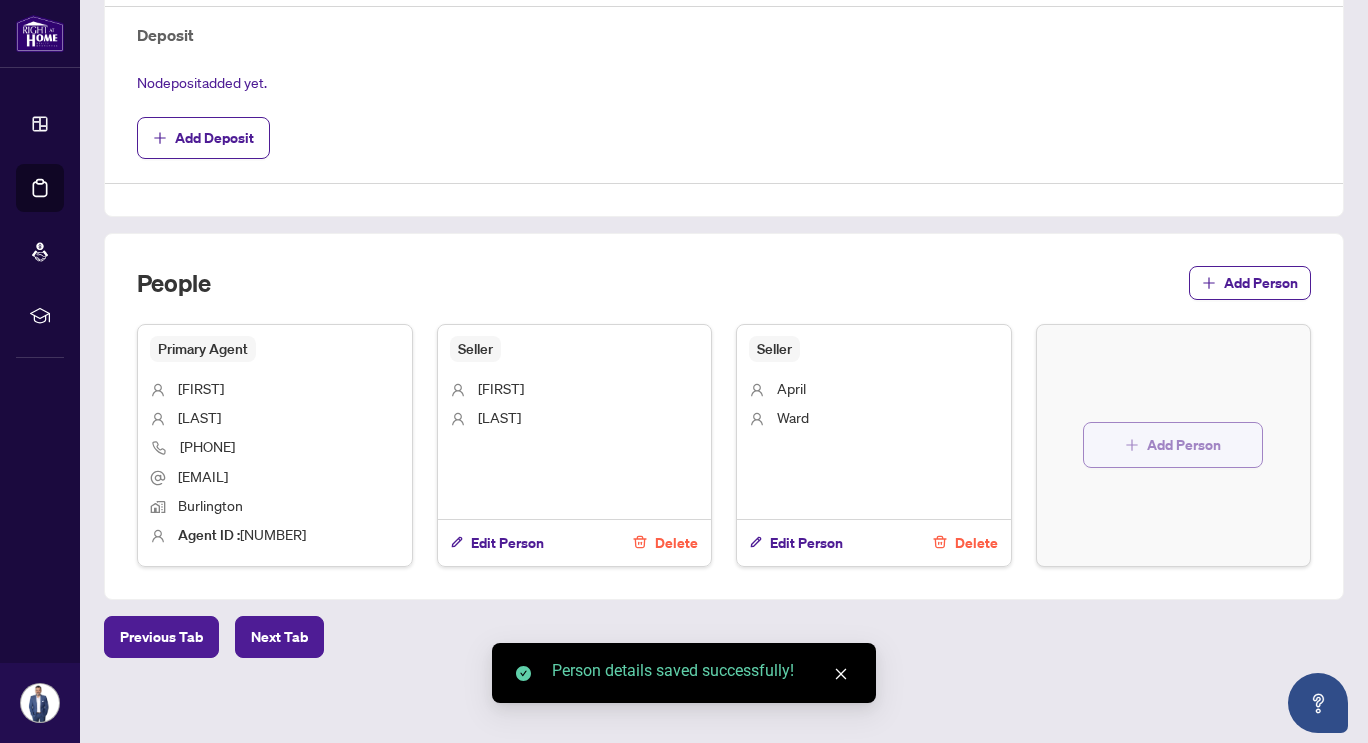 click on "Add Person" at bounding box center (1173, 445) 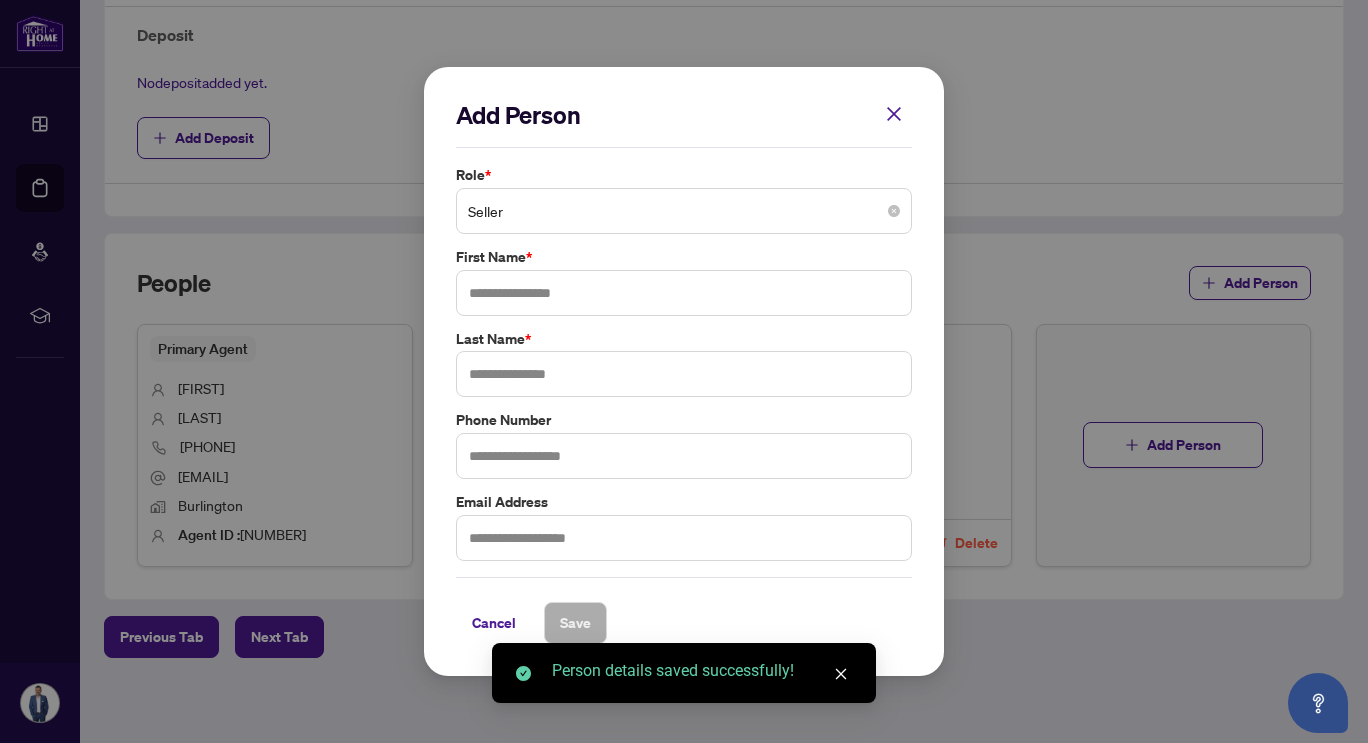 click on "Seller" at bounding box center [684, 211] 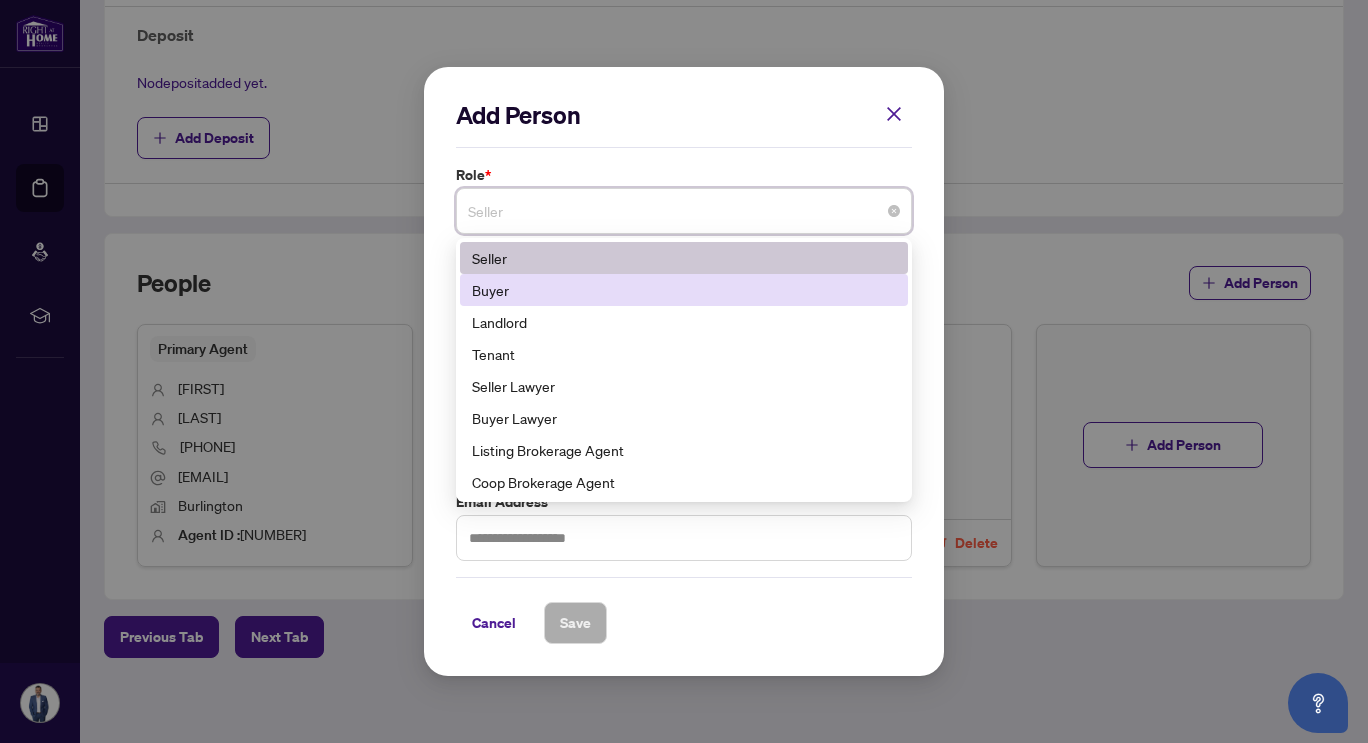 click on "Buyer" at bounding box center [684, 290] 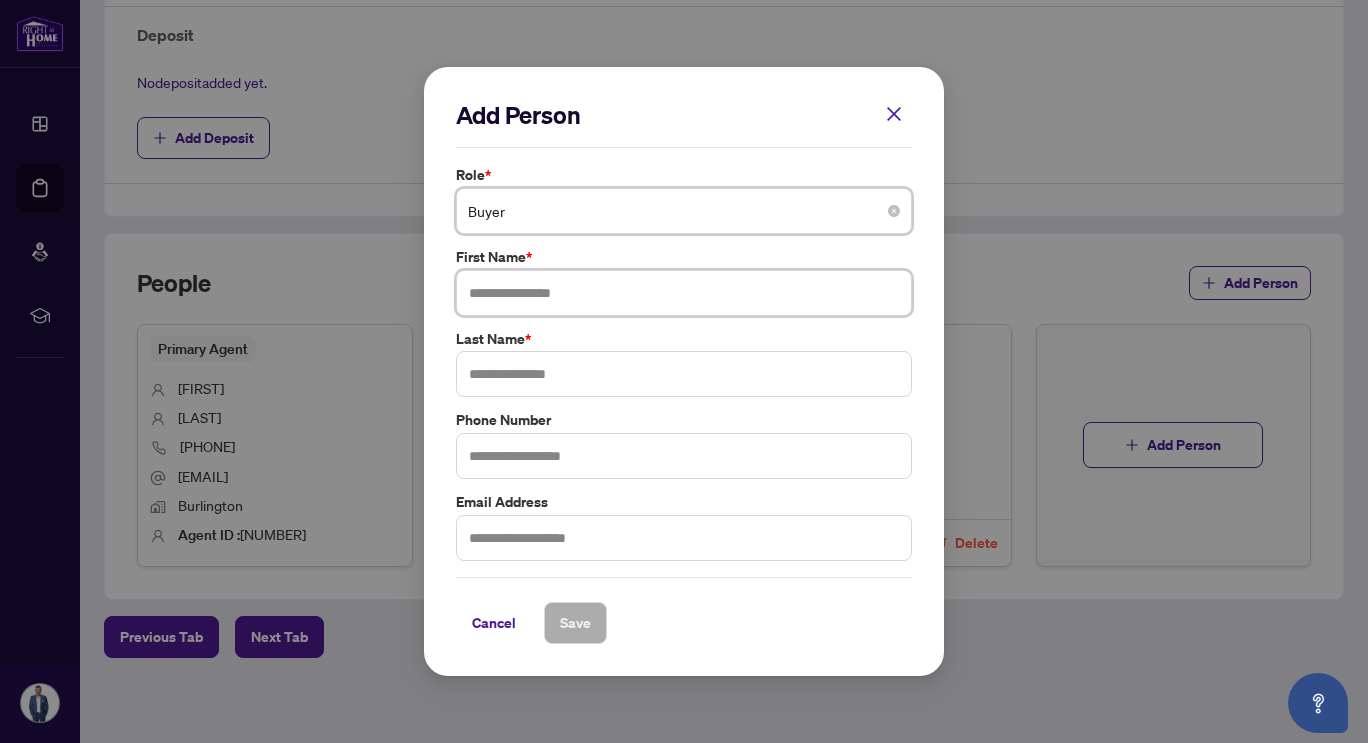 click at bounding box center (684, 293) 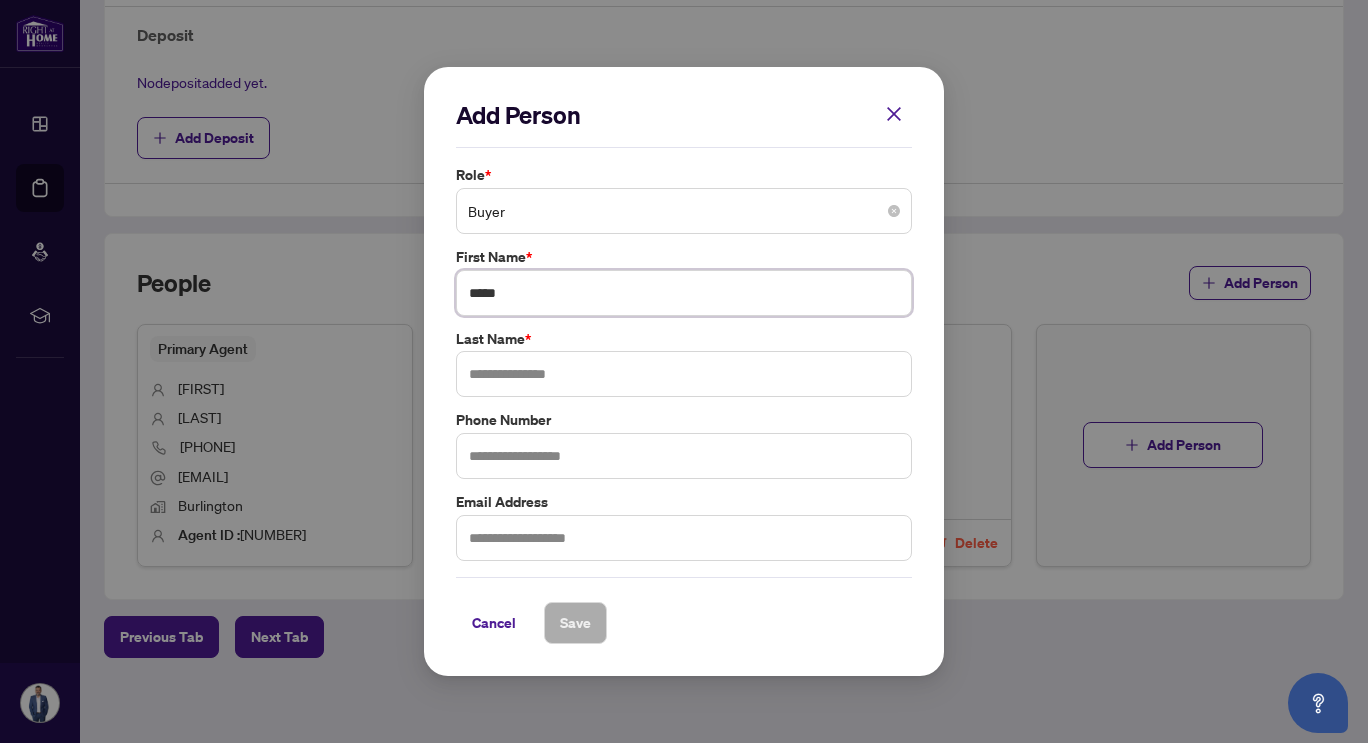 type on "*****" 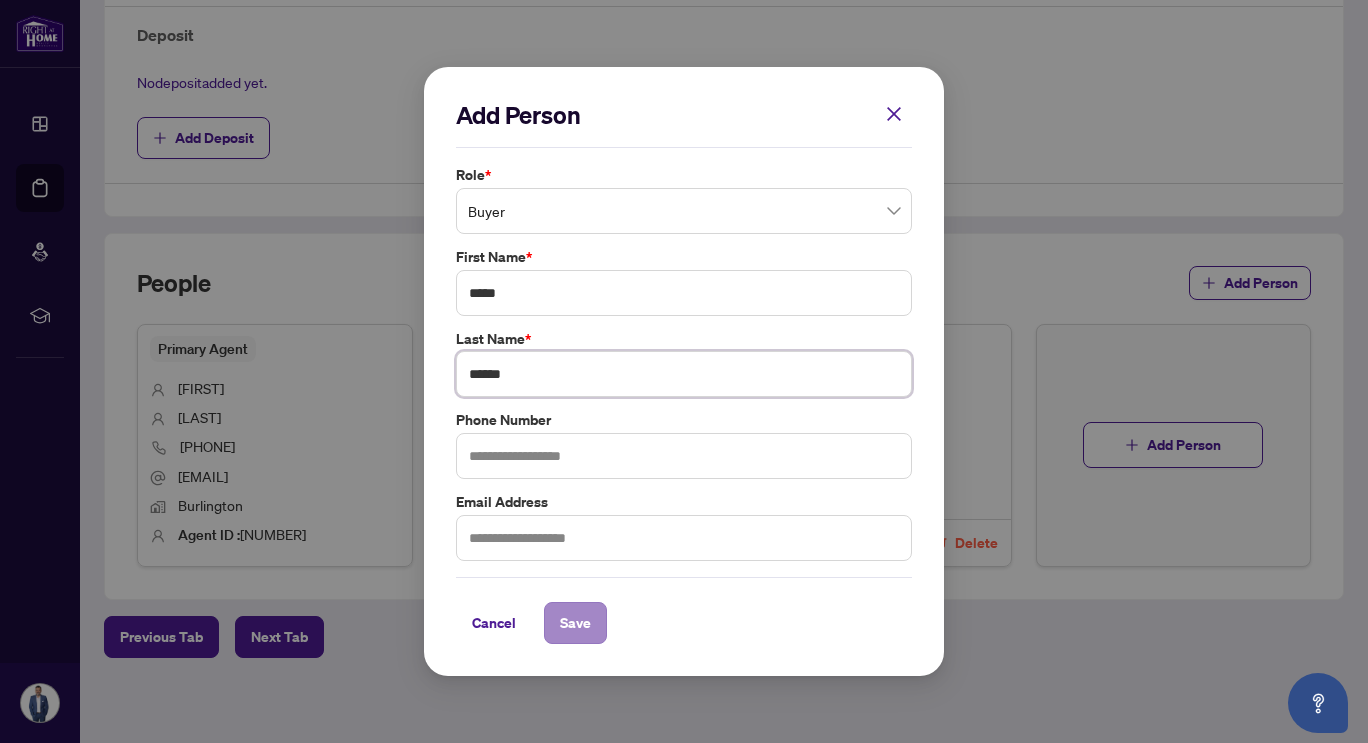 type on "******" 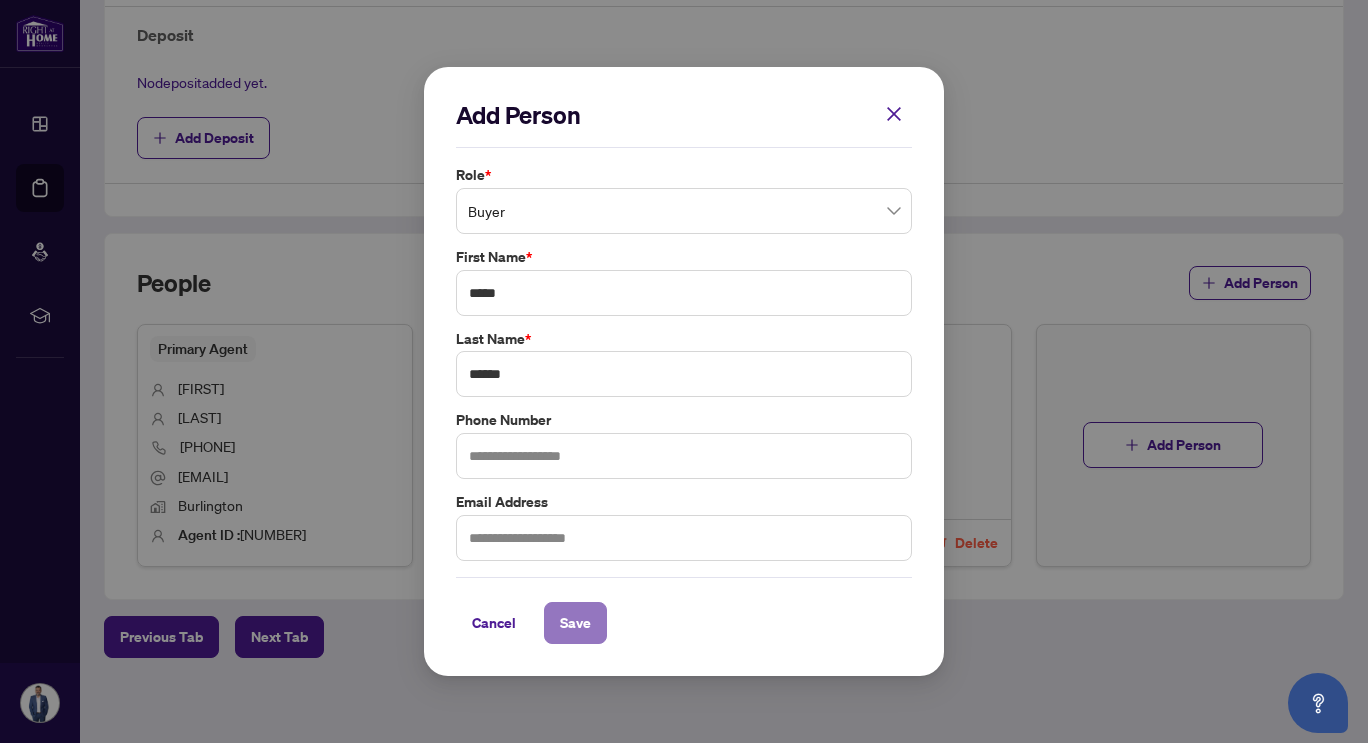 click on "Save" at bounding box center [575, 623] 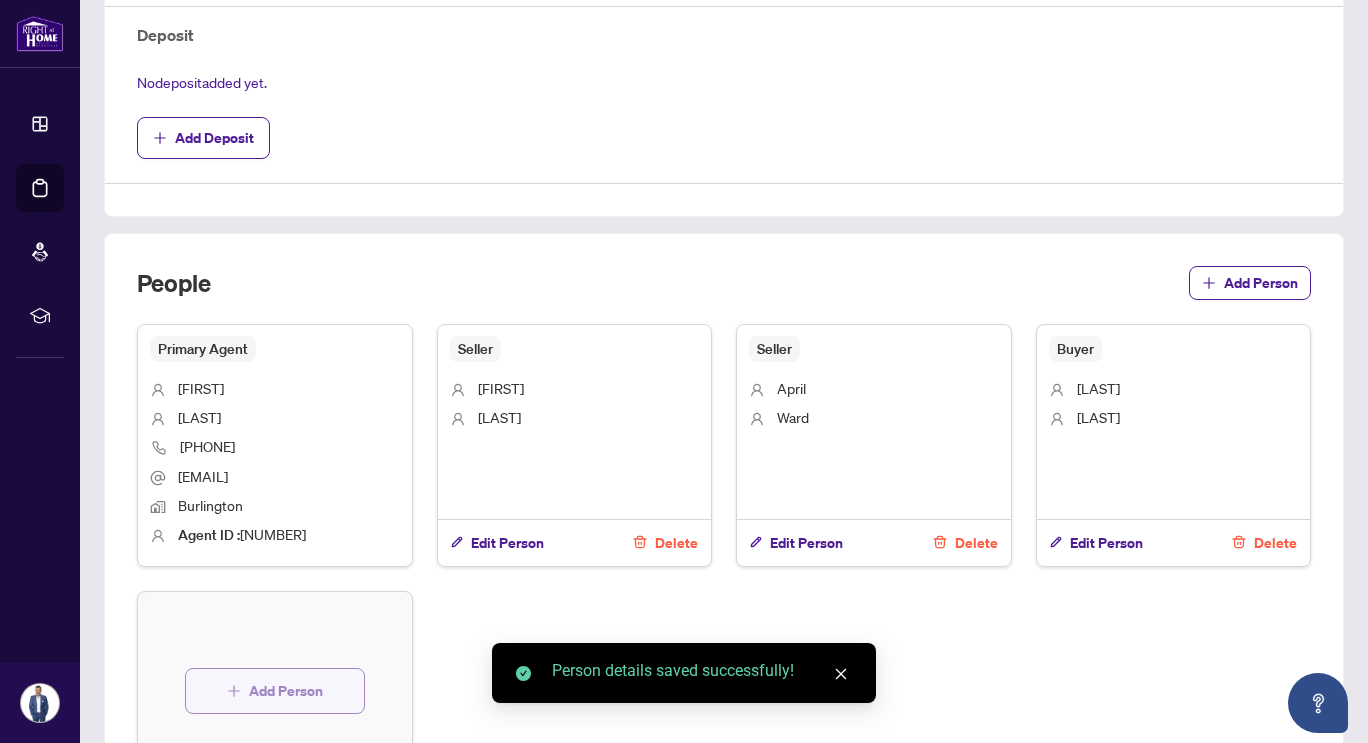 click on "Buyer     [FIRST]     [LAST] Edit Person Delete" at bounding box center [1174, 445] 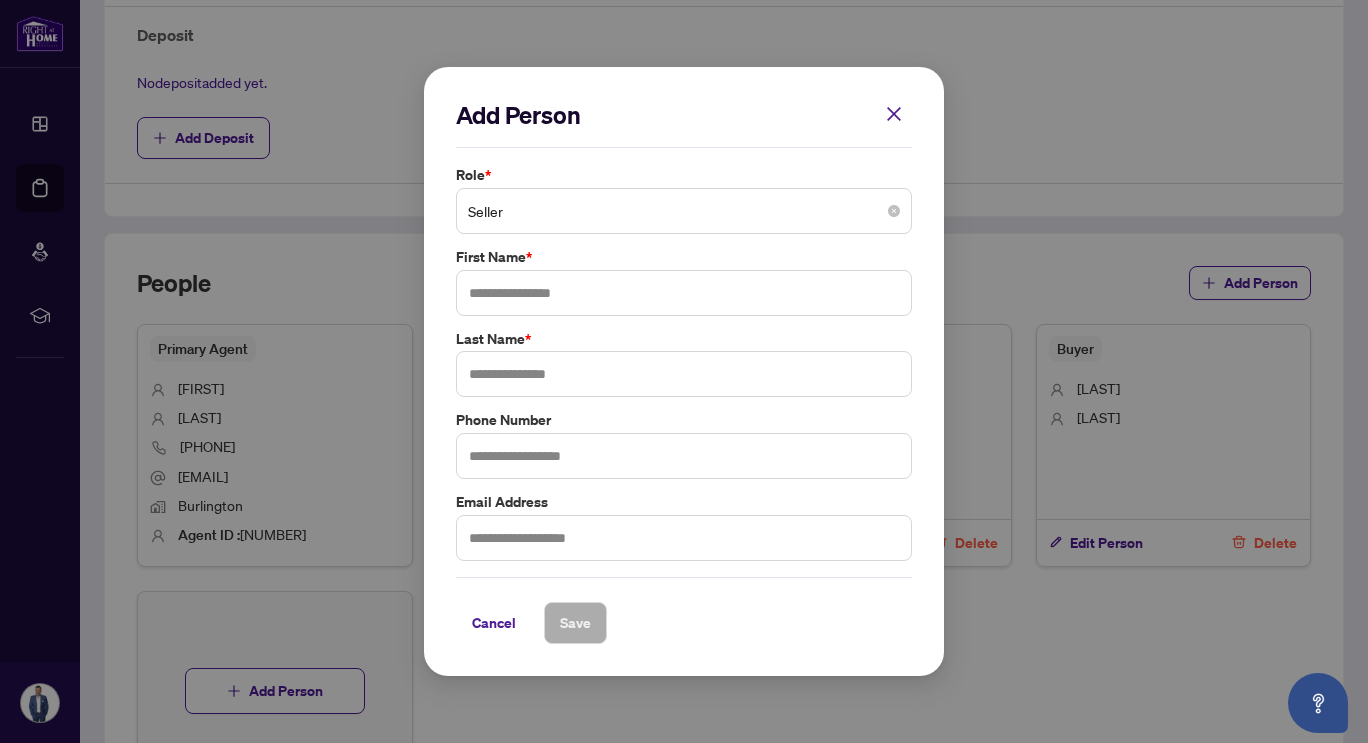 click on "Seller" at bounding box center (684, 211) 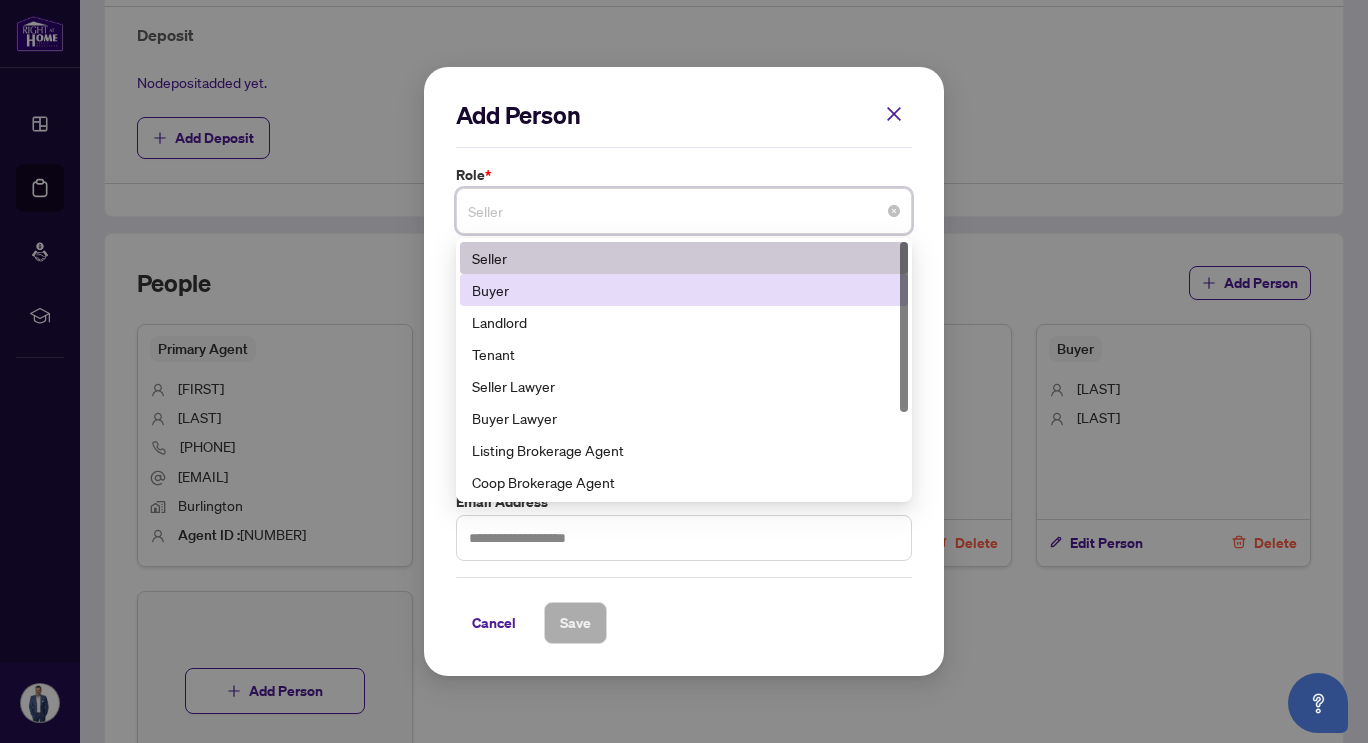 click on "Buyer" at bounding box center (684, 290) 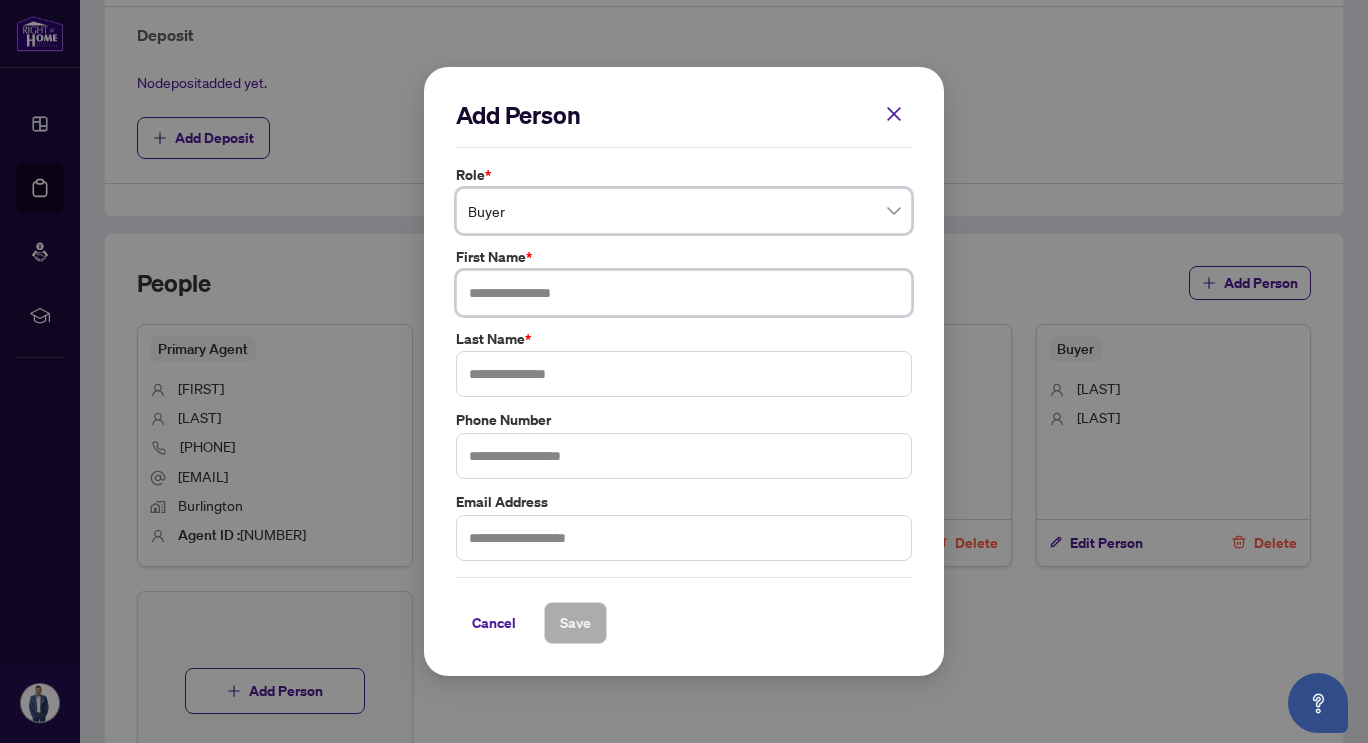 click at bounding box center (684, 293) 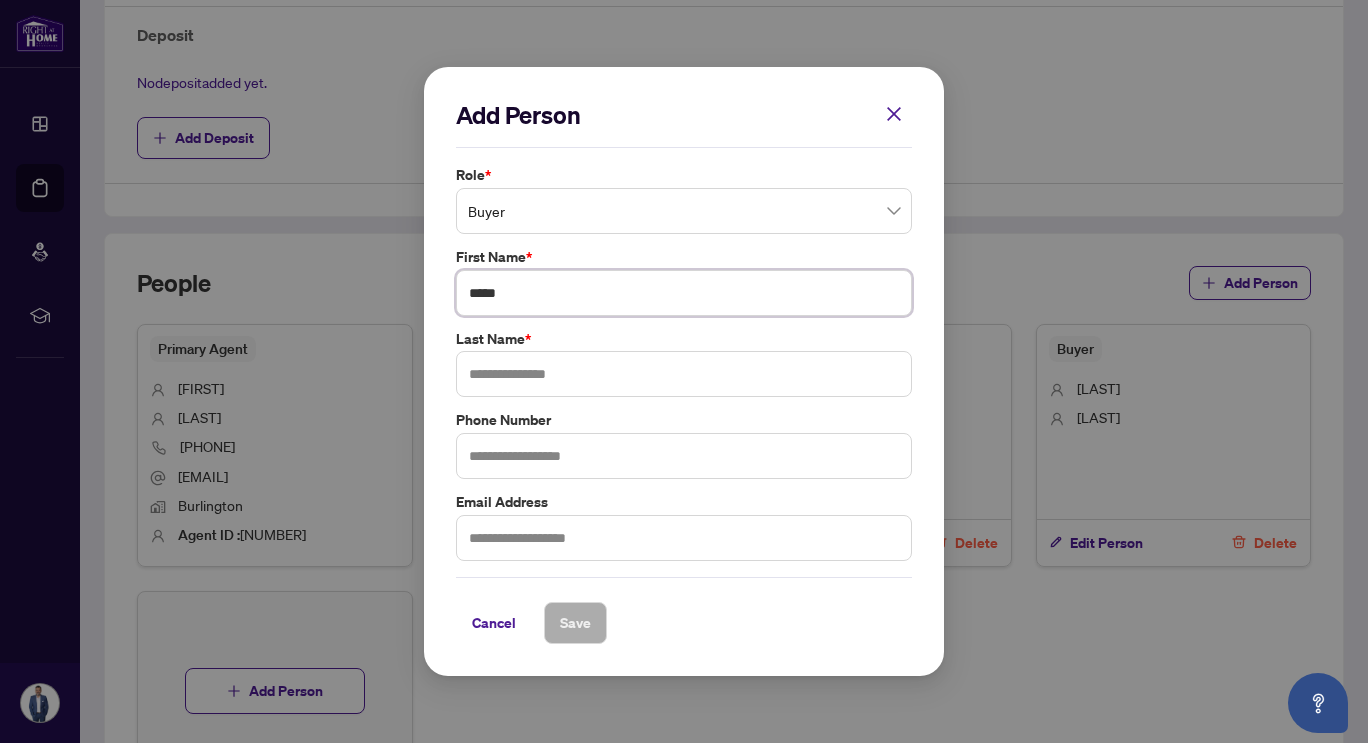 type on "*****" 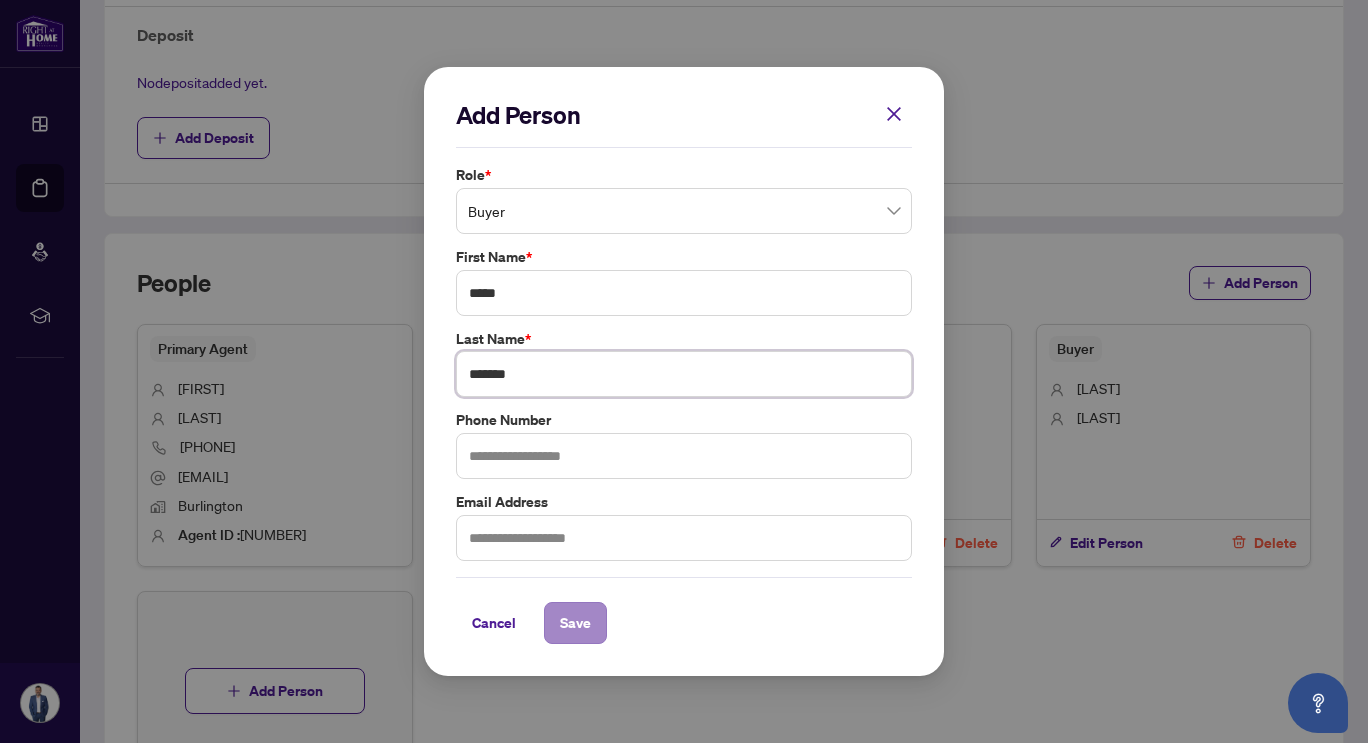 type on "*******" 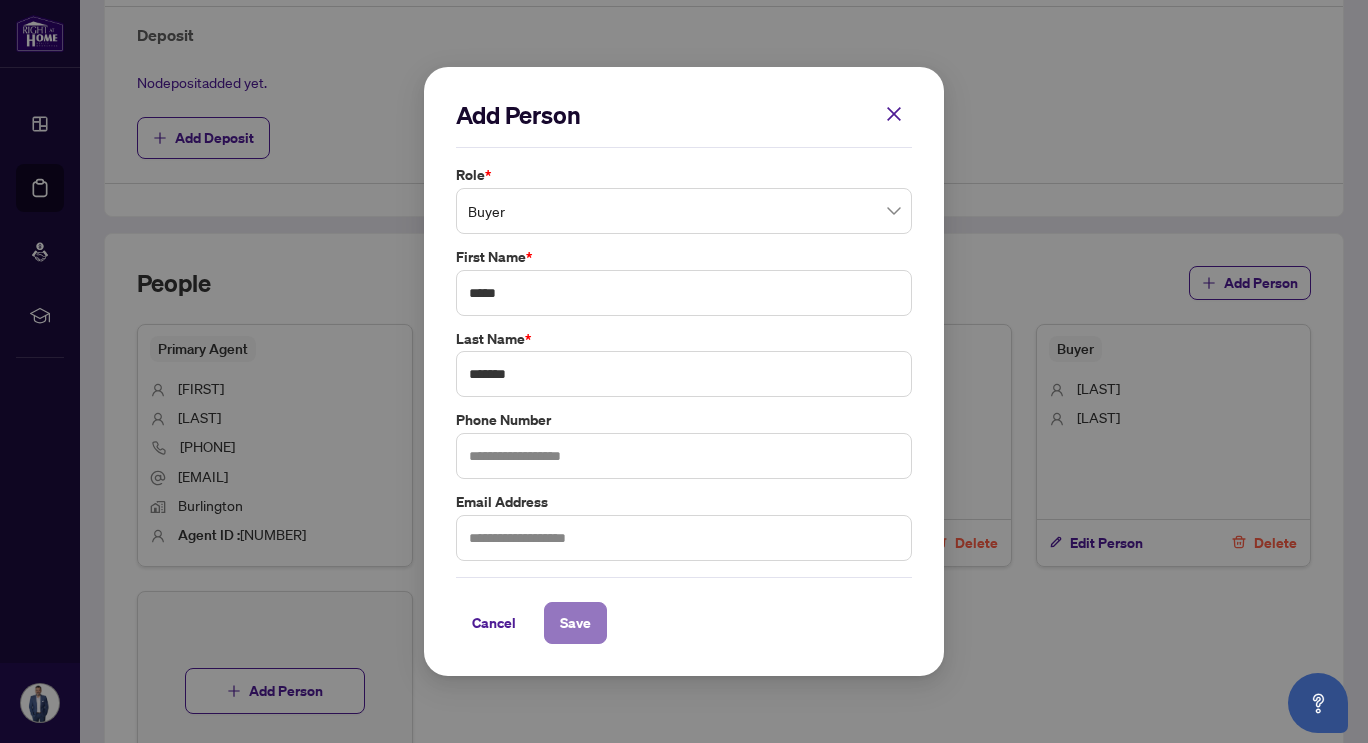 click on "Save" at bounding box center [575, 623] 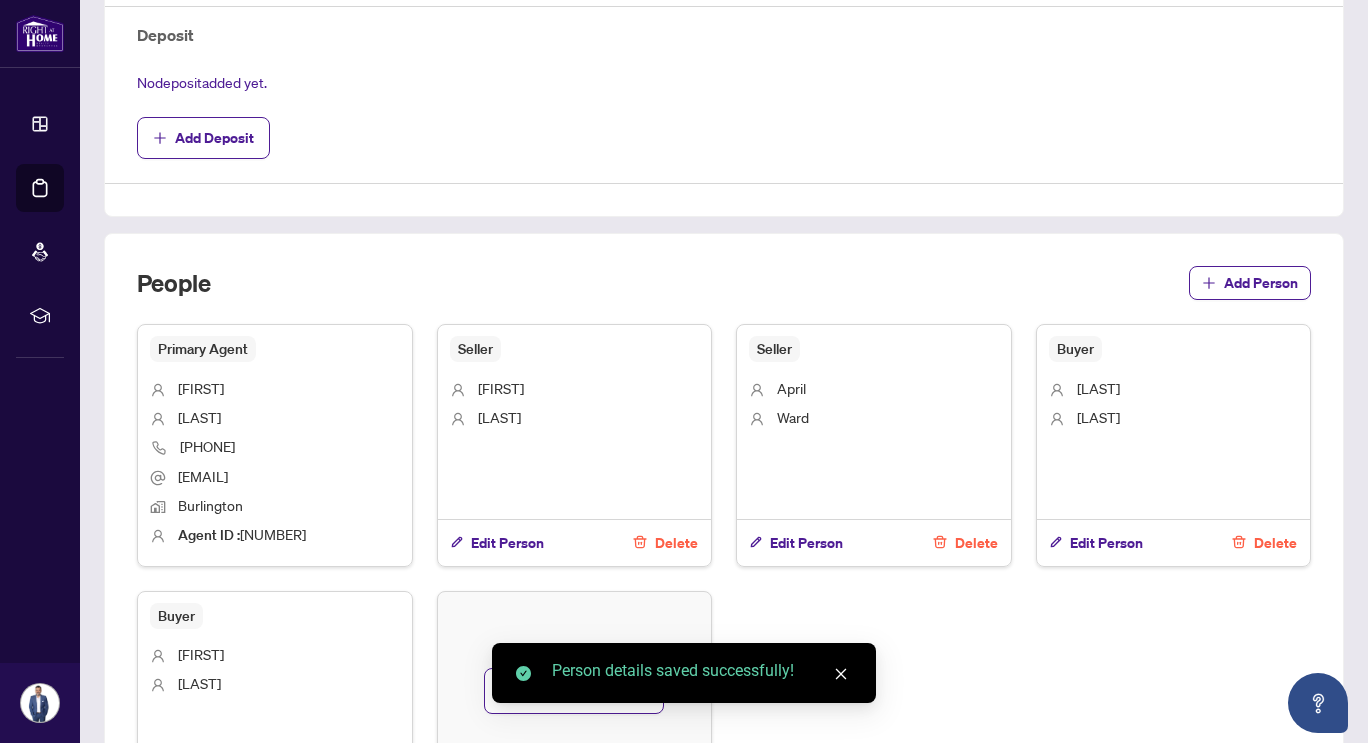 click 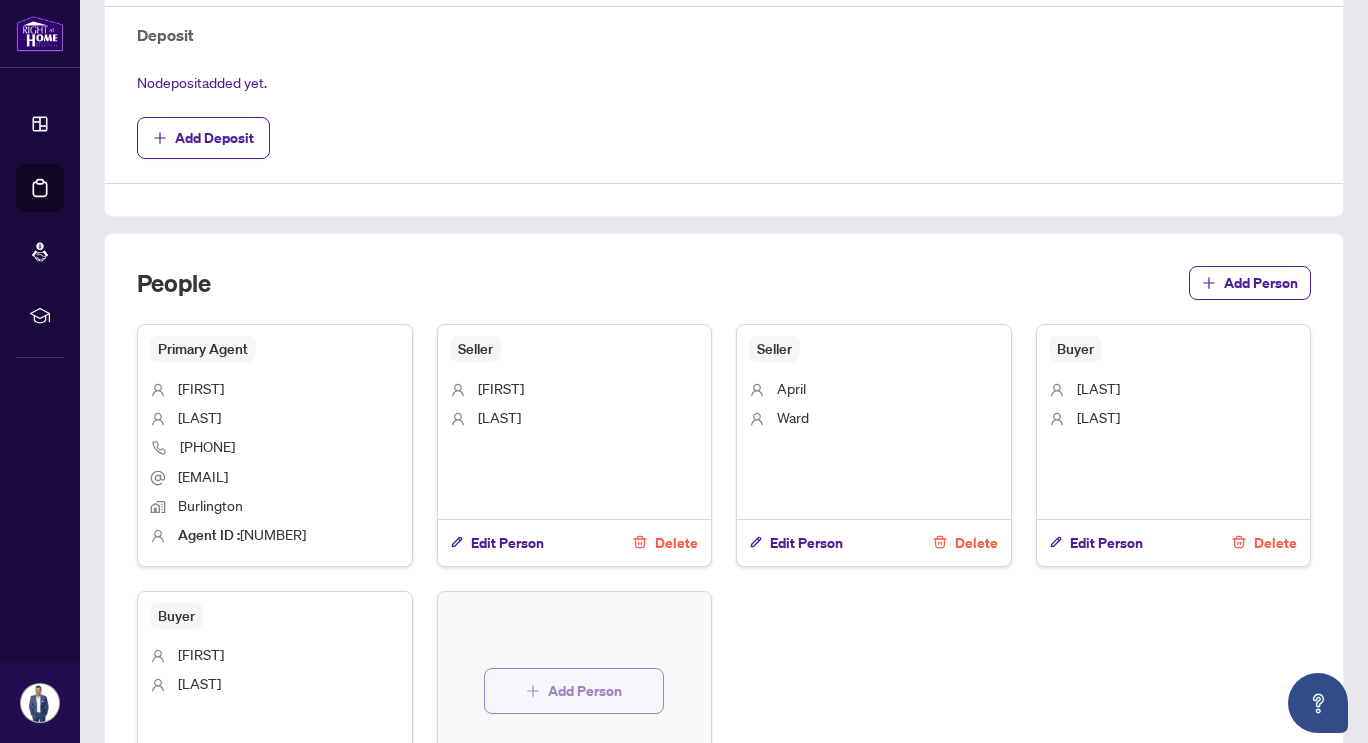 click on "Add Person" at bounding box center (585, 691) 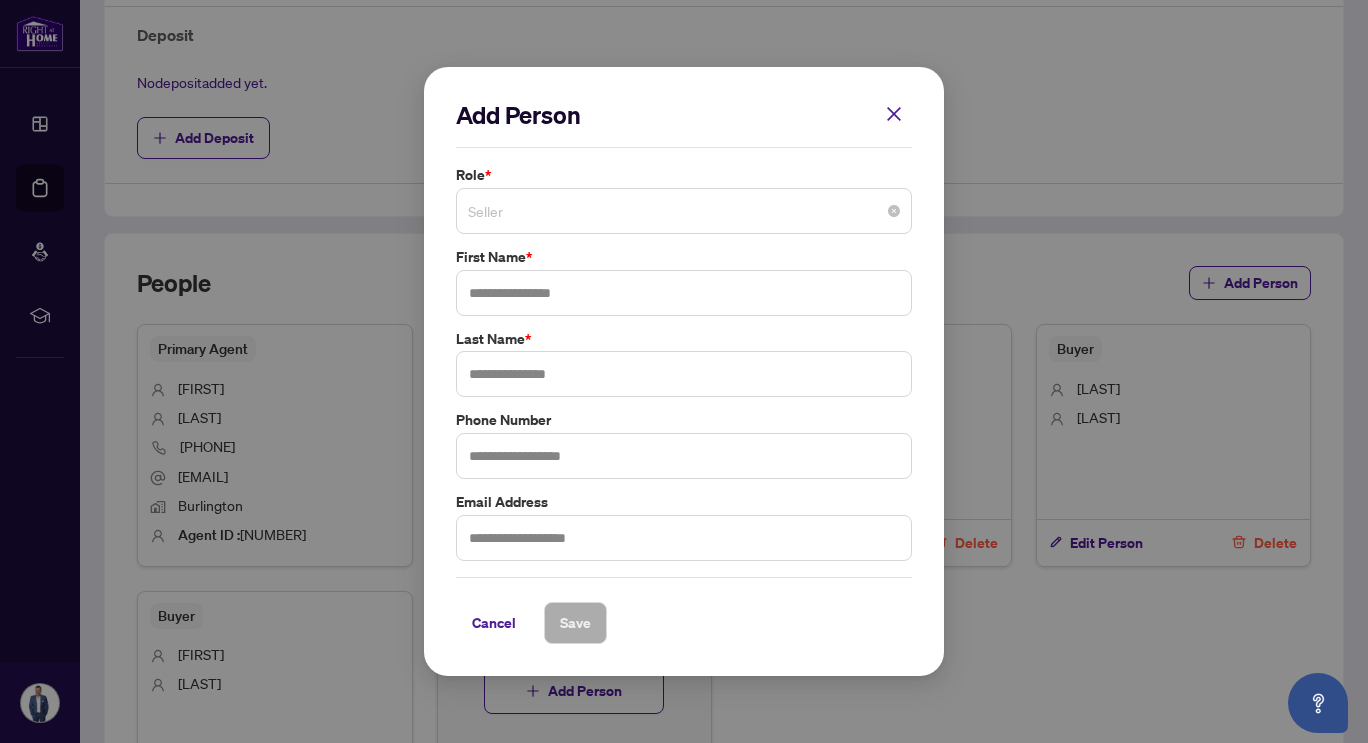 click on "Seller" at bounding box center (684, 211) 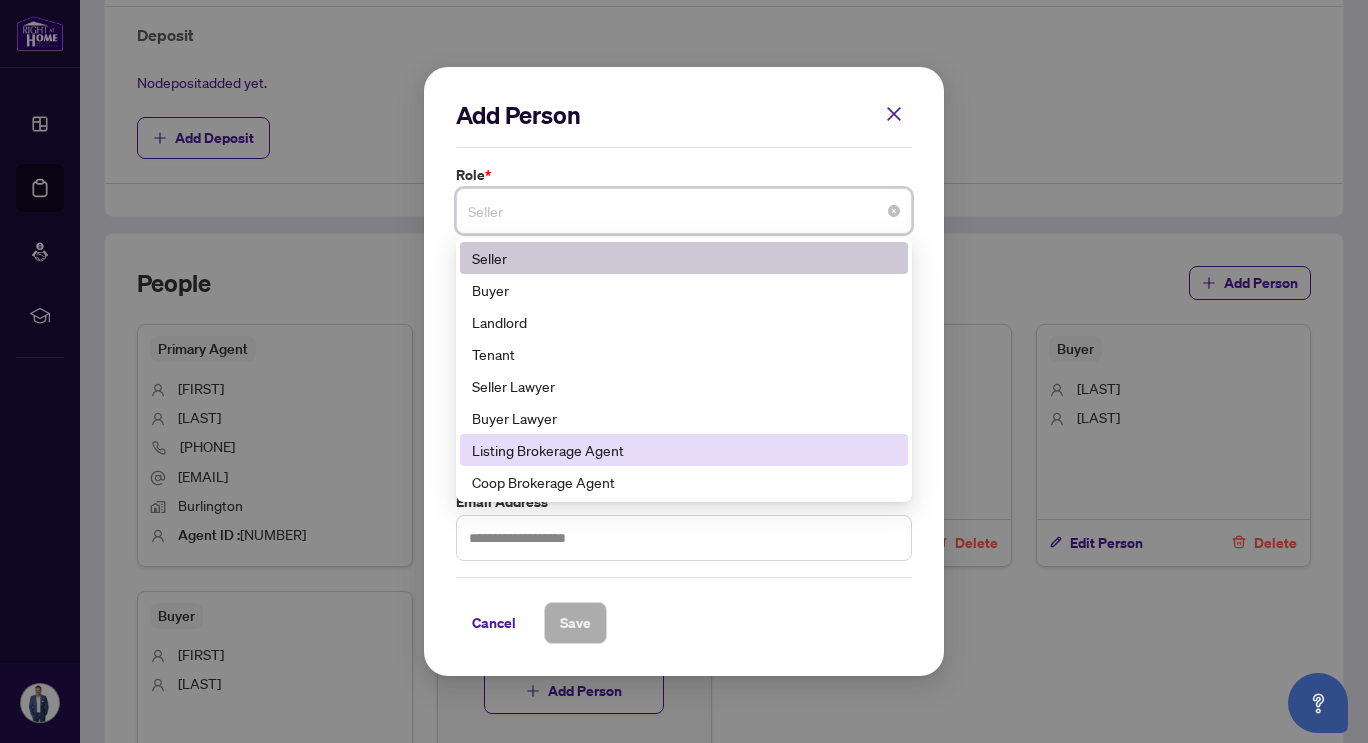 click on "Listing Brokerage Agent" at bounding box center [684, 450] 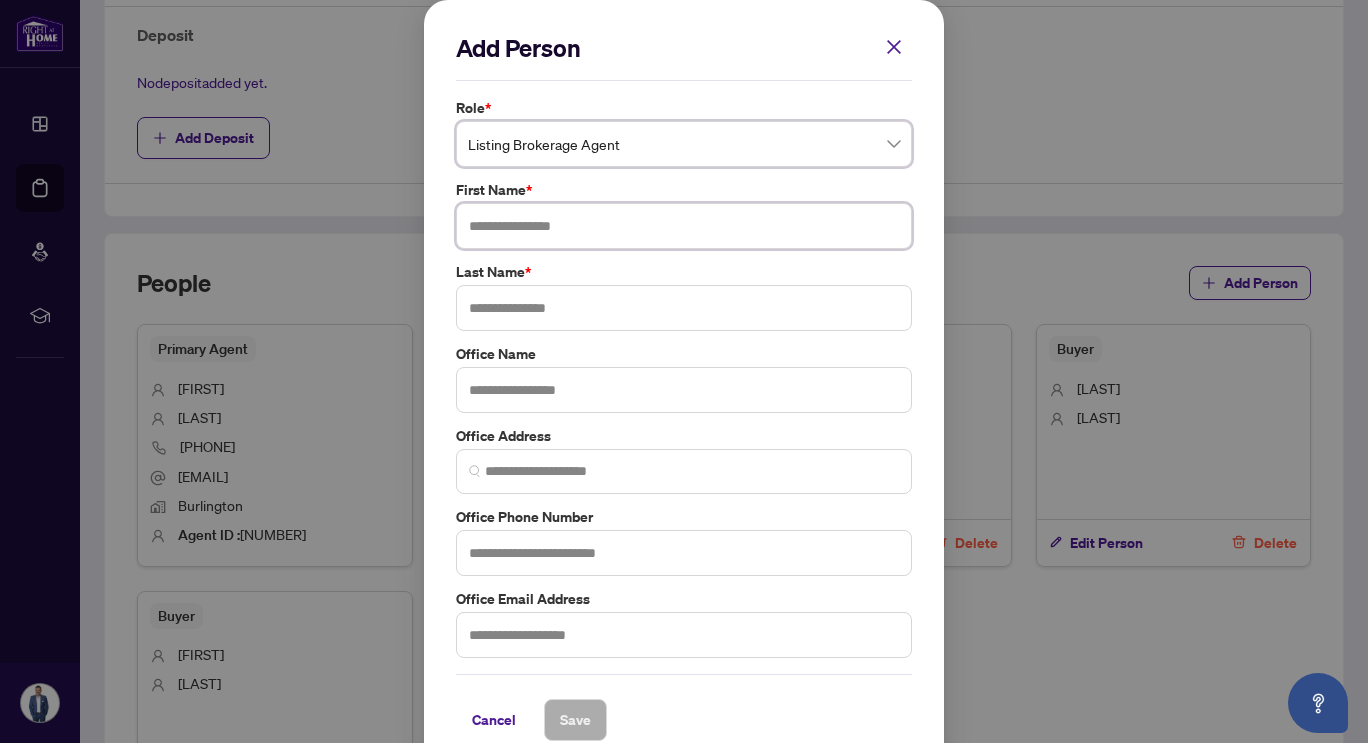 click at bounding box center (684, 226) 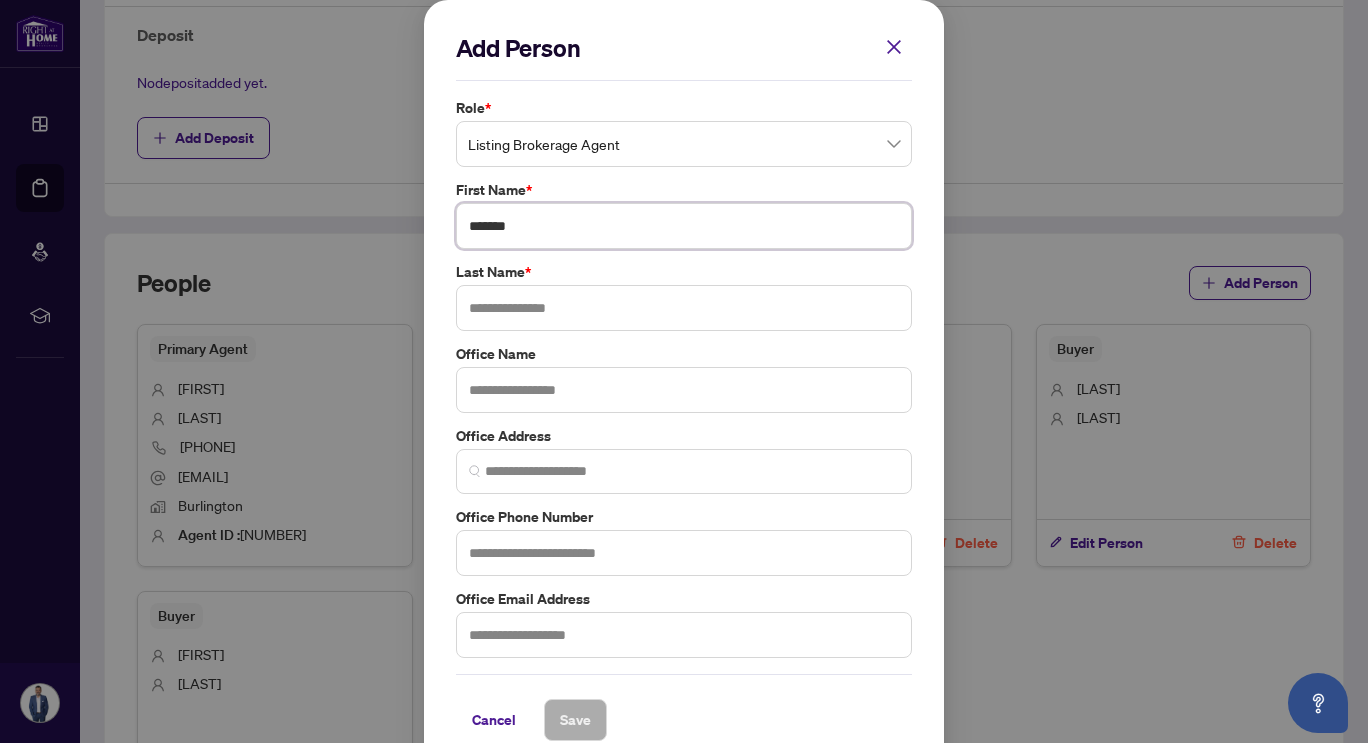 type on "*******" 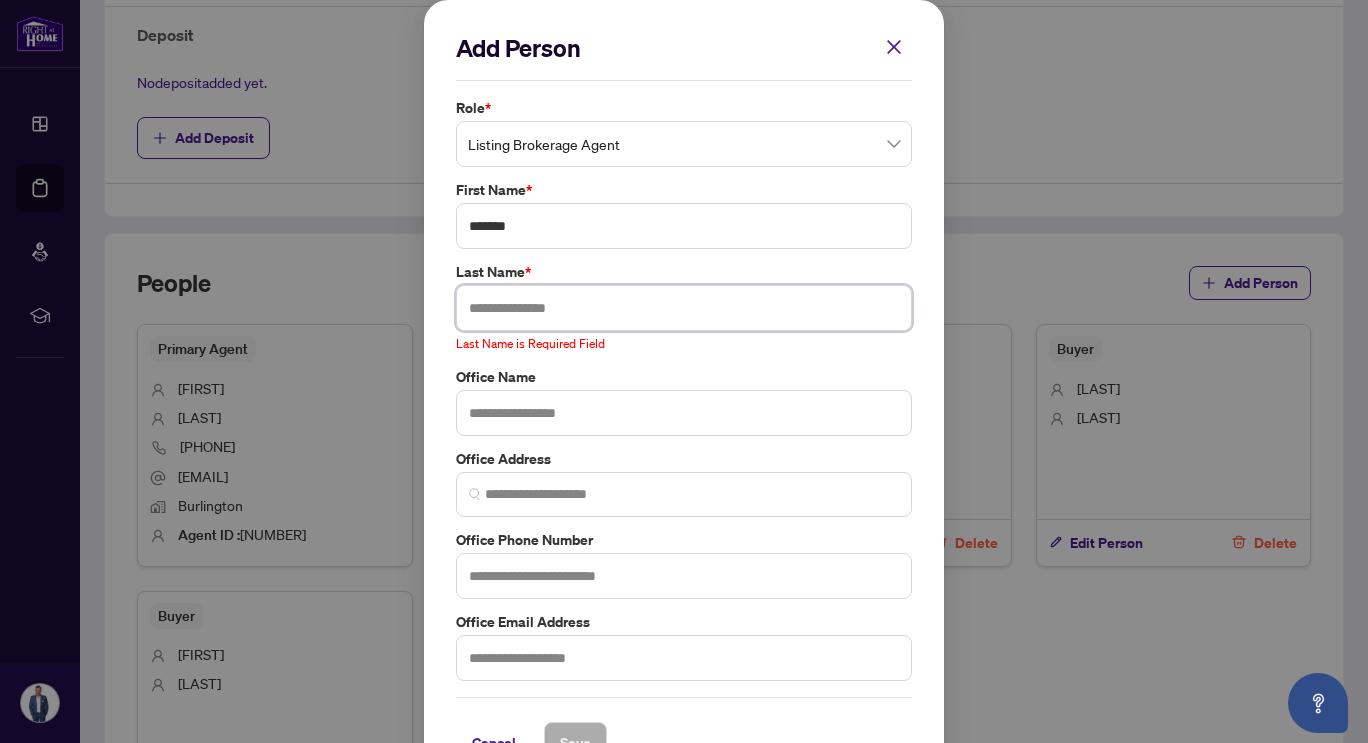click at bounding box center [684, 308] 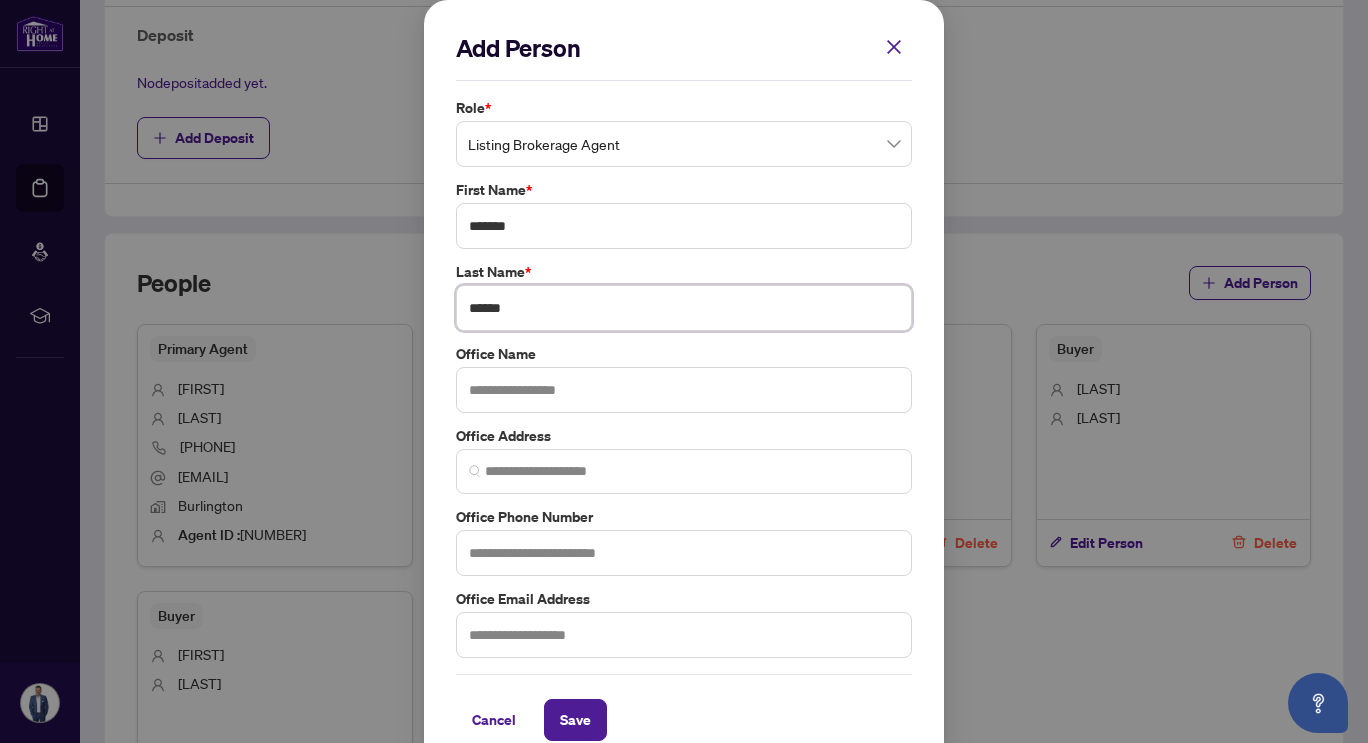 type on "******" 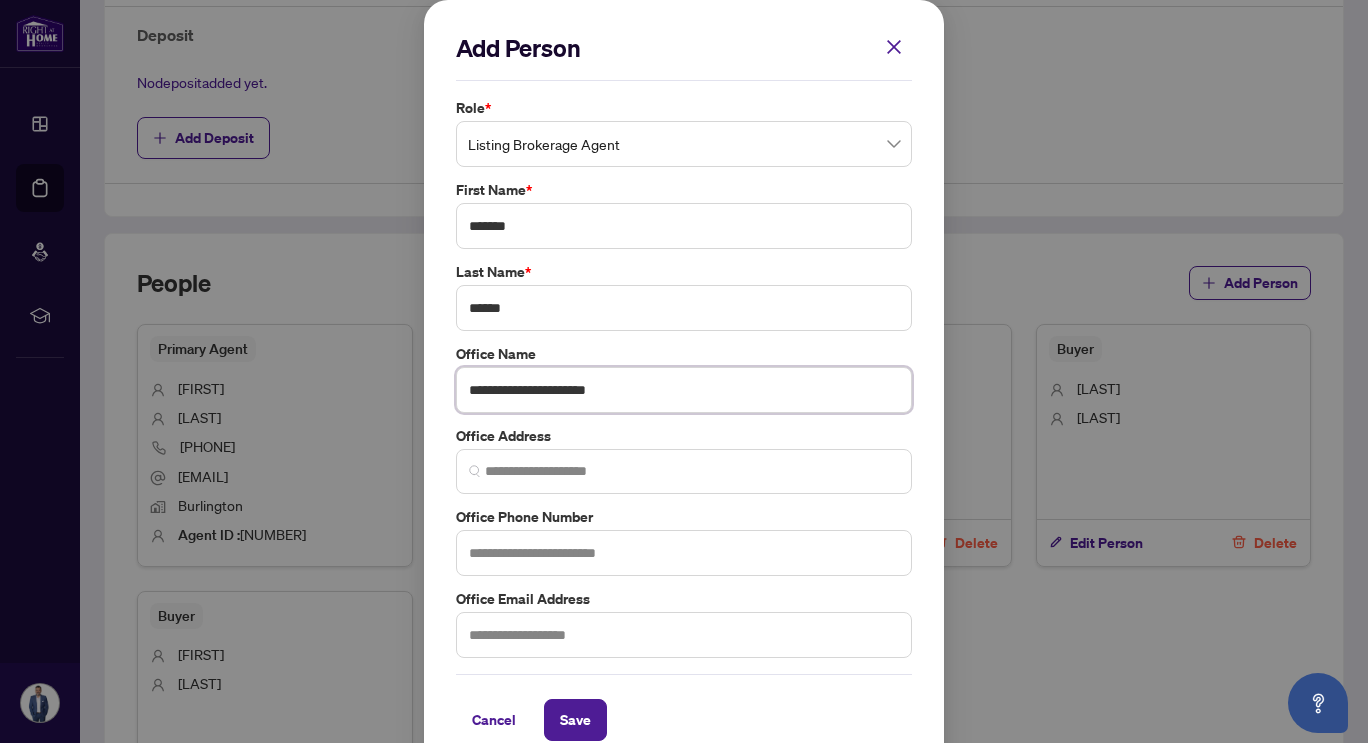 type on "**********" 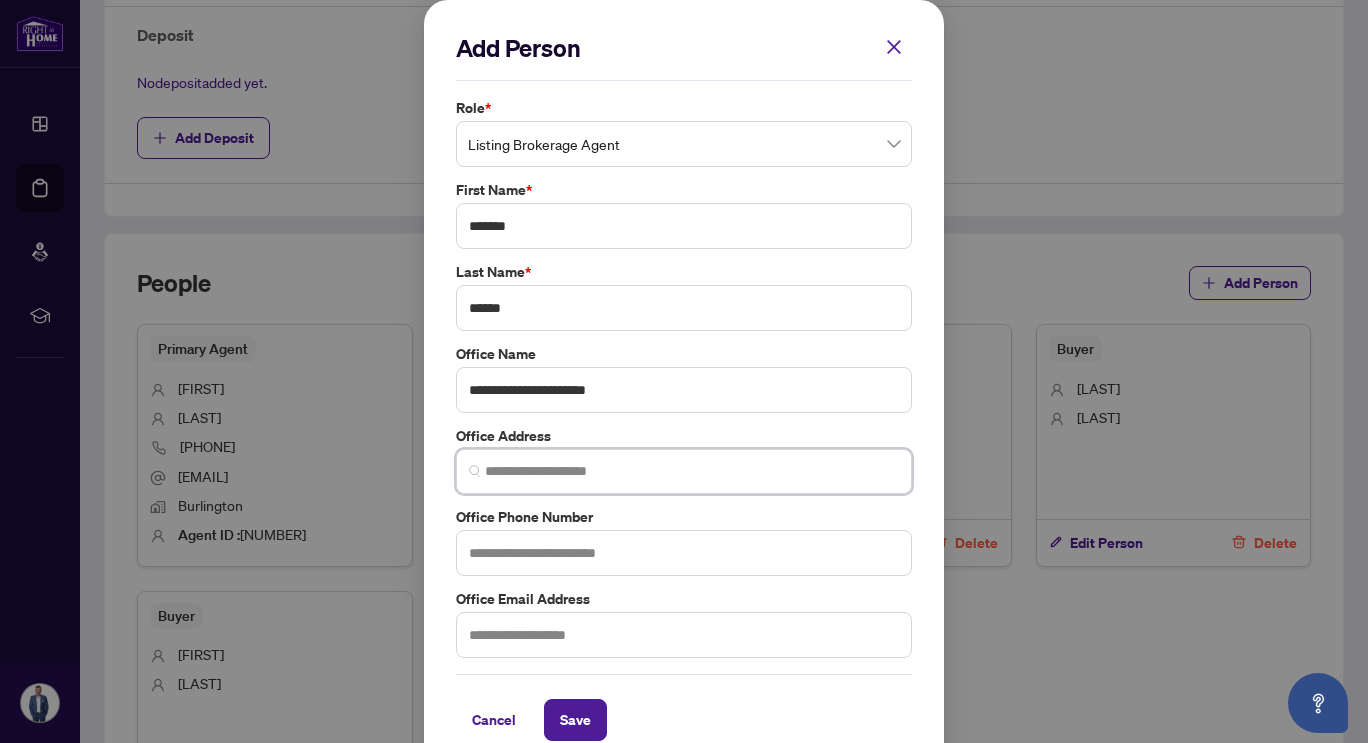 click at bounding box center [692, 471] 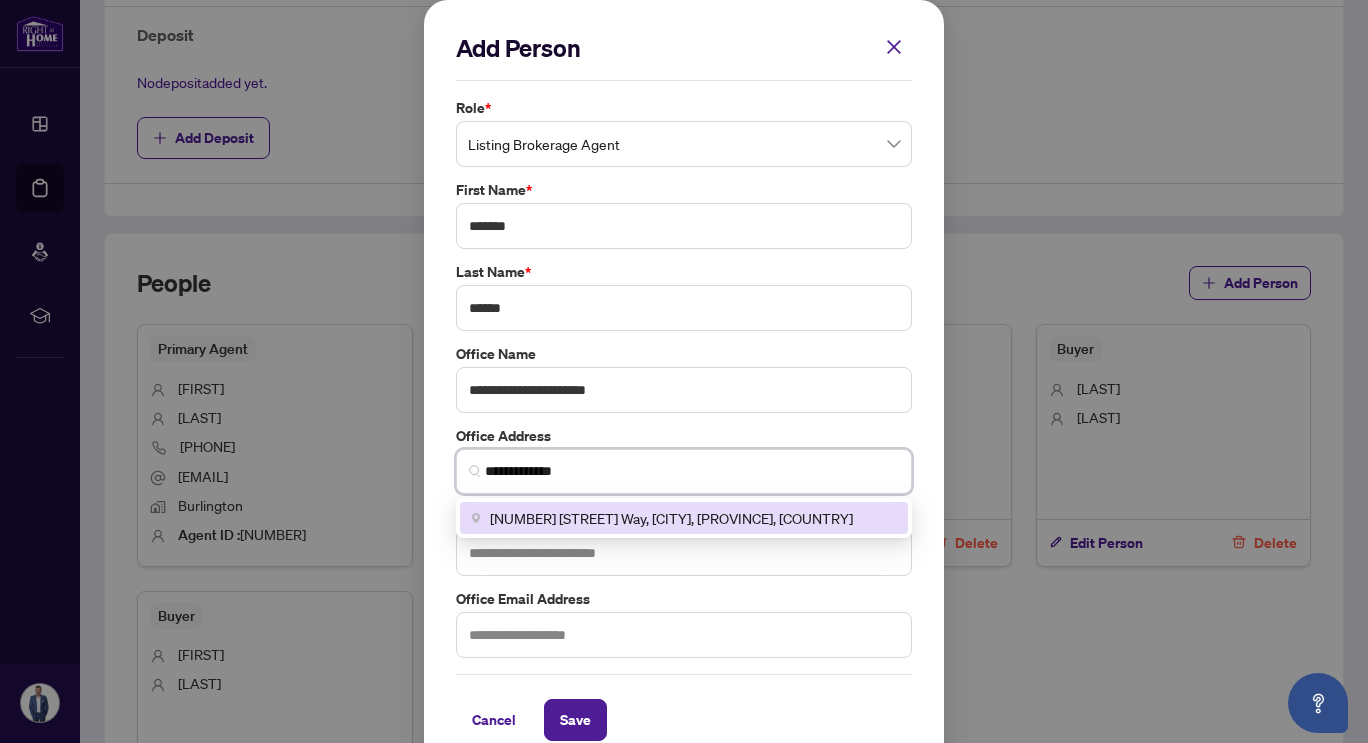 click on "[NUMBER] [STREET] Way, [CITY], [PROVINCE], [COUNTRY]" at bounding box center [671, 518] 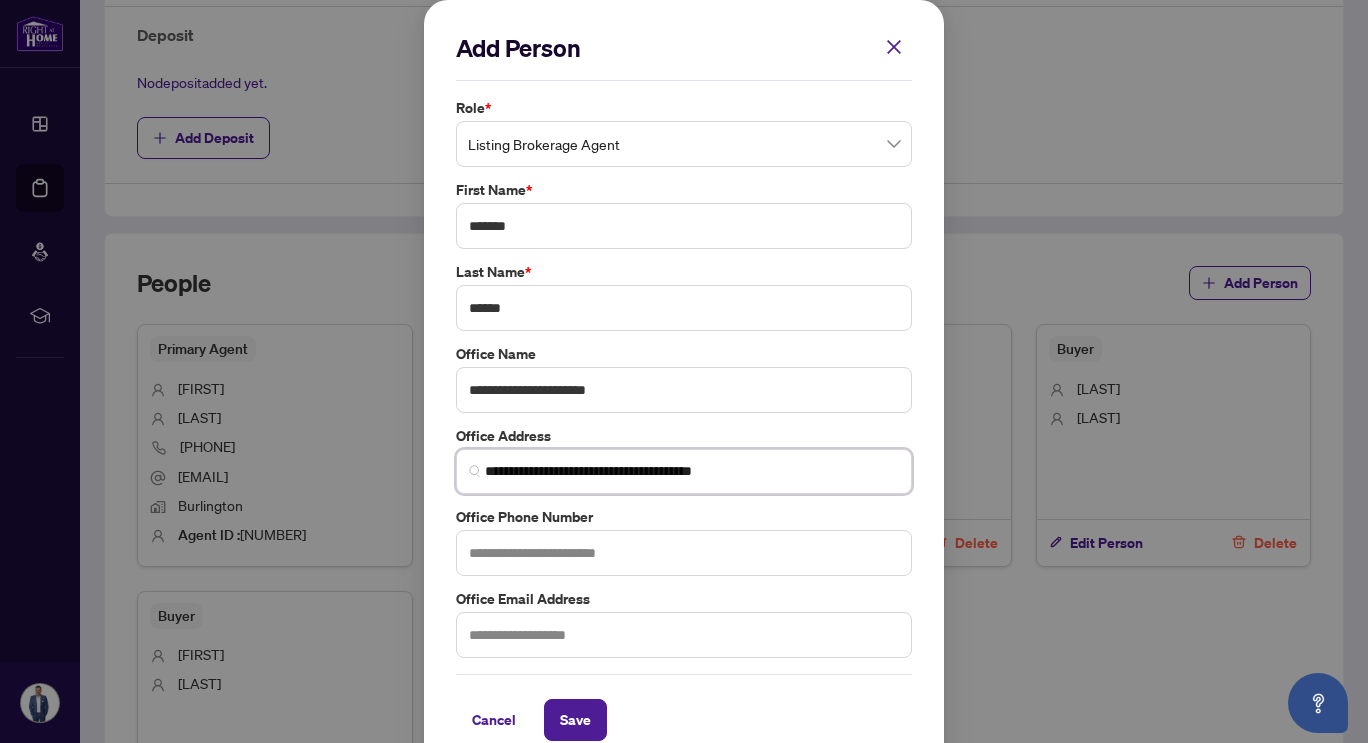 type on "**********" 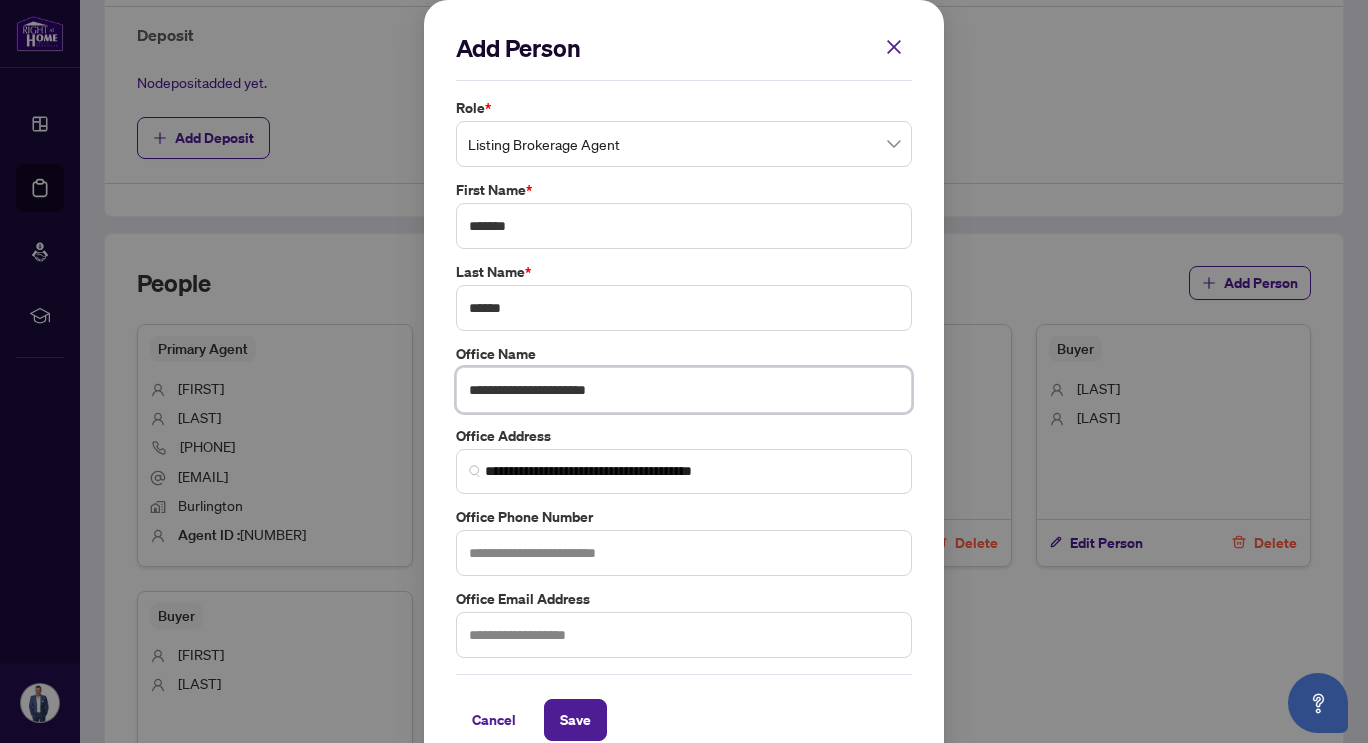 click on "**********" at bounding box center (684, 390) 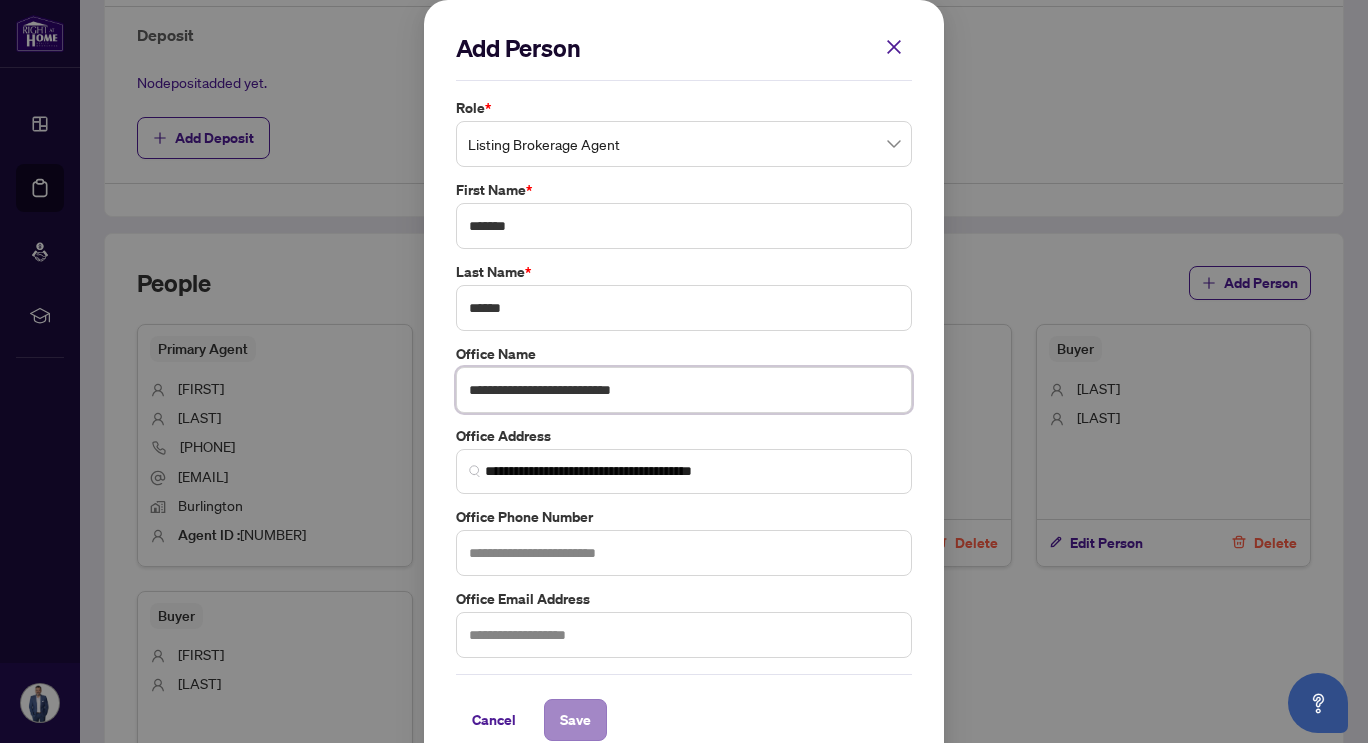 type on "**********" 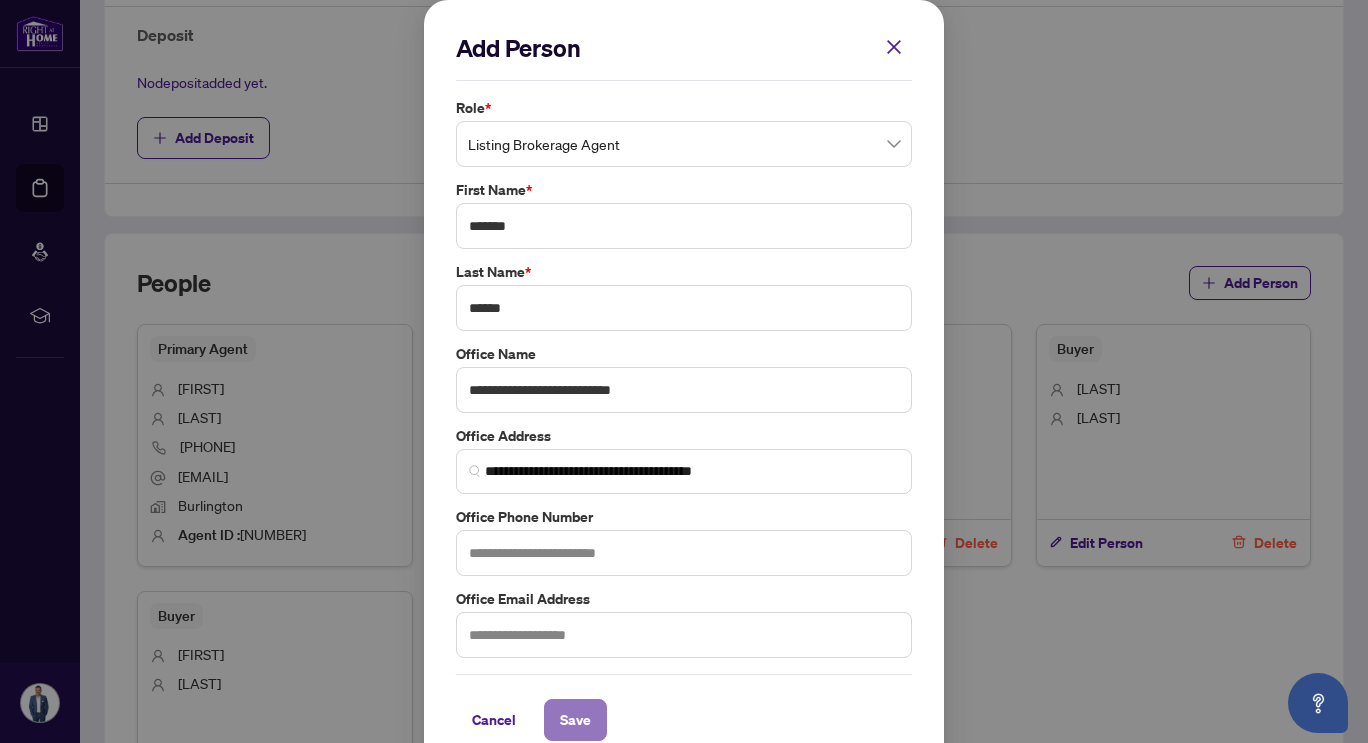 click on "Save" at bounding box center [575, 720] 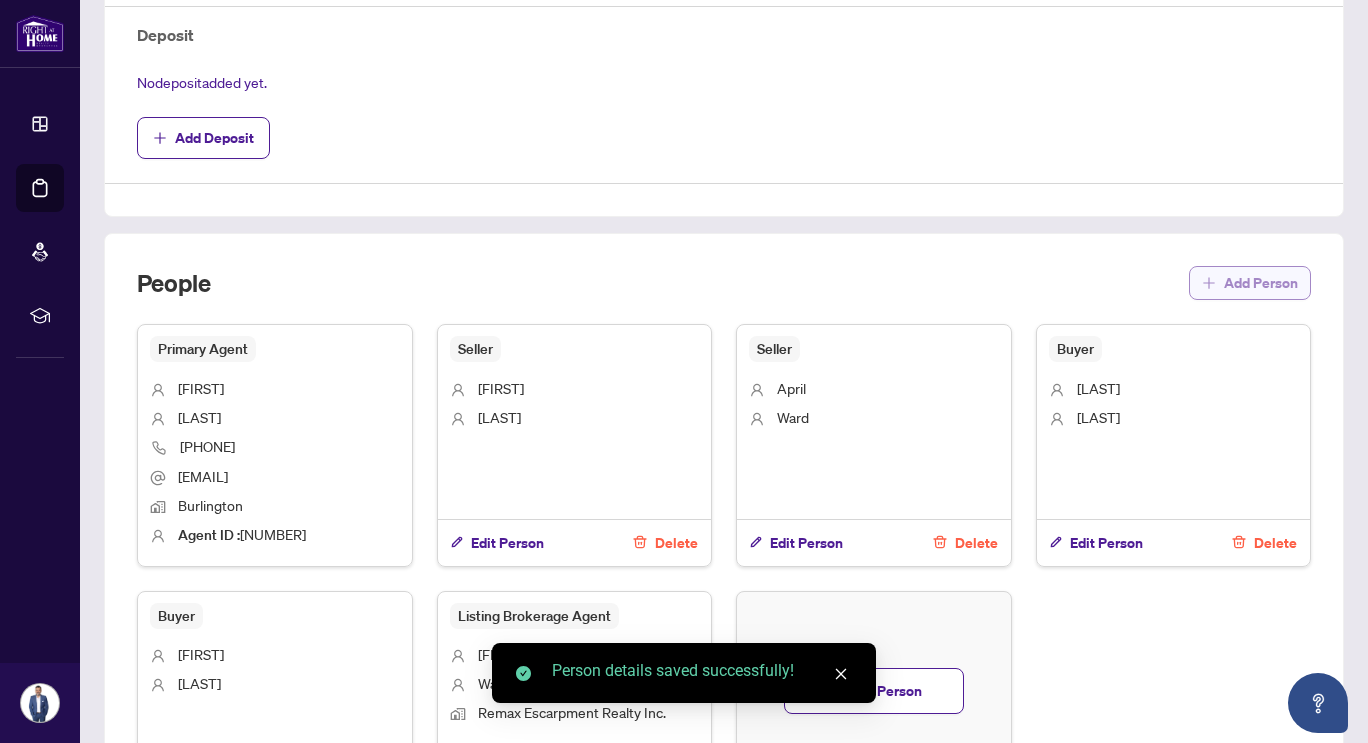 click on "Add Person" at bounding box center [1261, 283] 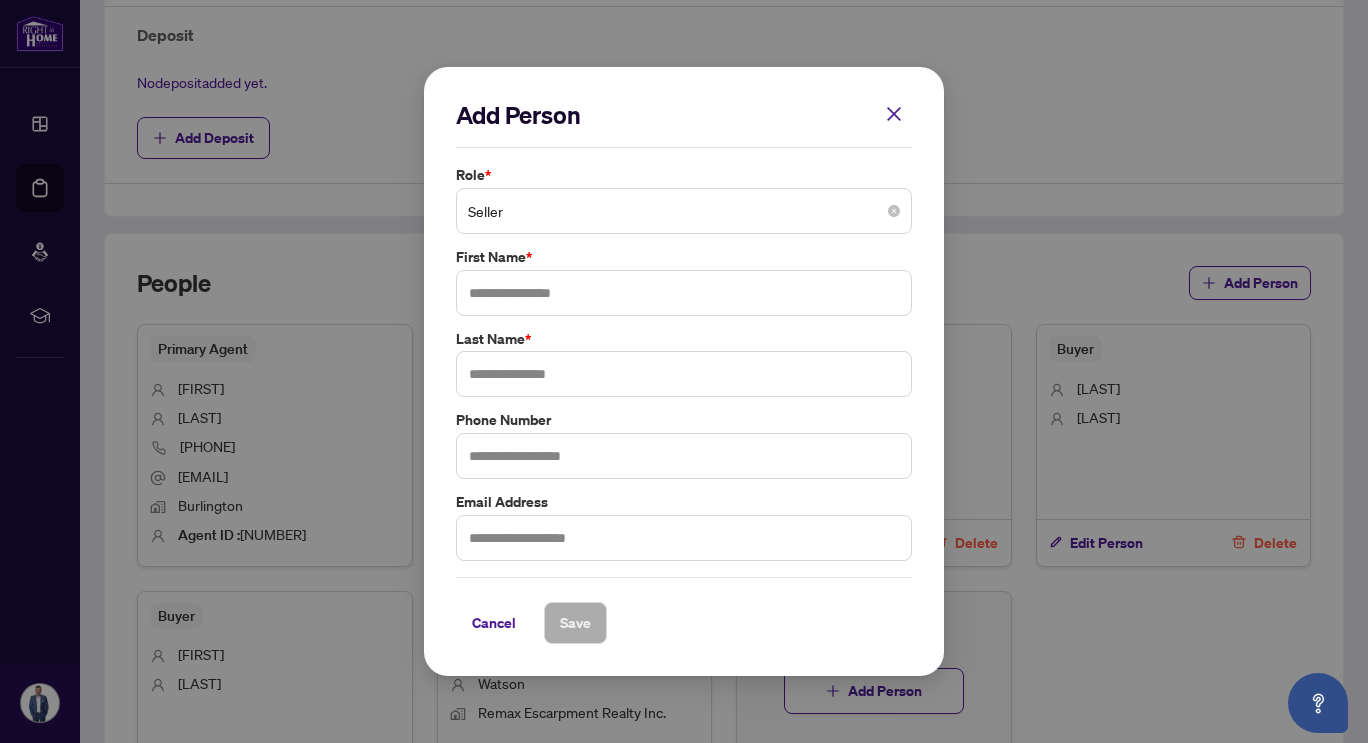 click on "Seller" at bounding box center [684, 211] 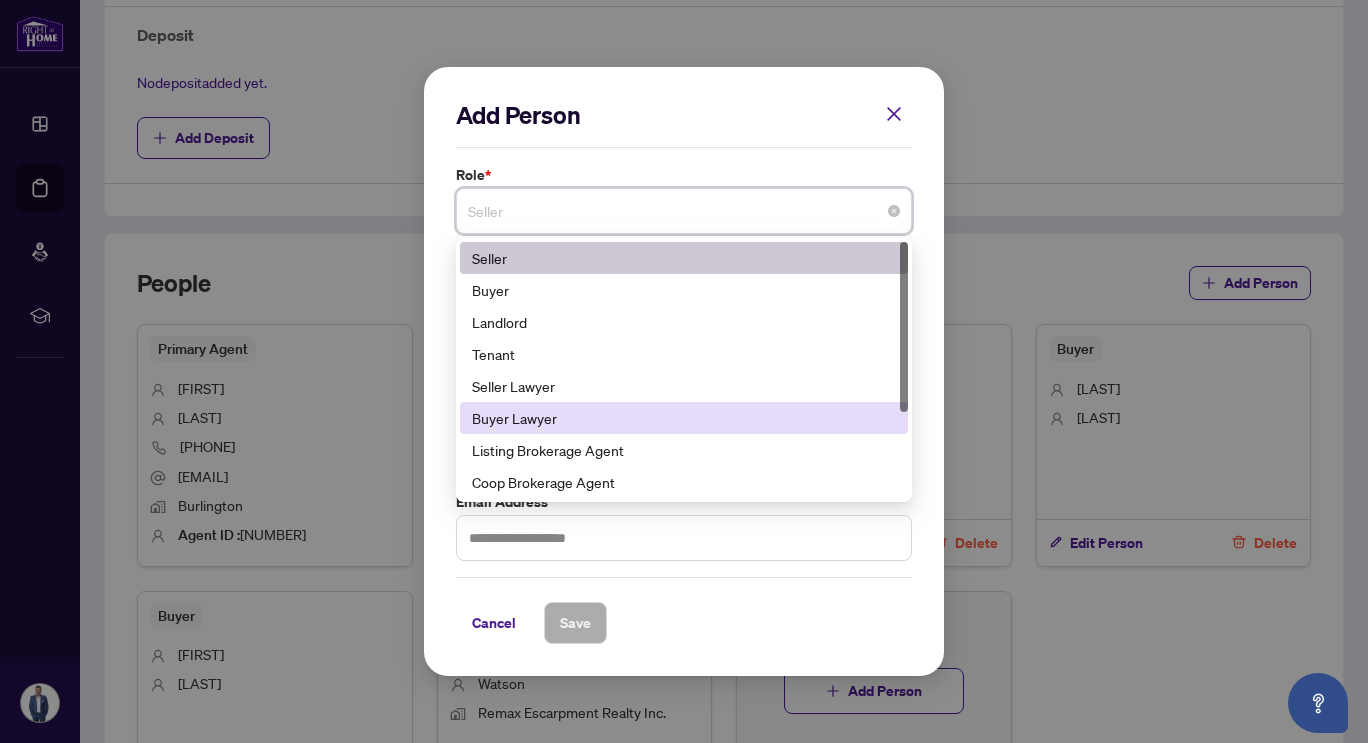 click on "Buyer Lawyer" at bounding box center (684, 418) 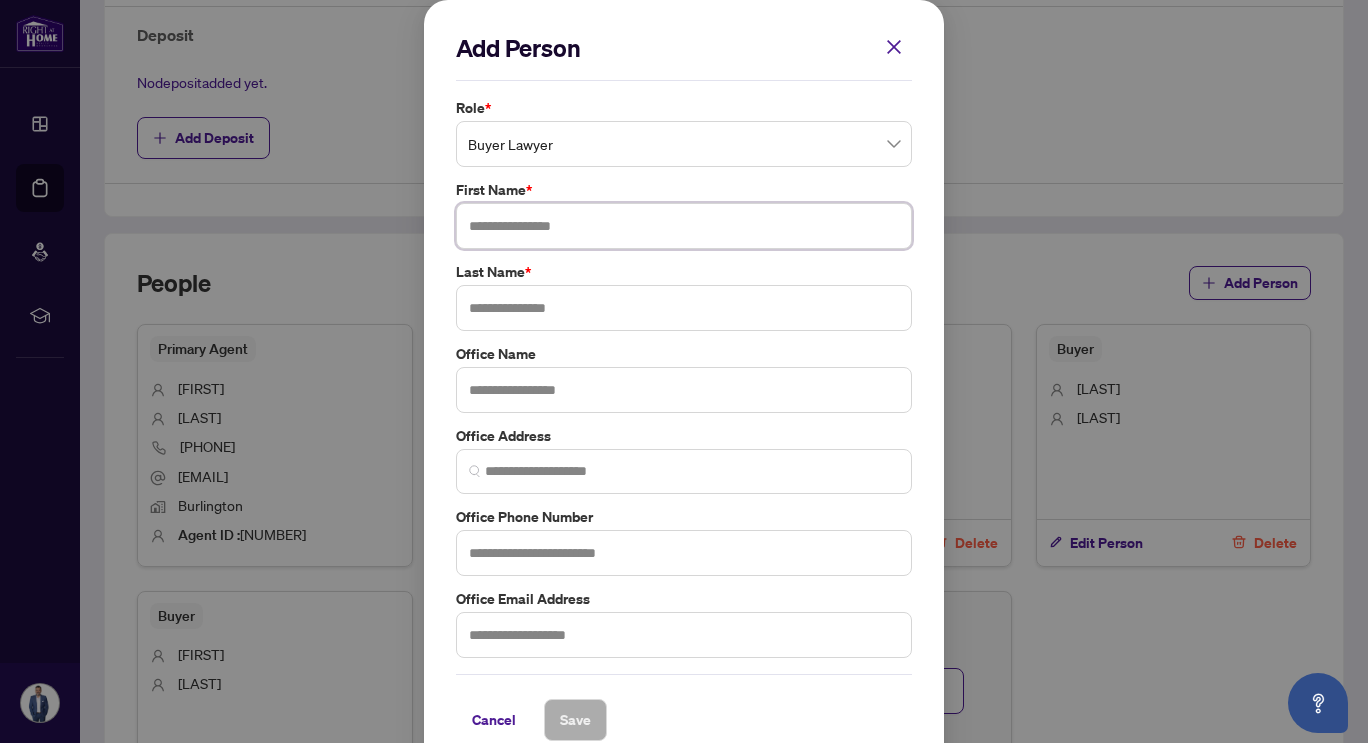 click at bounding box center [684, 226] 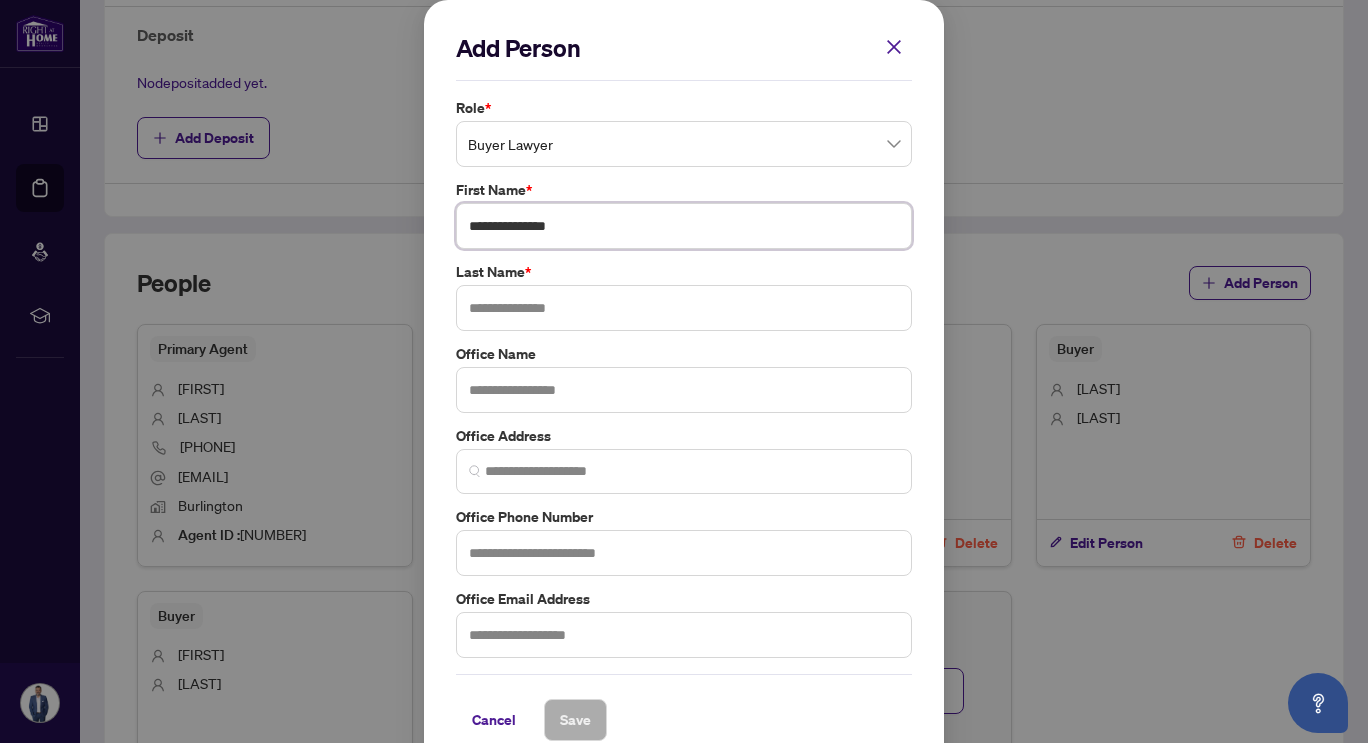 click on "**********" at bounding box center (684, 226) 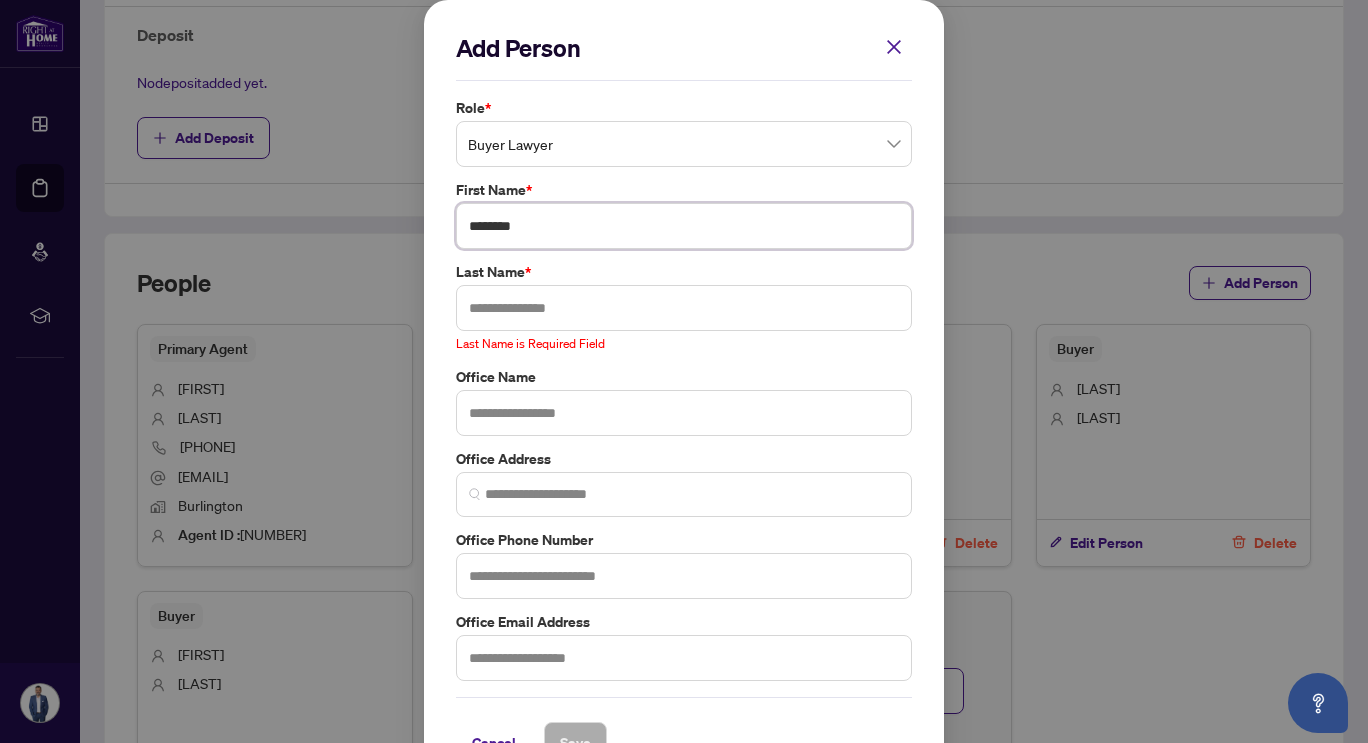 type on "*******" 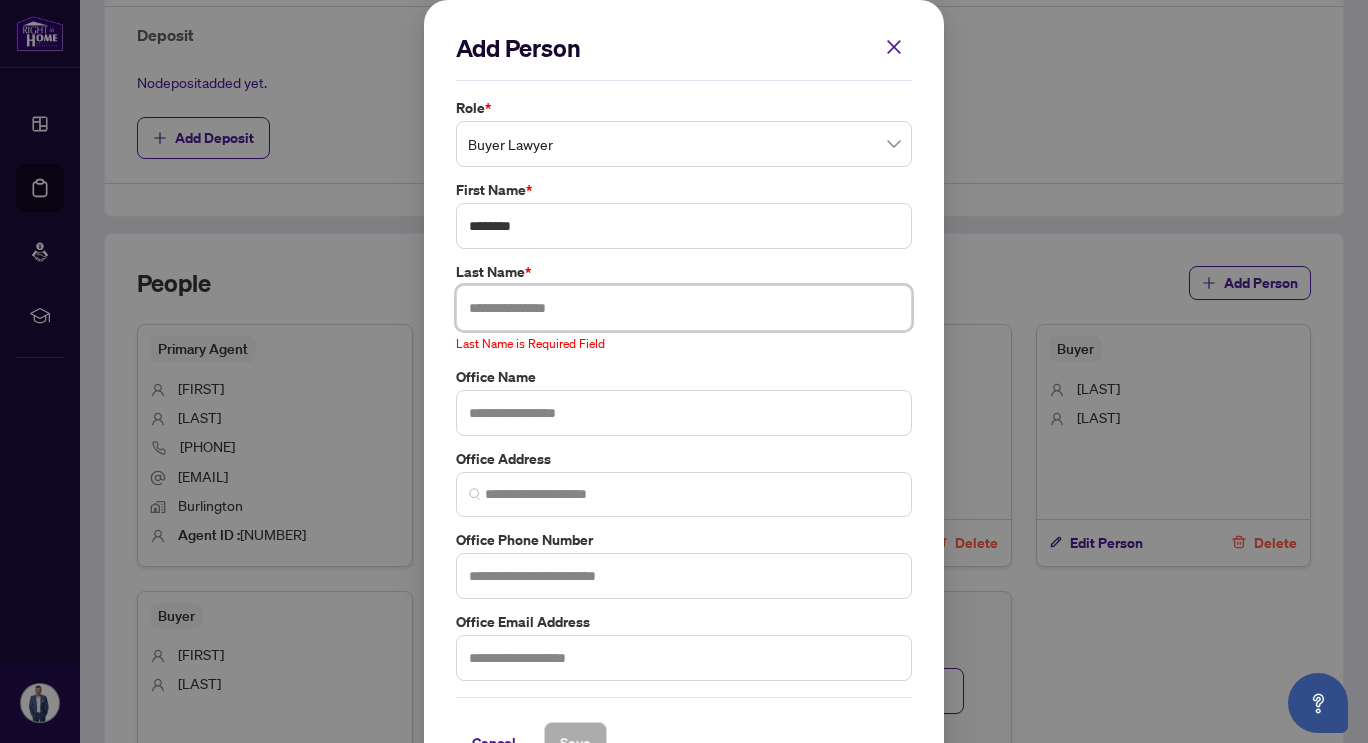 type on "*" 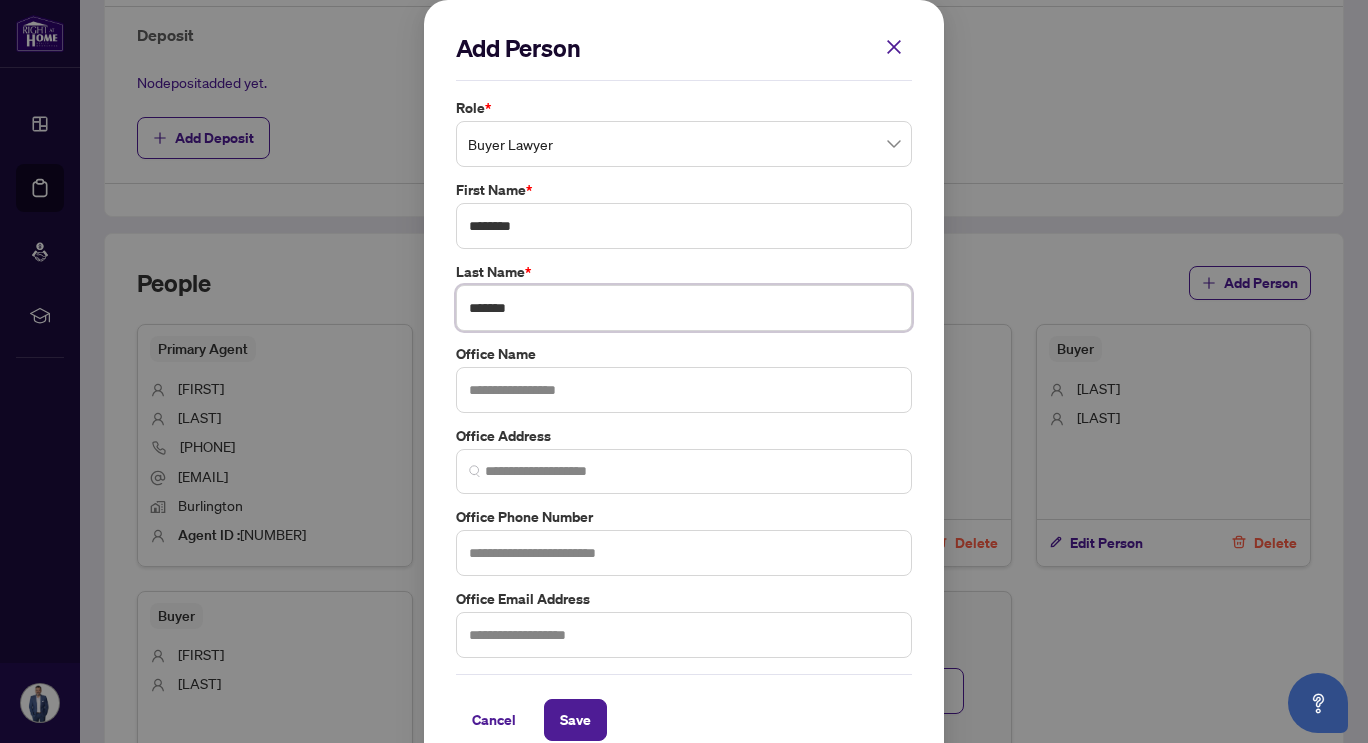 type on "*******" 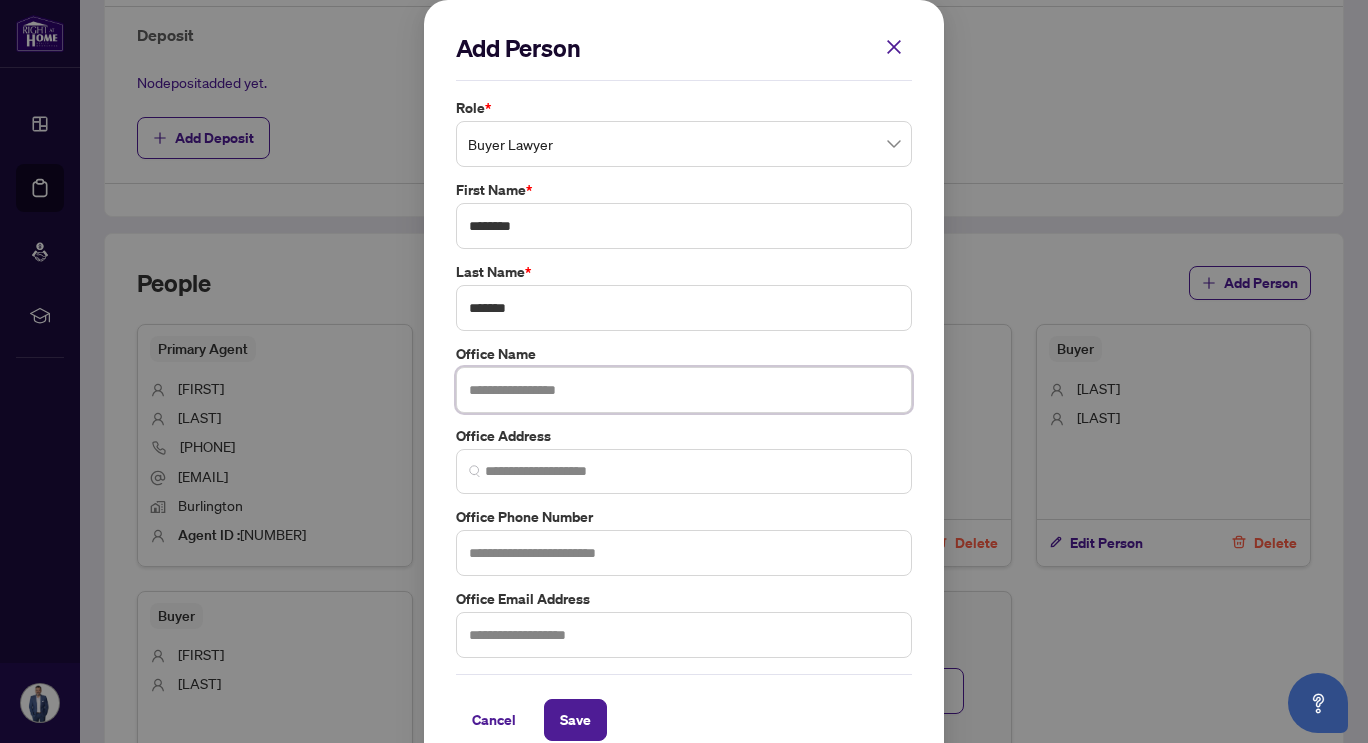 scroll, scrollTop: 30, scrollLeft: 0, axis: vertical 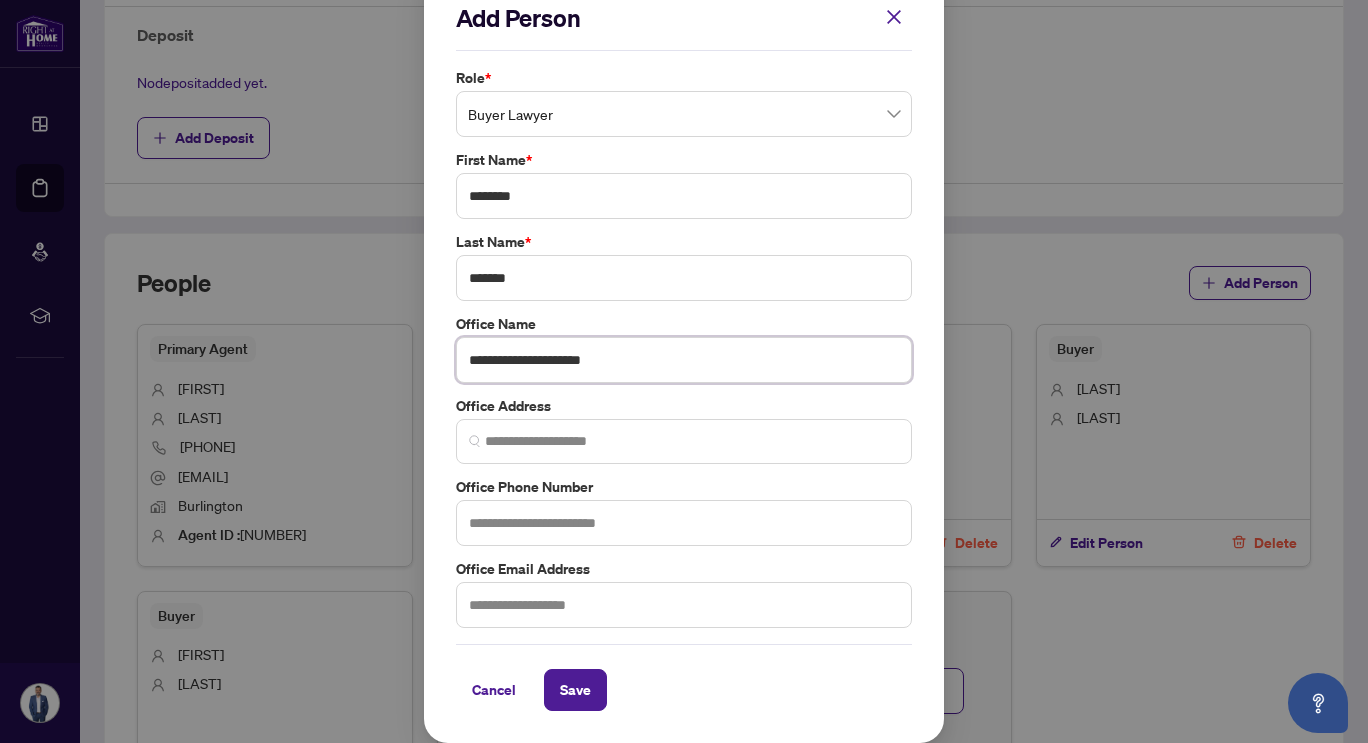 type on "**********" 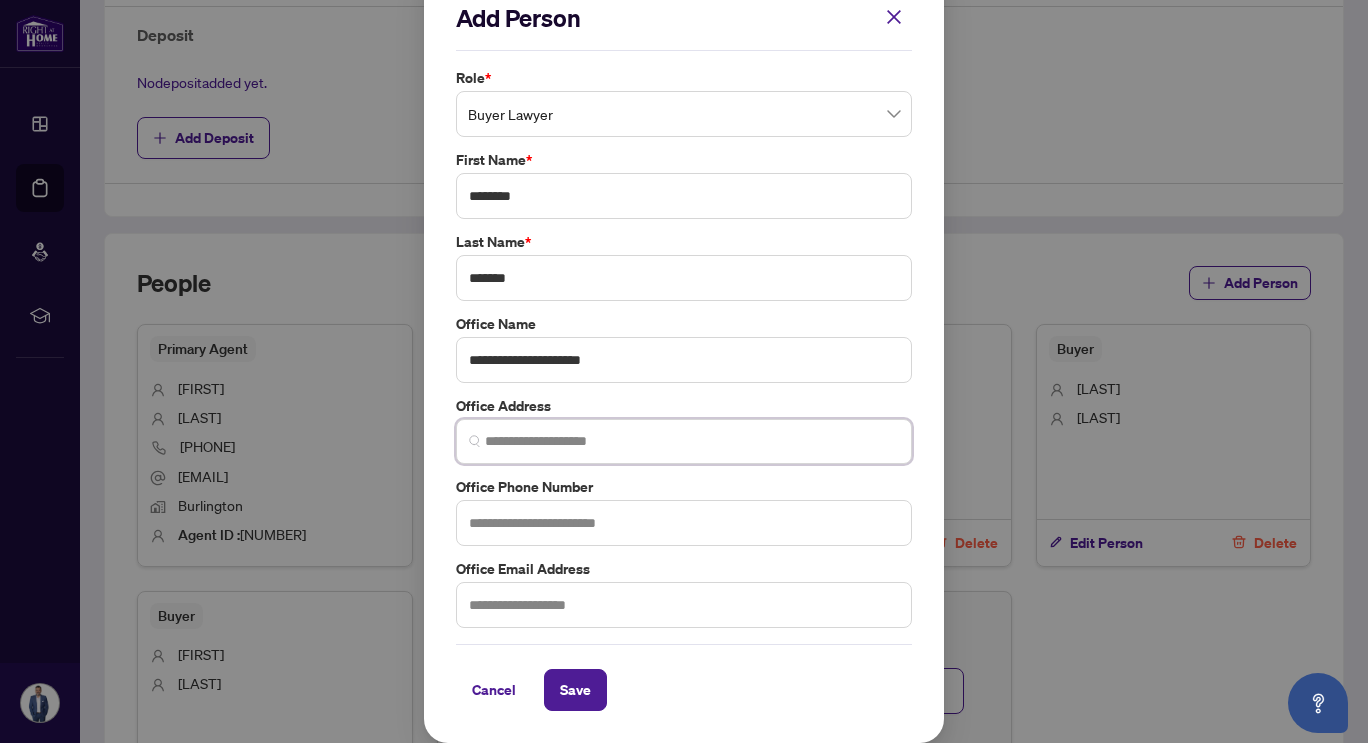 click at bounding box center [692, 441] 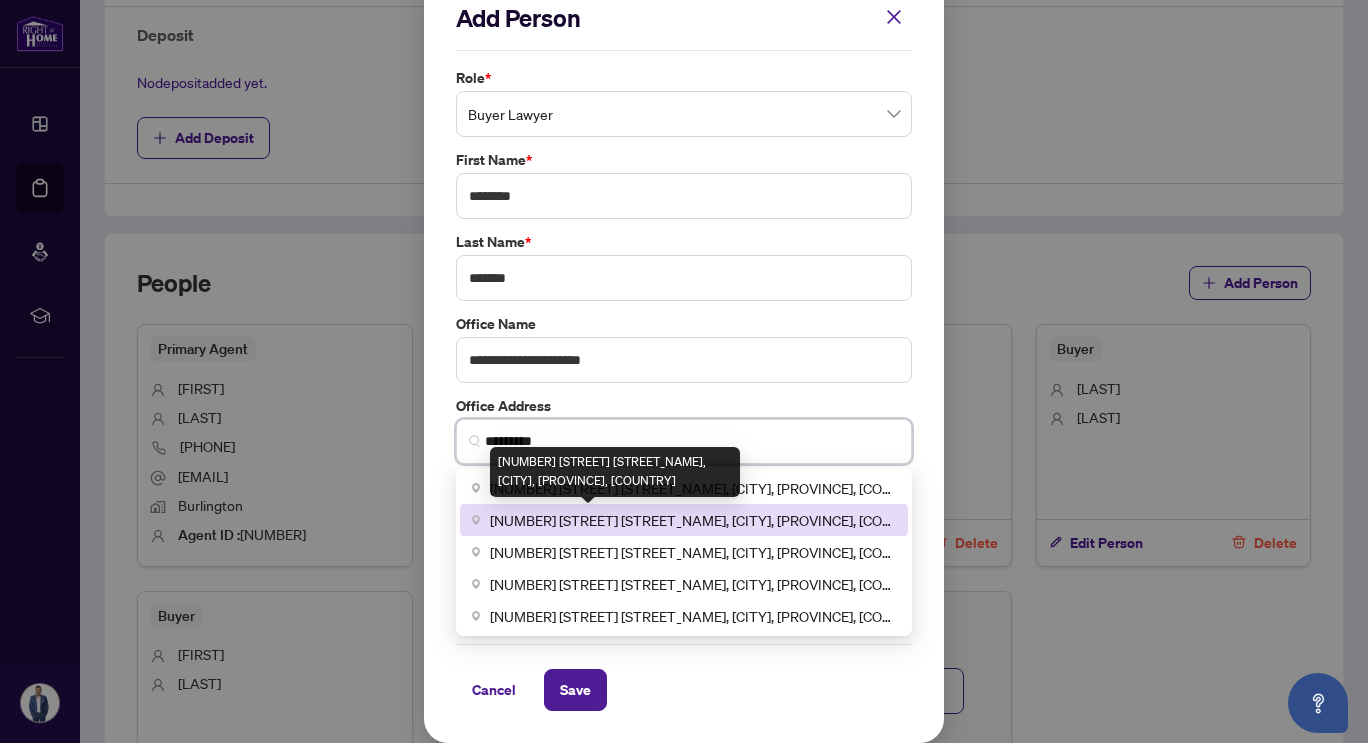 click on "[NUMBER] [STREET] [STREET_NAME], [CITY], [PROVINCE], [COUNTRY]" at bounding box center (693, 520) 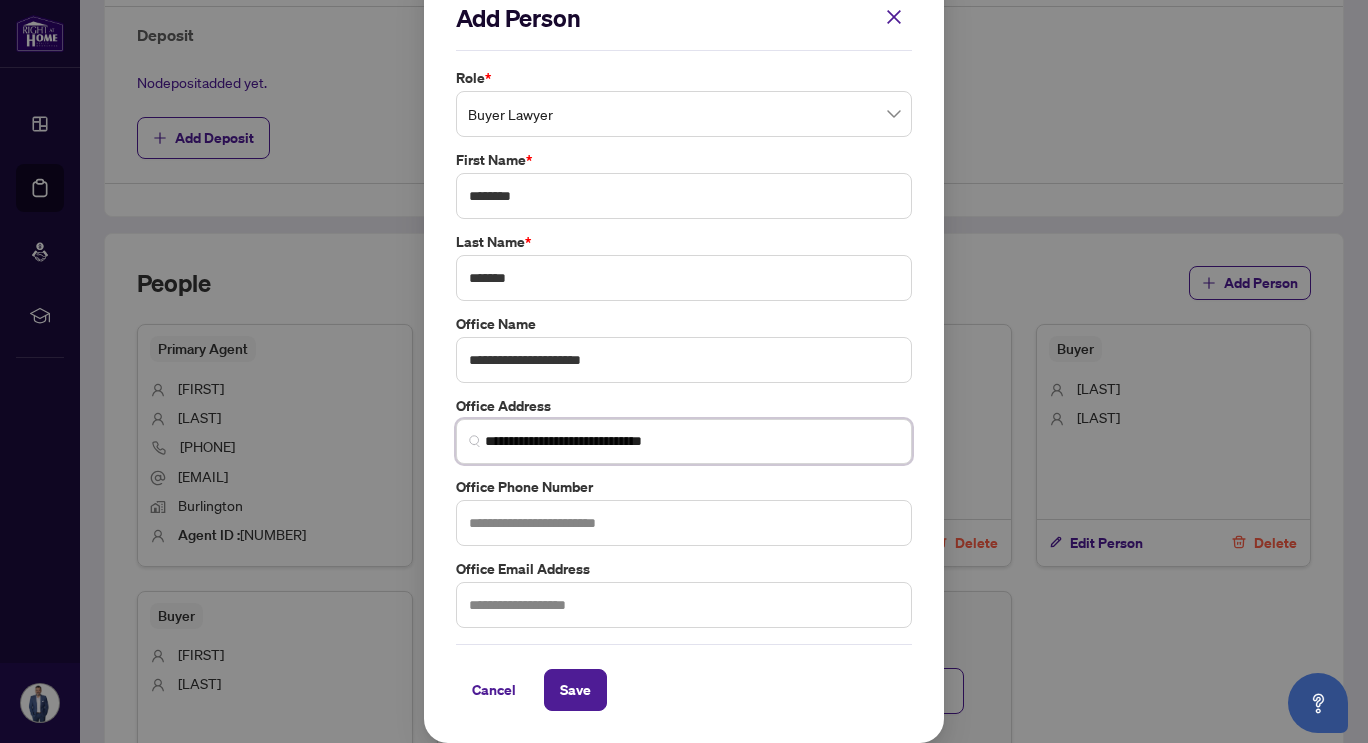 type on "**********" 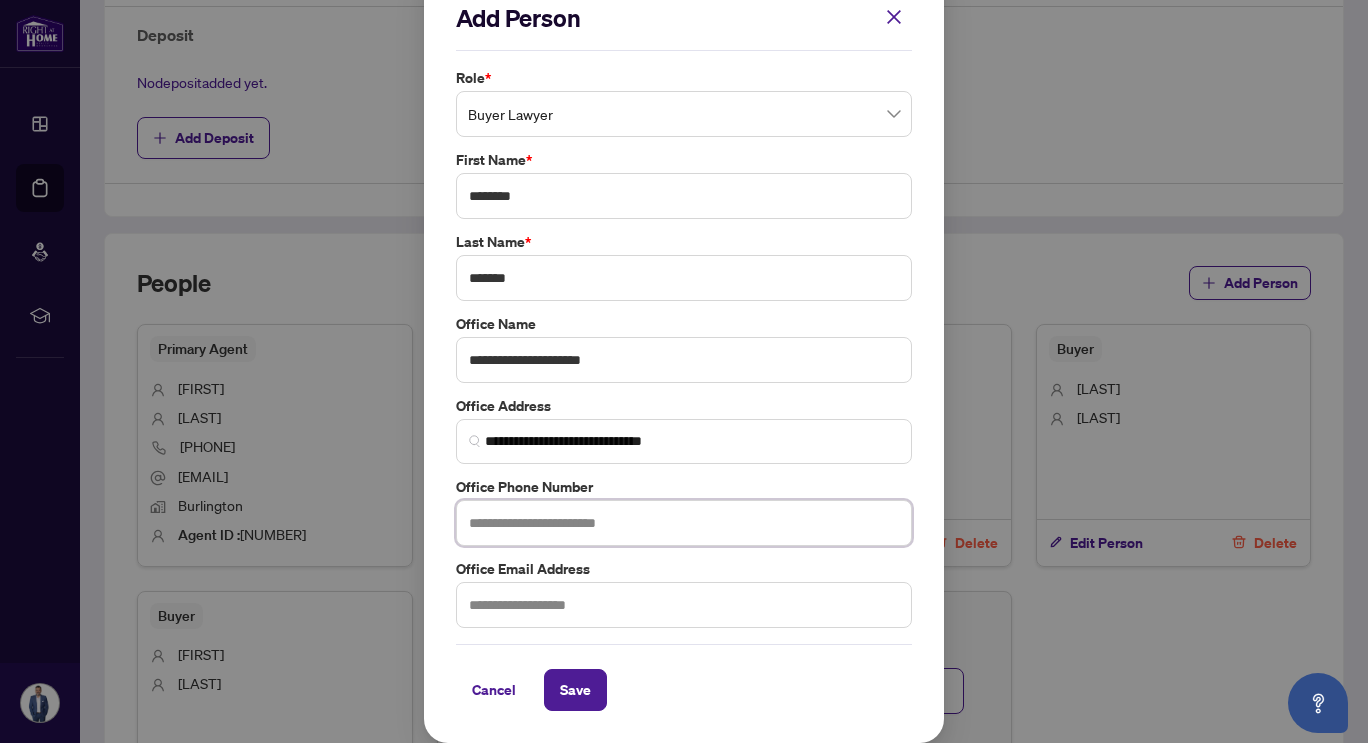 click at bounding box center [684, 523] 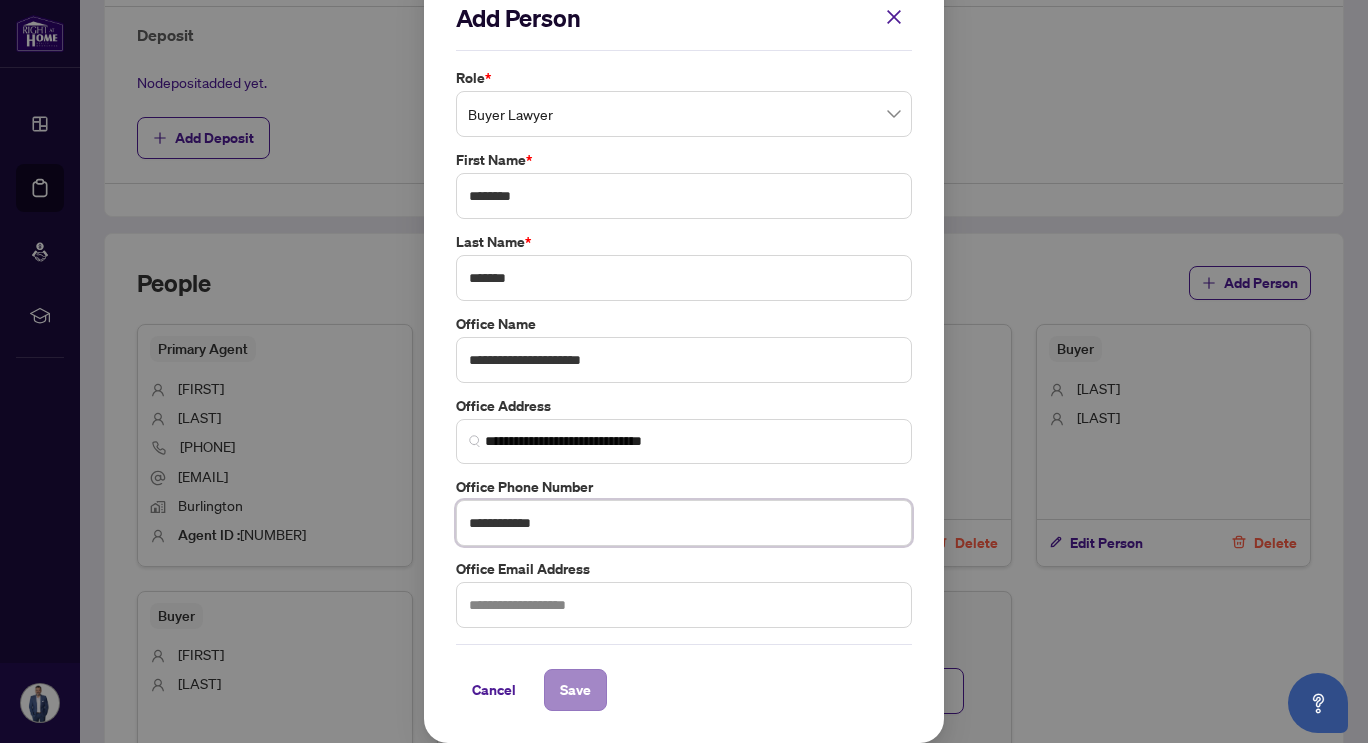 type on "**********" 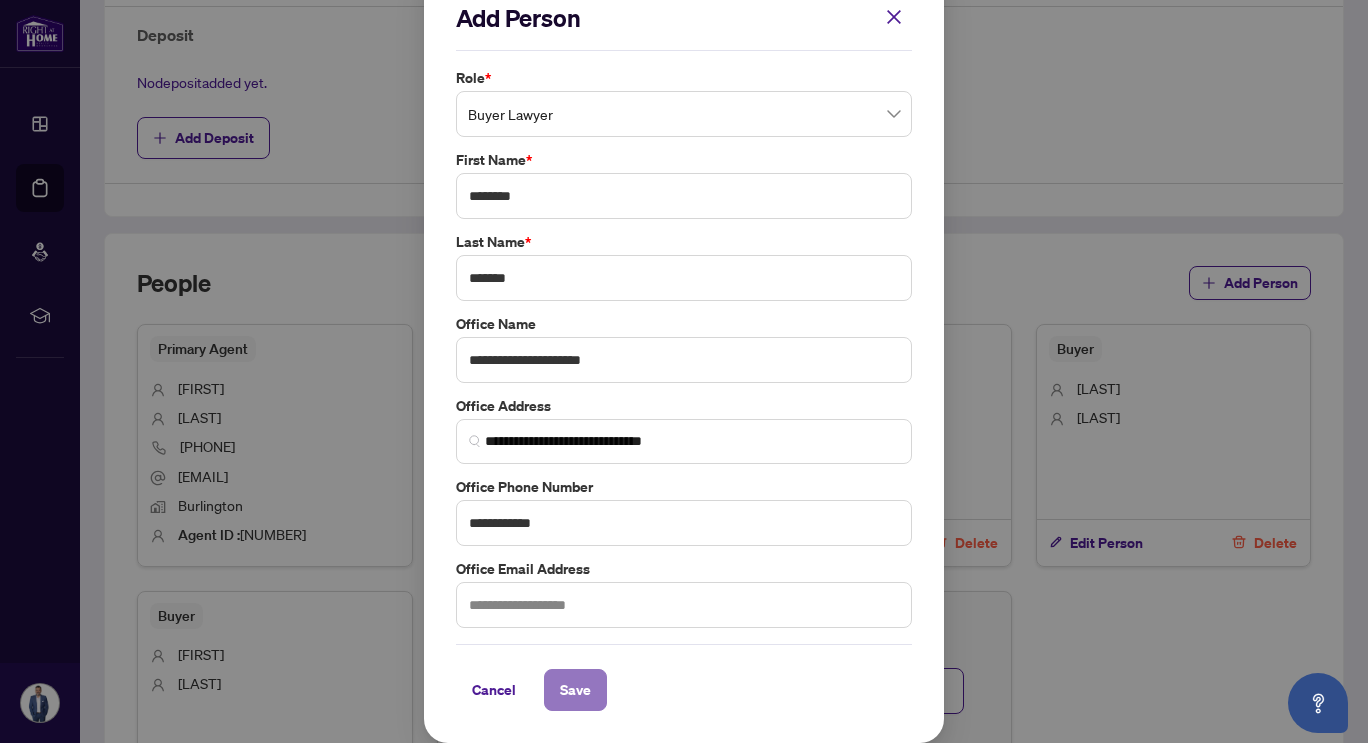 click on "Save" at bounding box center (575, 690) 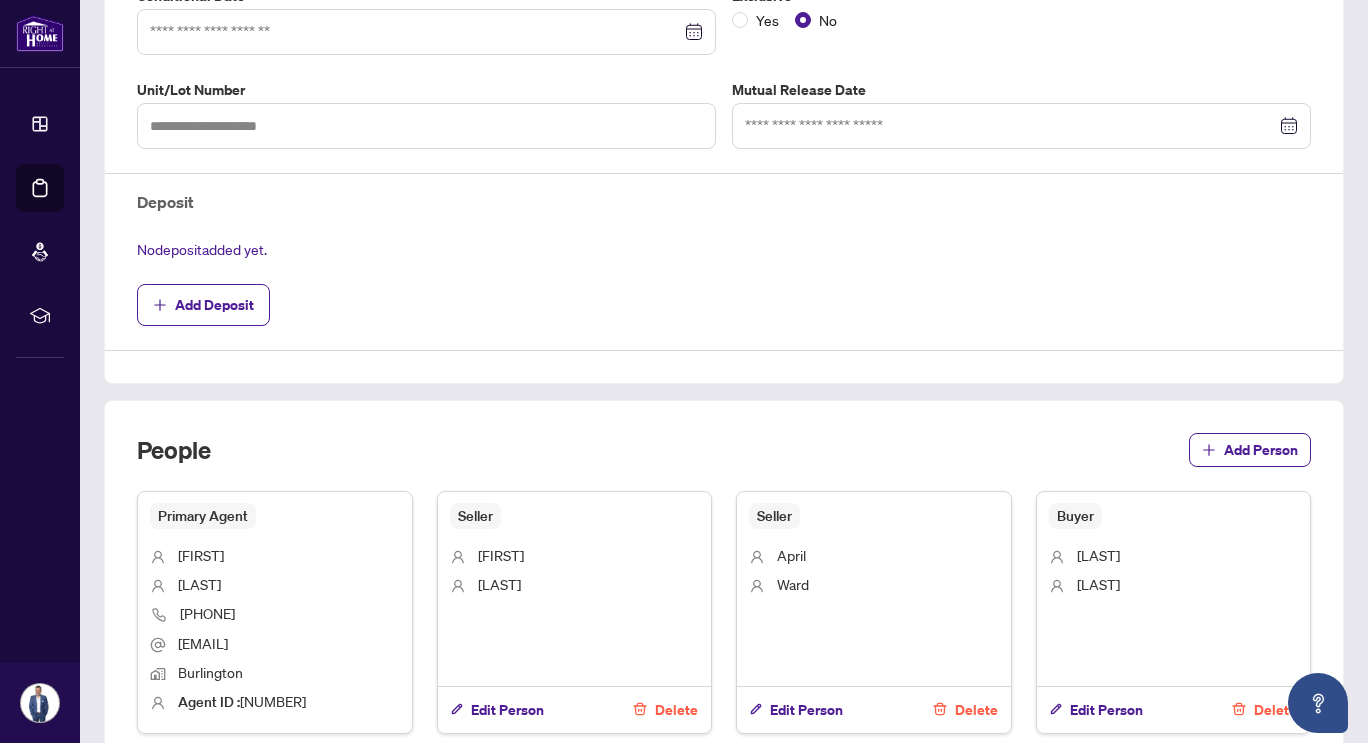 scroll, scrollTop: 993, scrollLeft: 0, axis: vertical 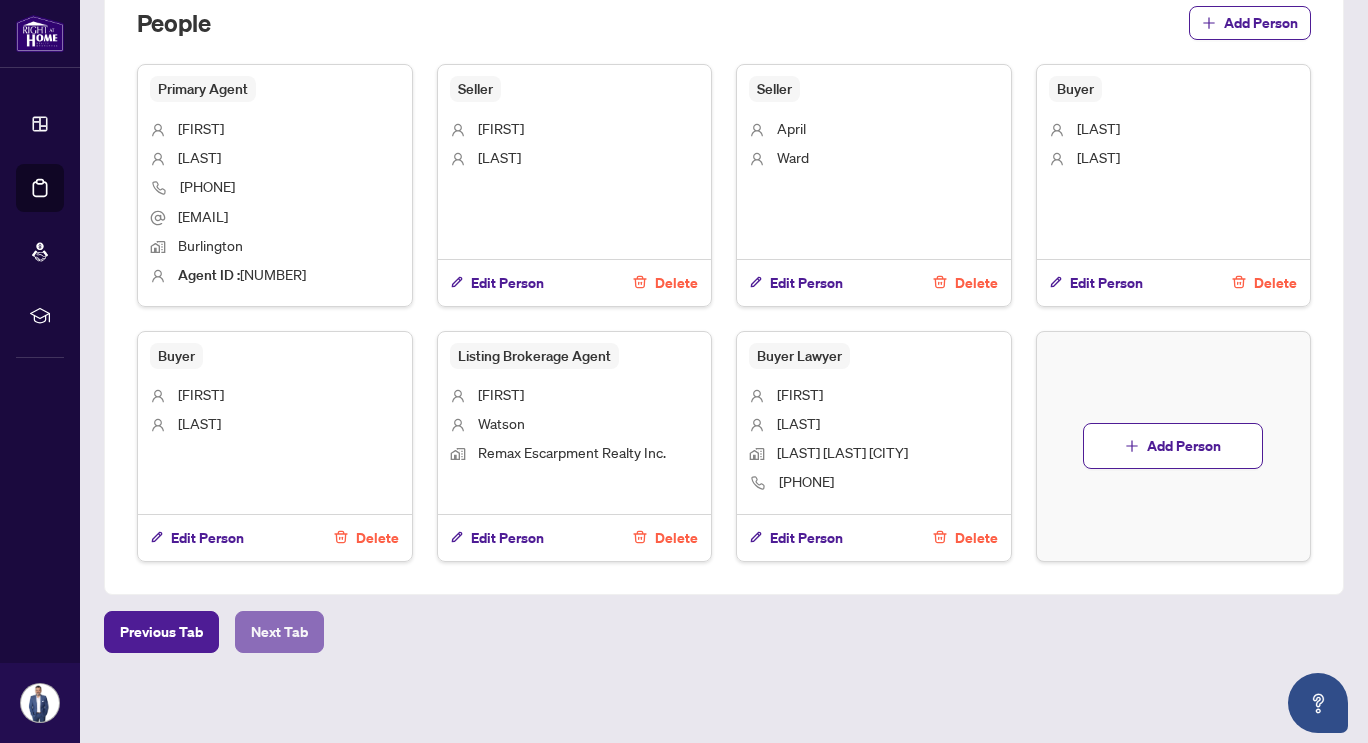 click on "Next Tab" at bounding box center (279, 632) 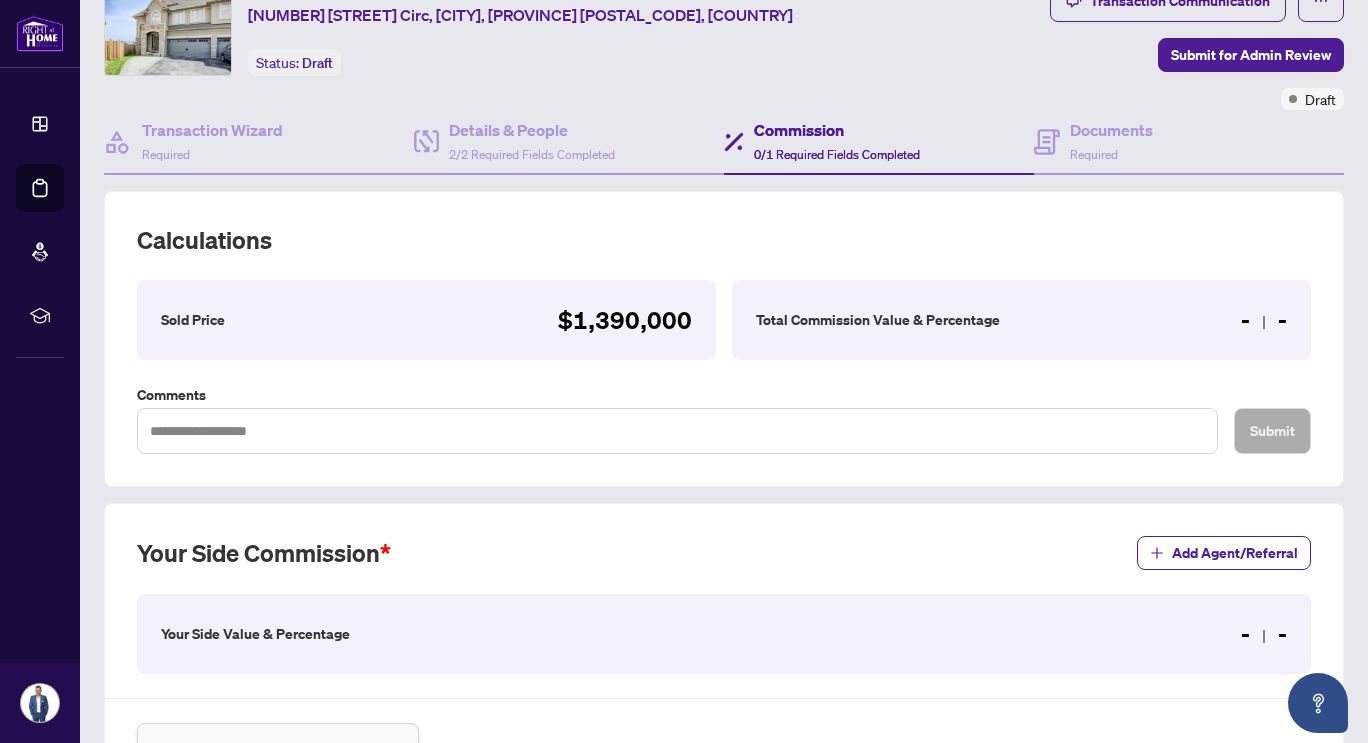 scroll, scrollTop: 81, scrollLeft: 0, axis: vertical 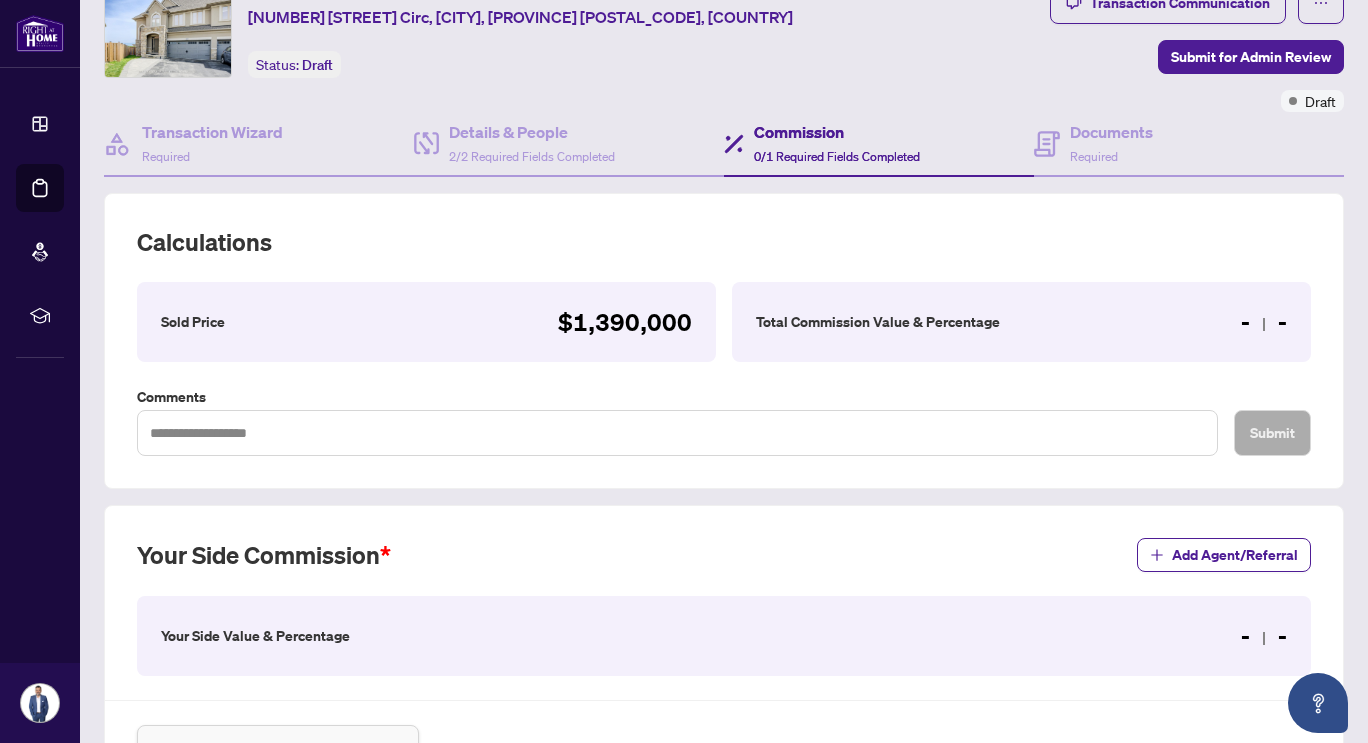 click on "Total Commission Value & Percentage -     -" at bounding box center [1021, 322] 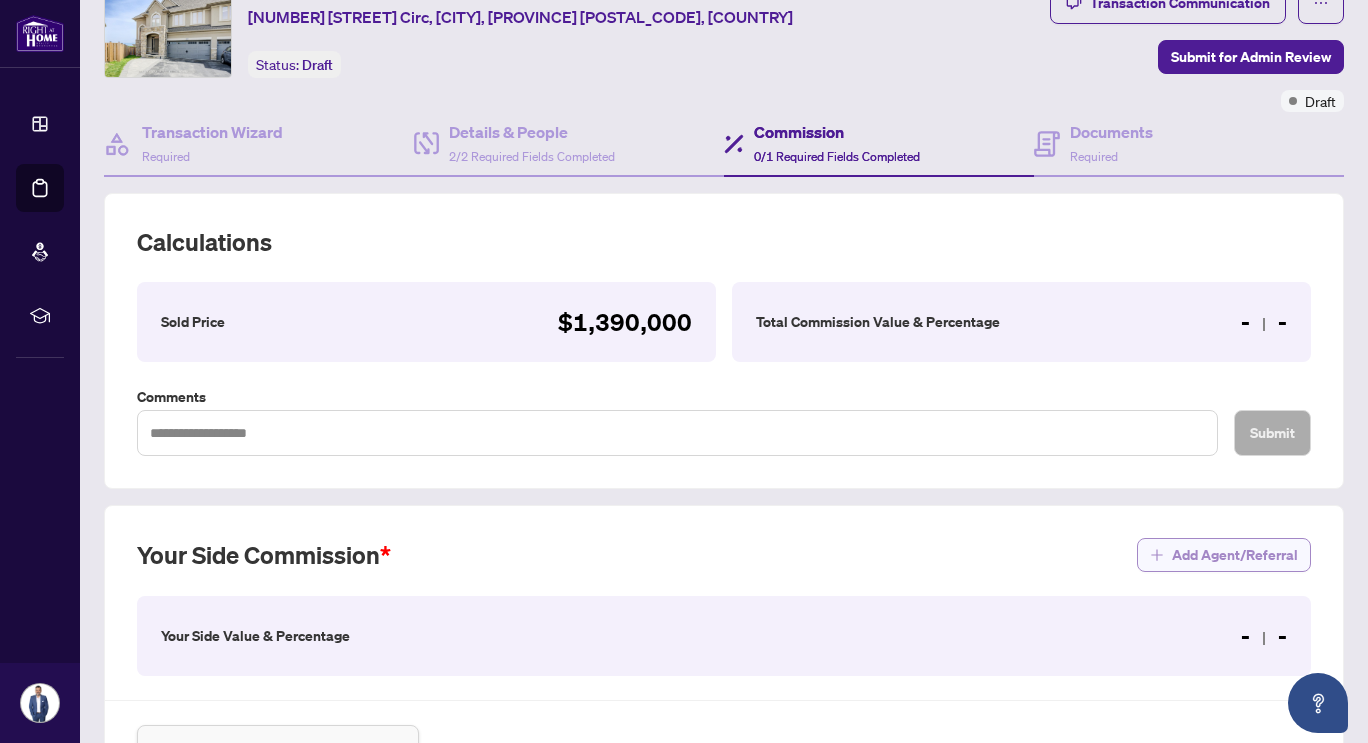 click on "Add Agent/Referral" at bounding box center [1235, 555] 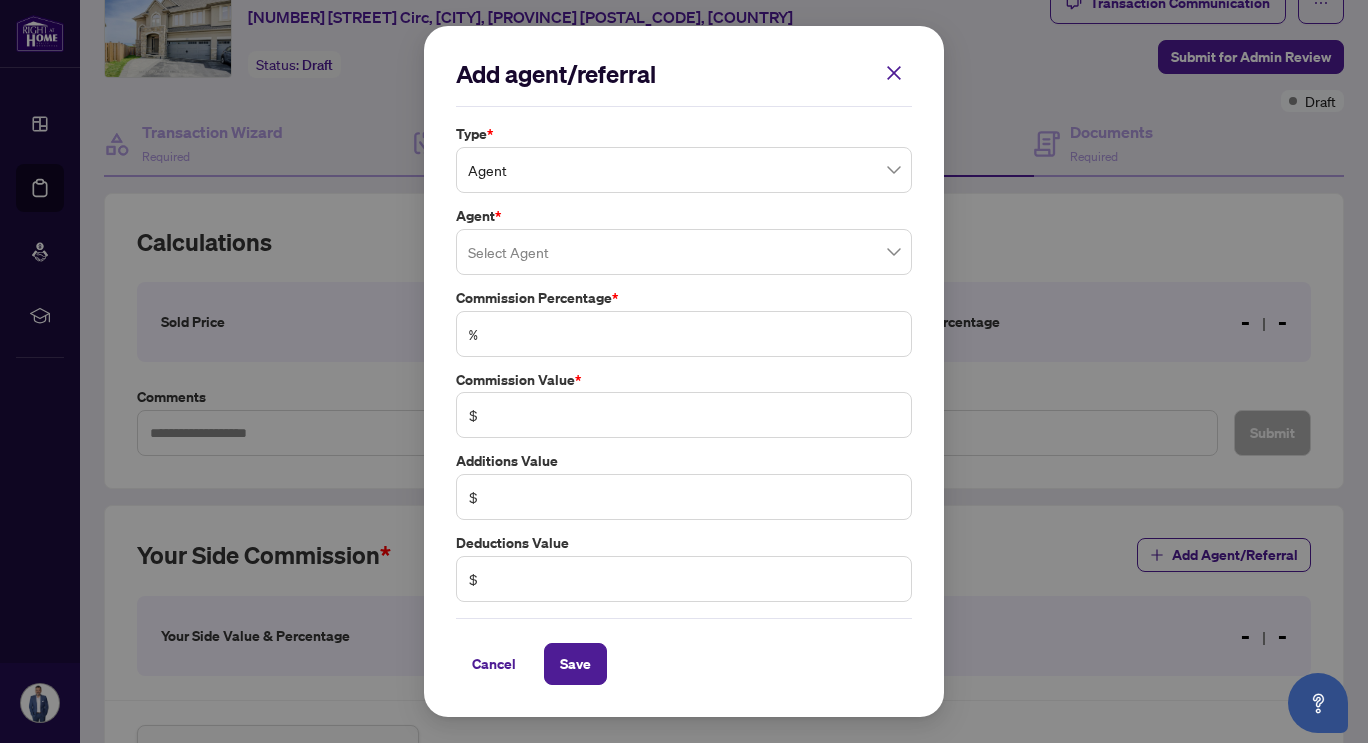 click at bounding box center [684, 252] 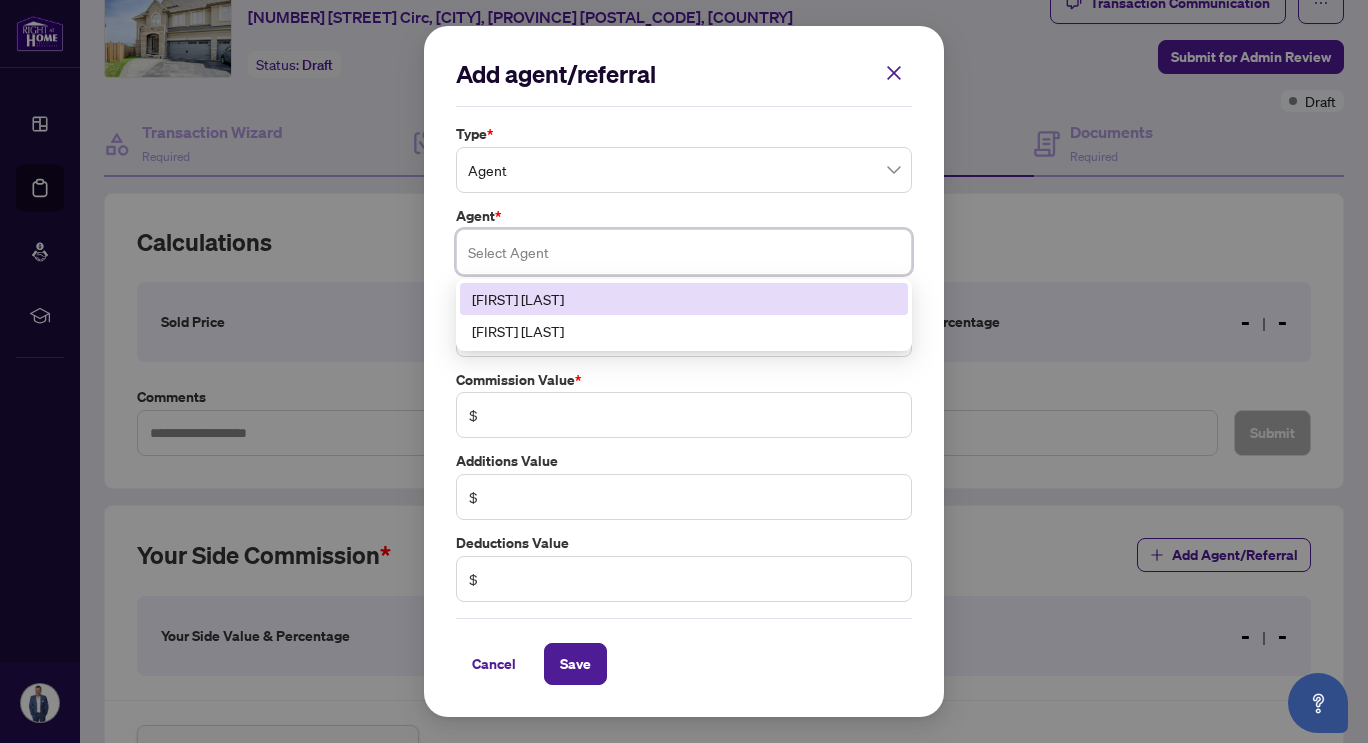 click on "[FIRST] [LAST]" at bounding box center (684, 299) 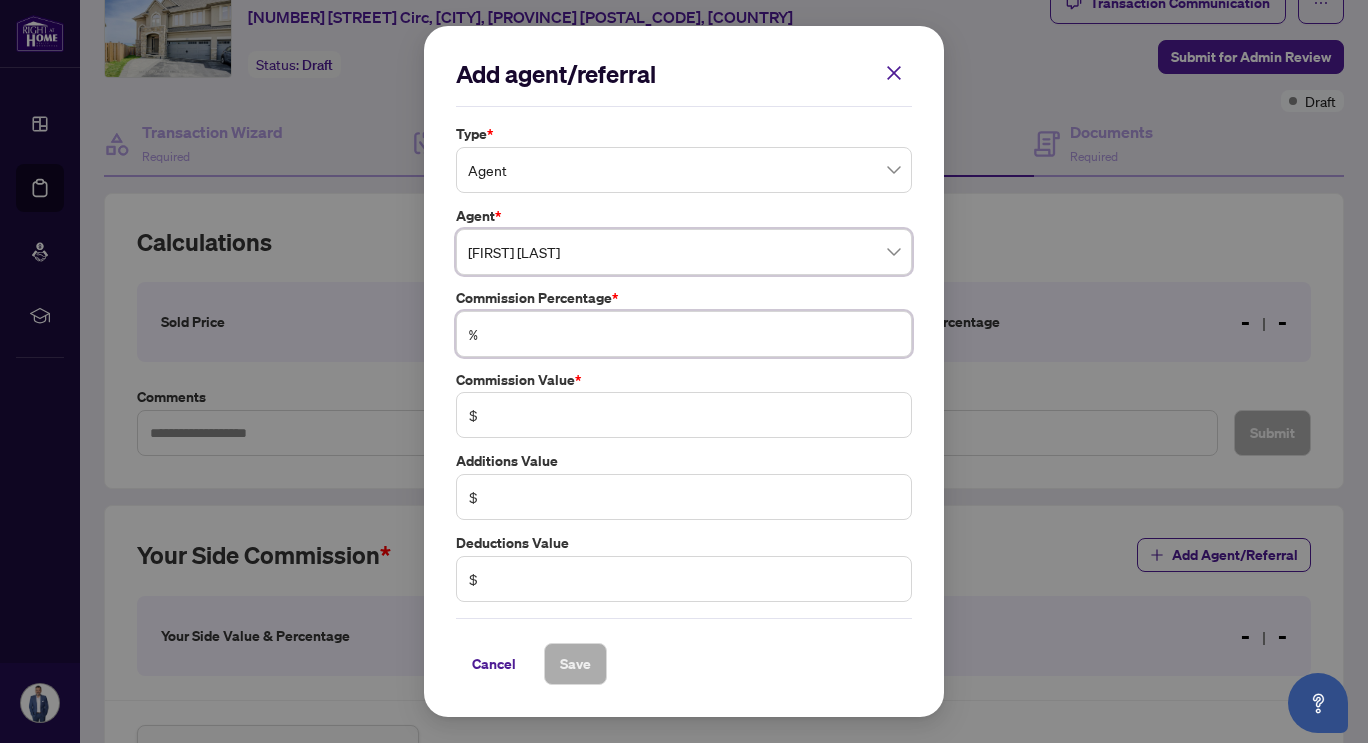 click at bounding box center (694, 334) 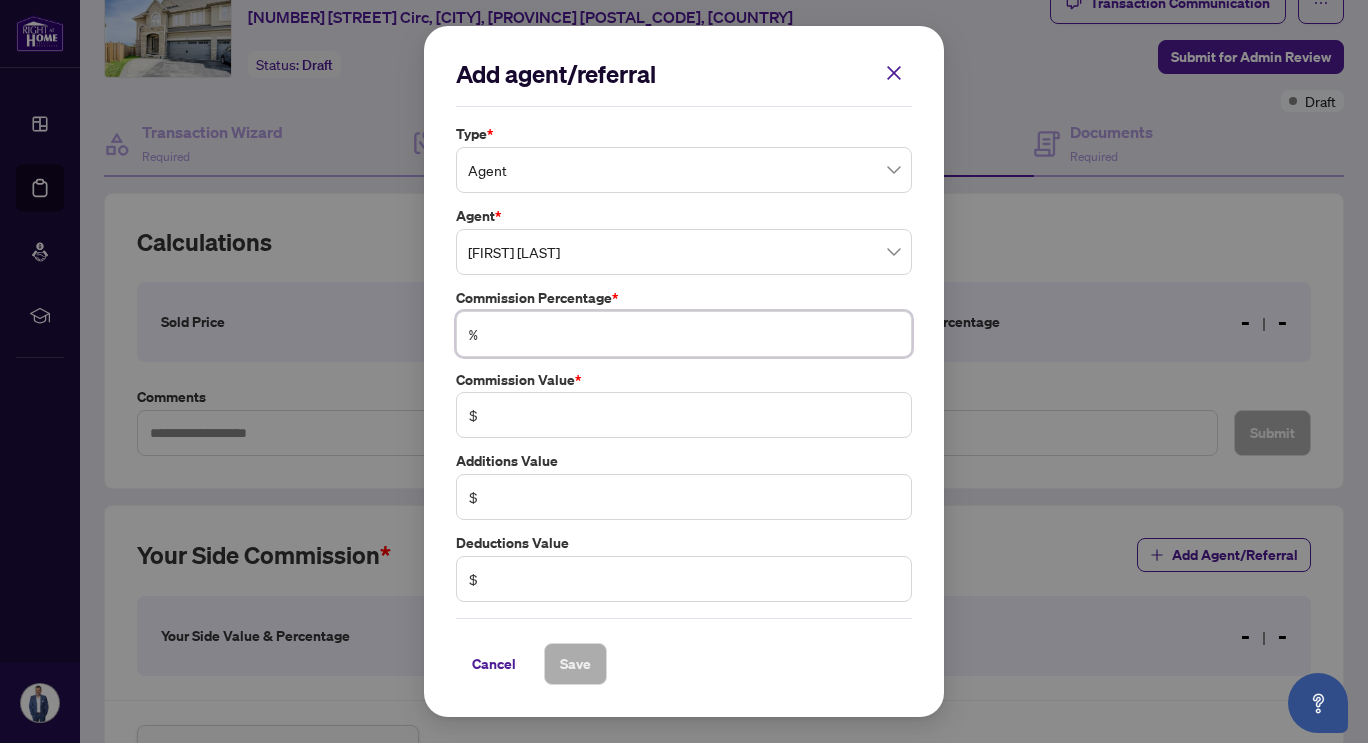 type on "*" 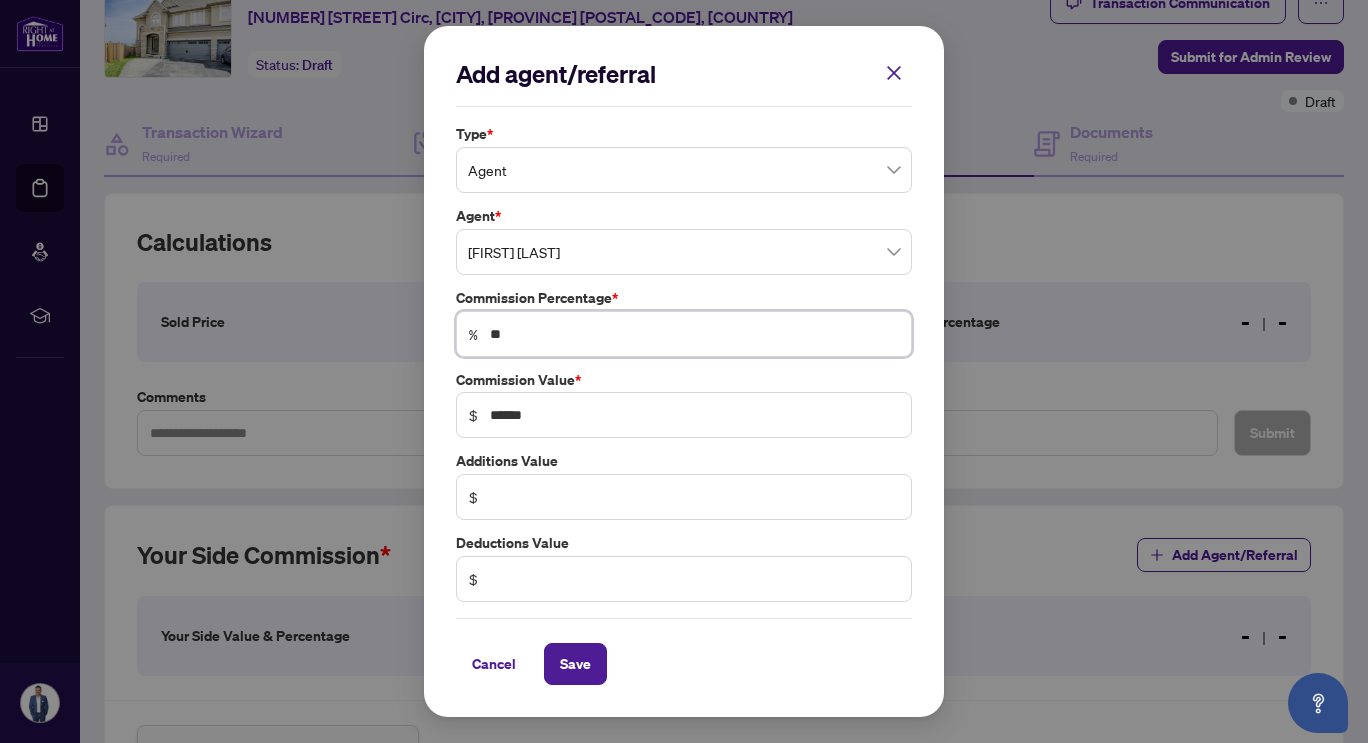 type on "***" 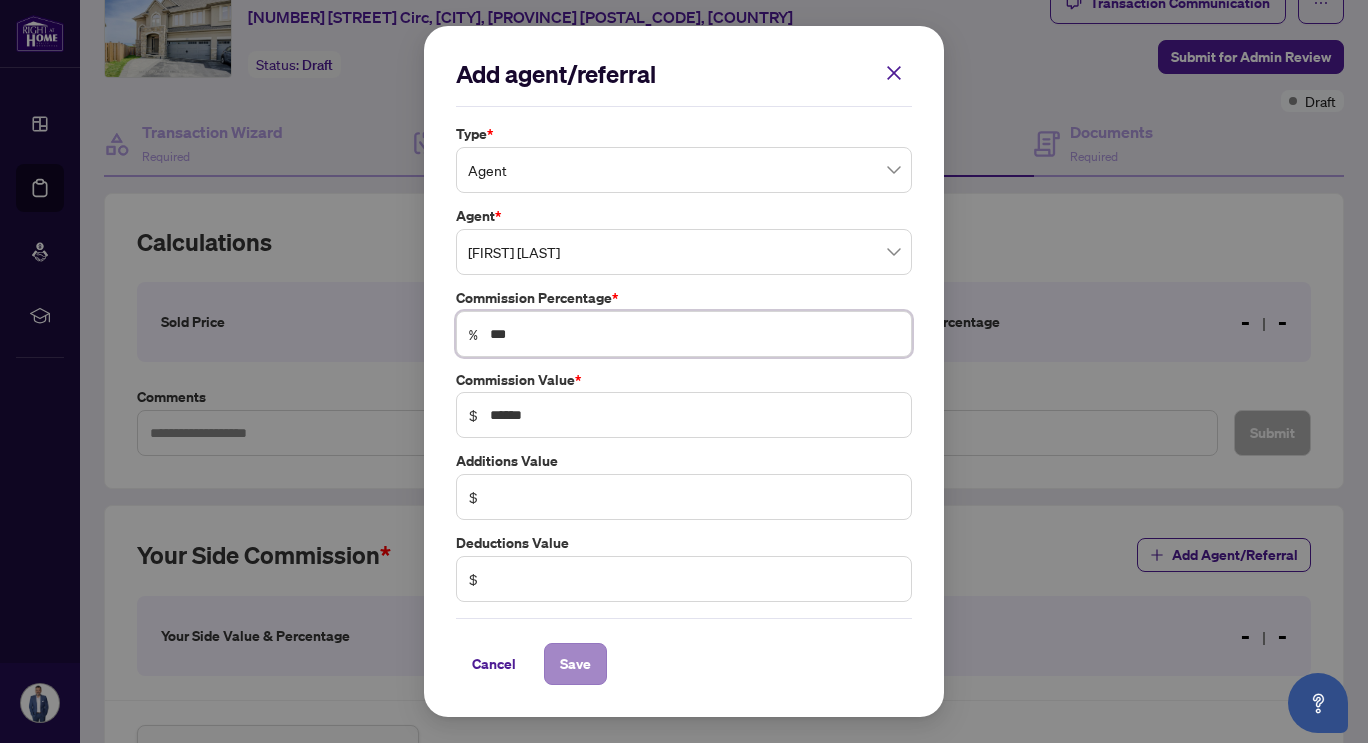 type on "***" 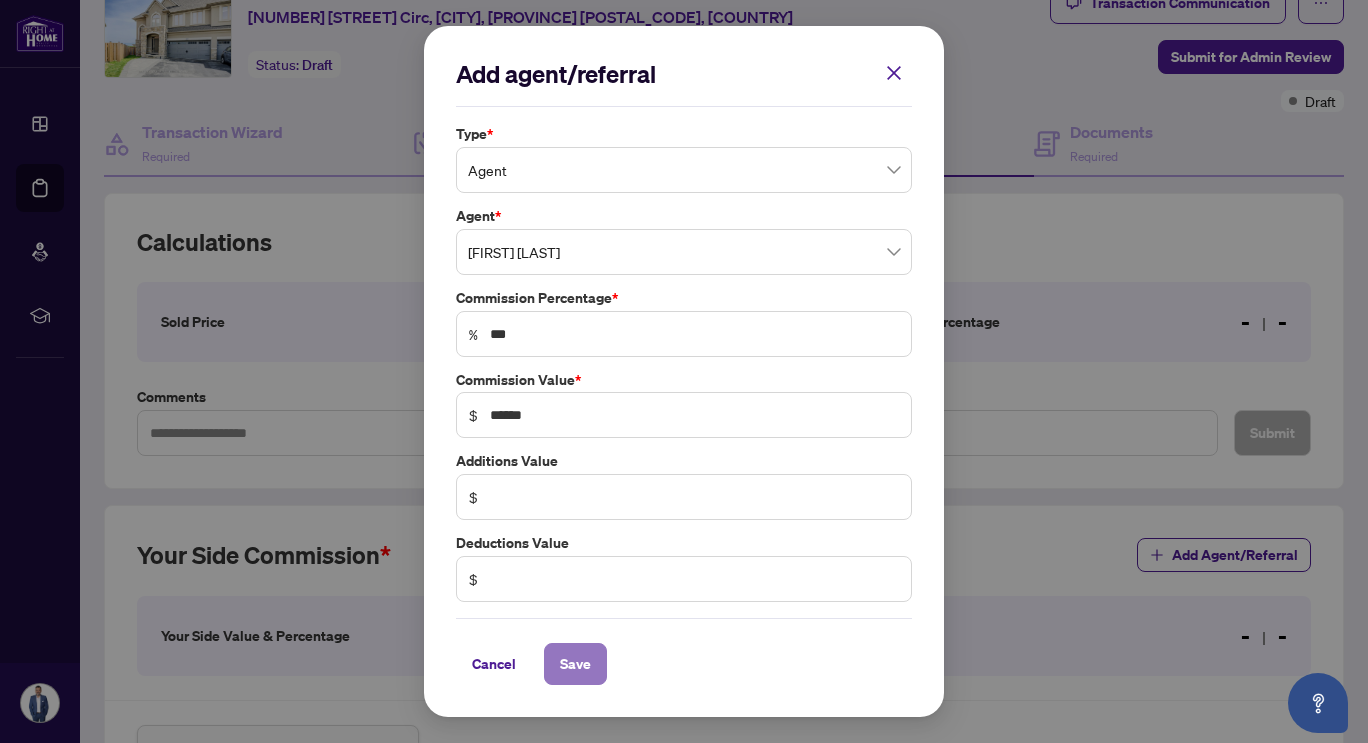 click on "Save" at bounding box center [575, 664] 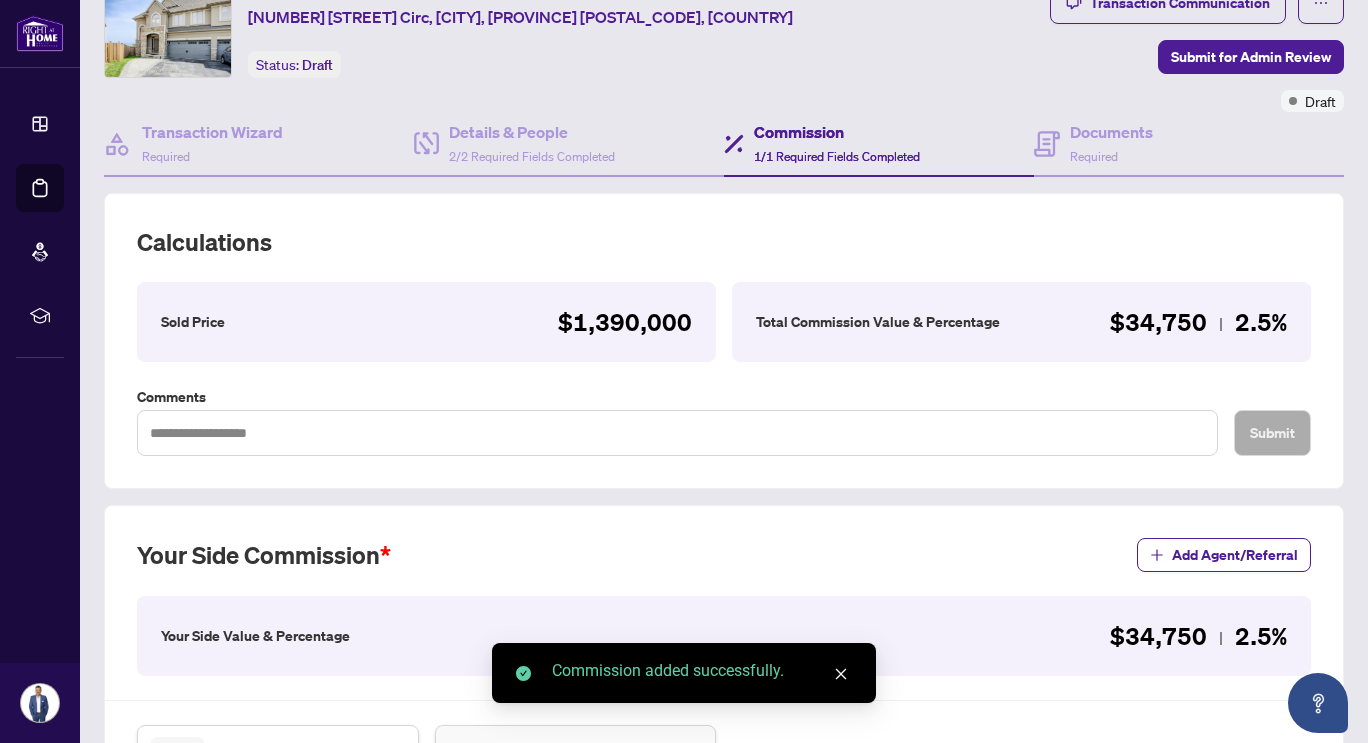 scroll, scrollTop: 491, scrollLeft: 0, axis: vertical 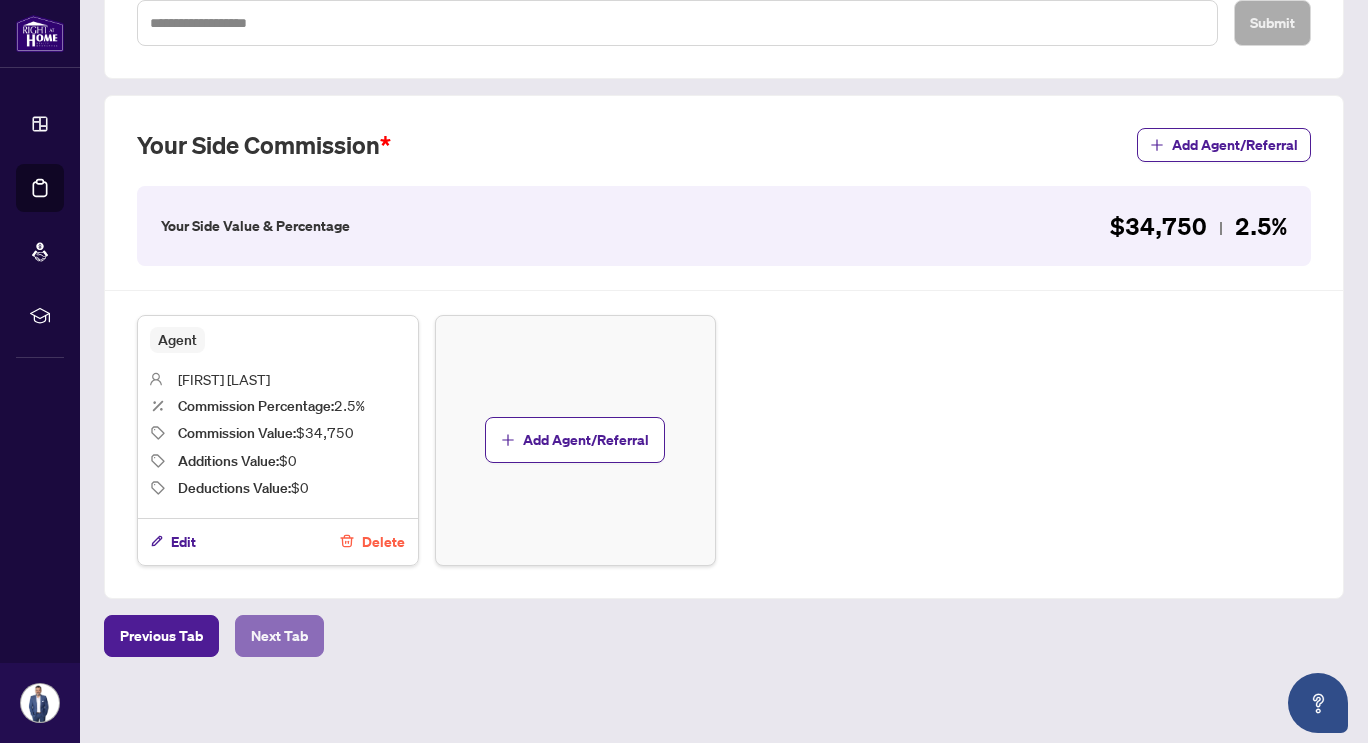 click on "Next Tab" at bounding box center [279, 636] 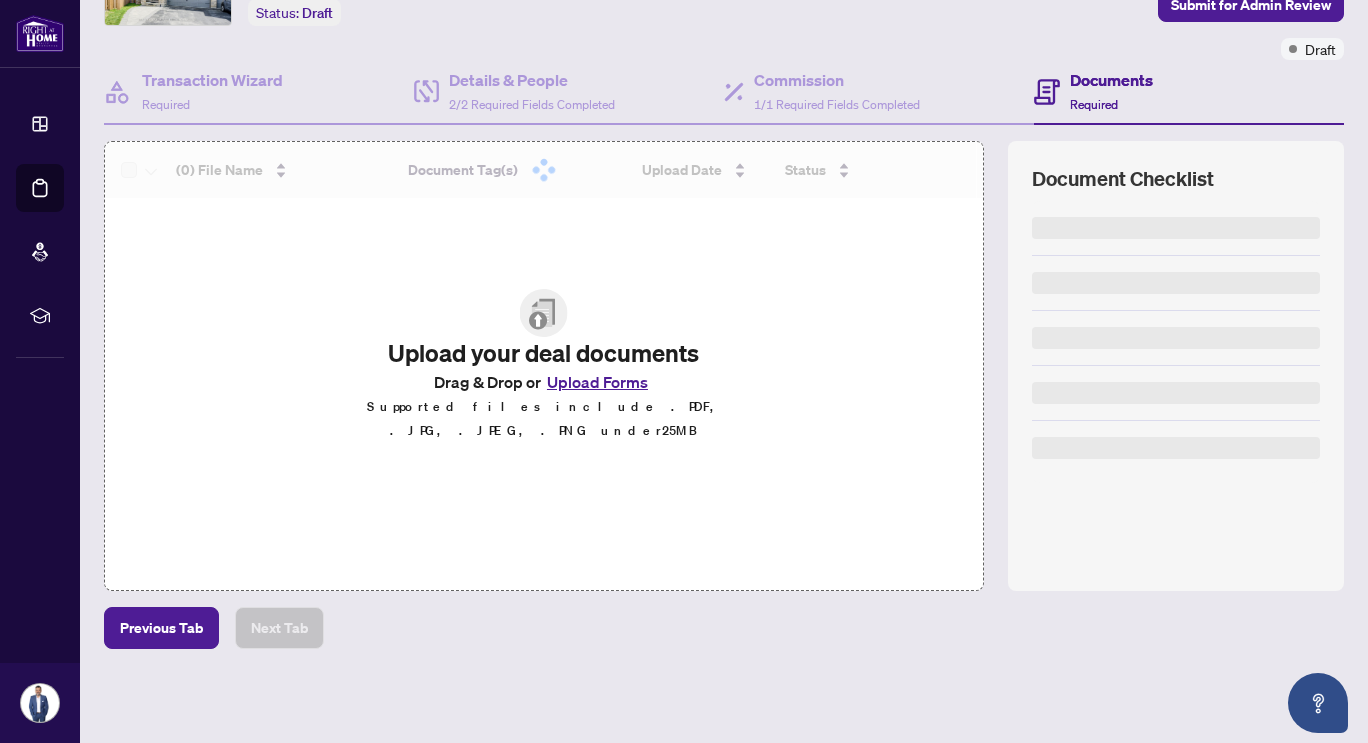 scroll, scrollTop: 0, scrollLeft: 0, axis: both 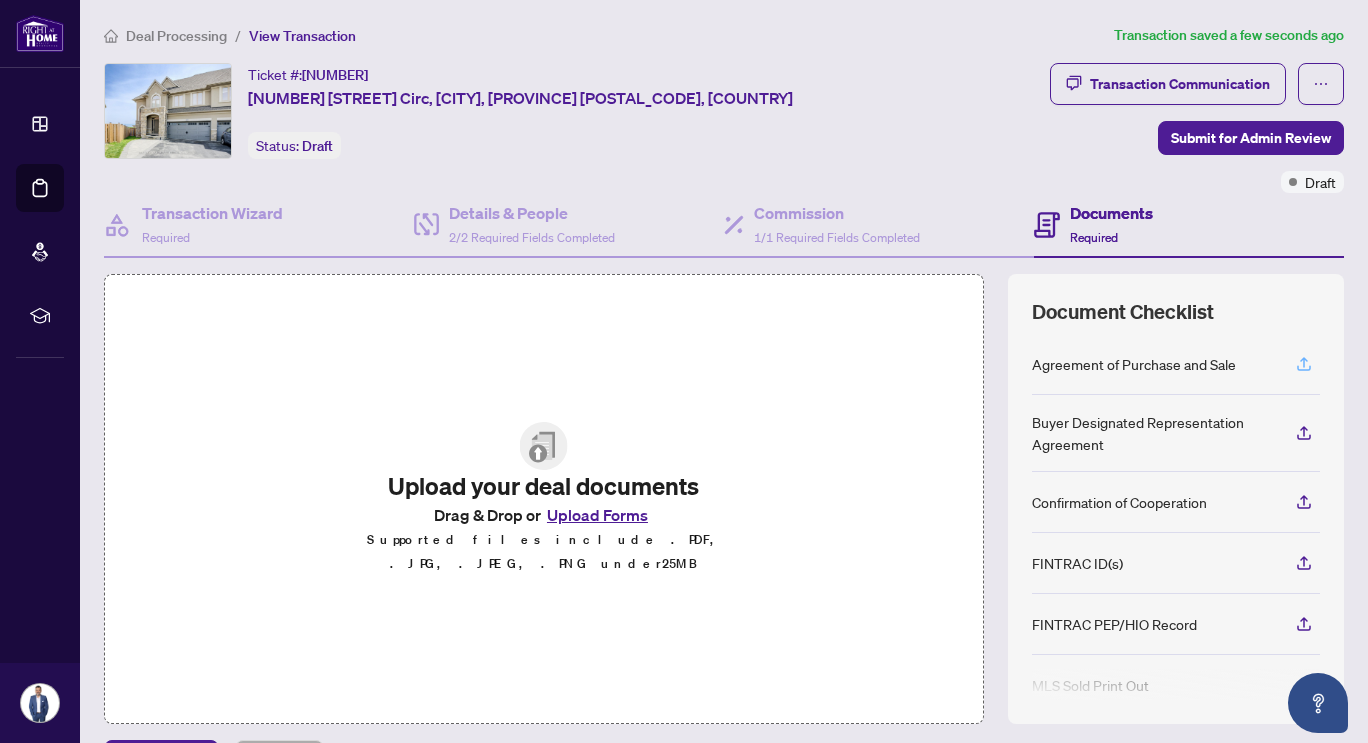 click 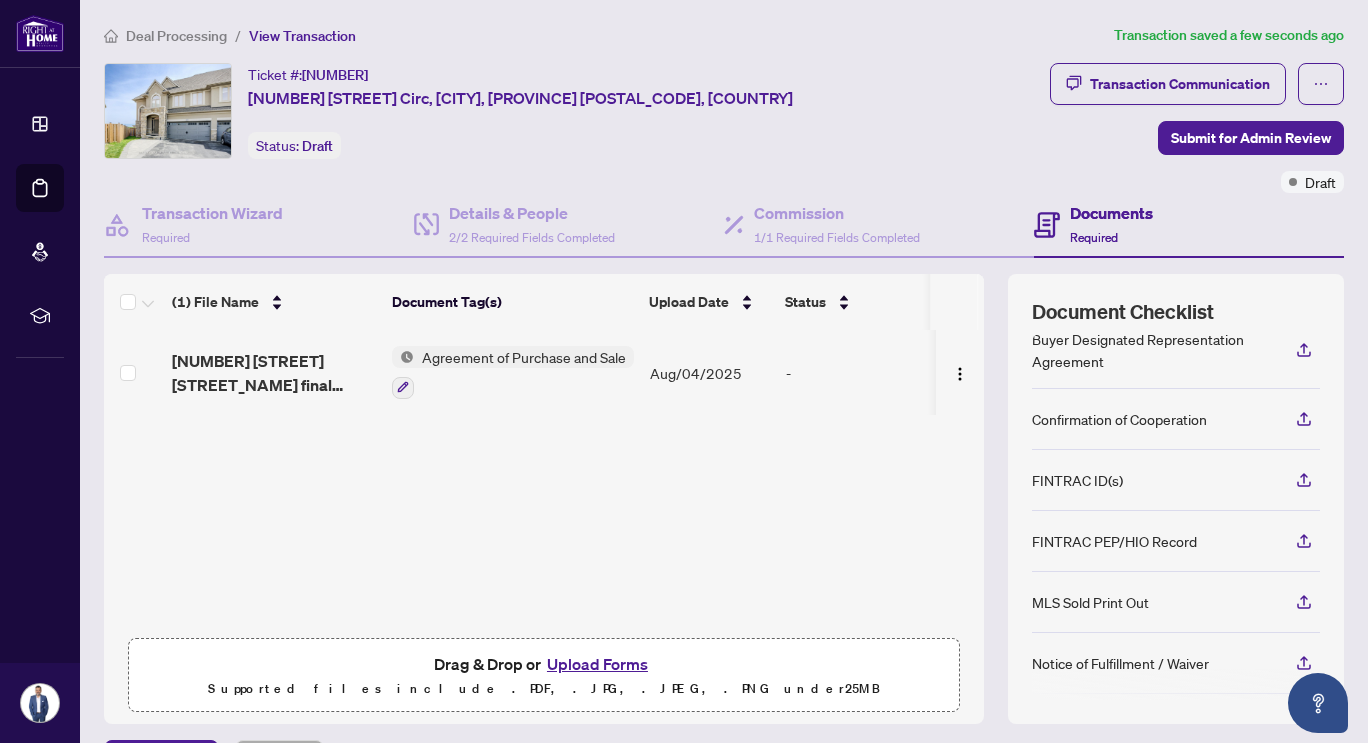 scroll, scrollTop: 0, scrollLeft: 0, axis: both 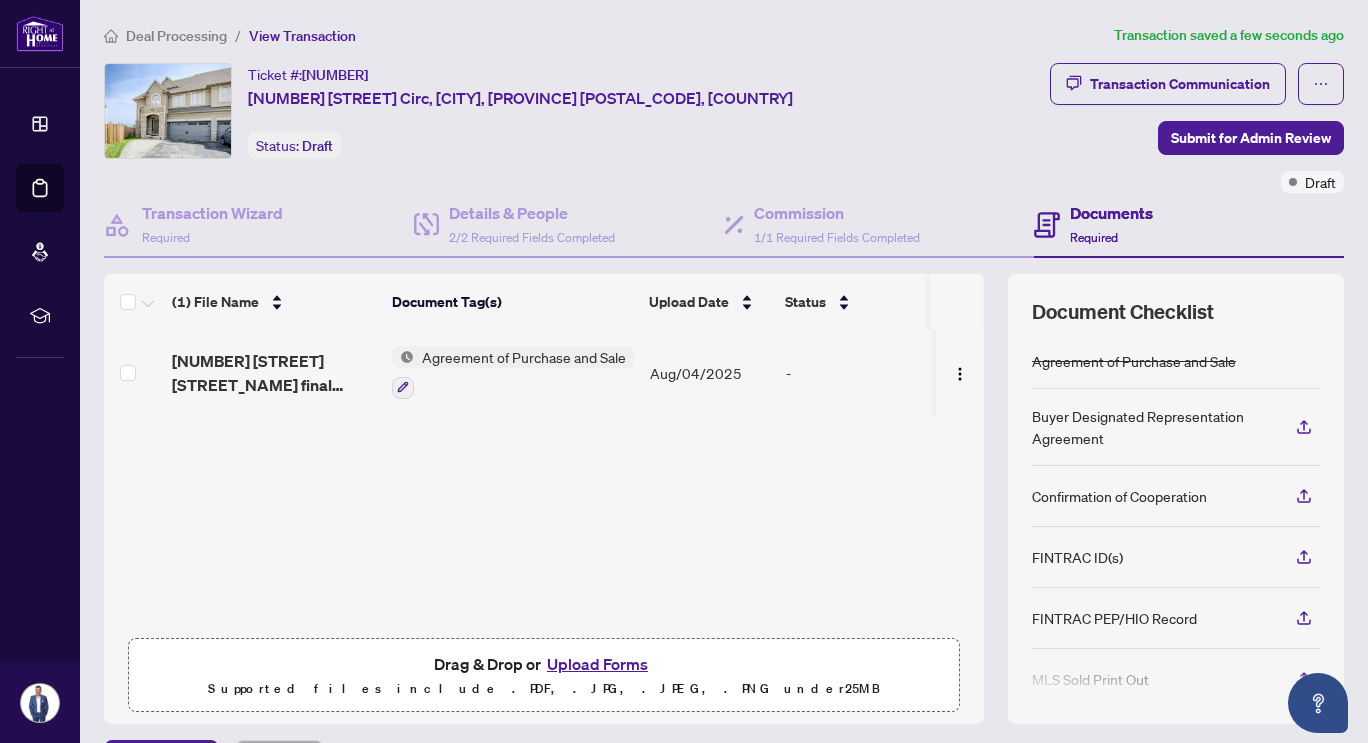 click on "Documents" at bounding box center [1111, 213] 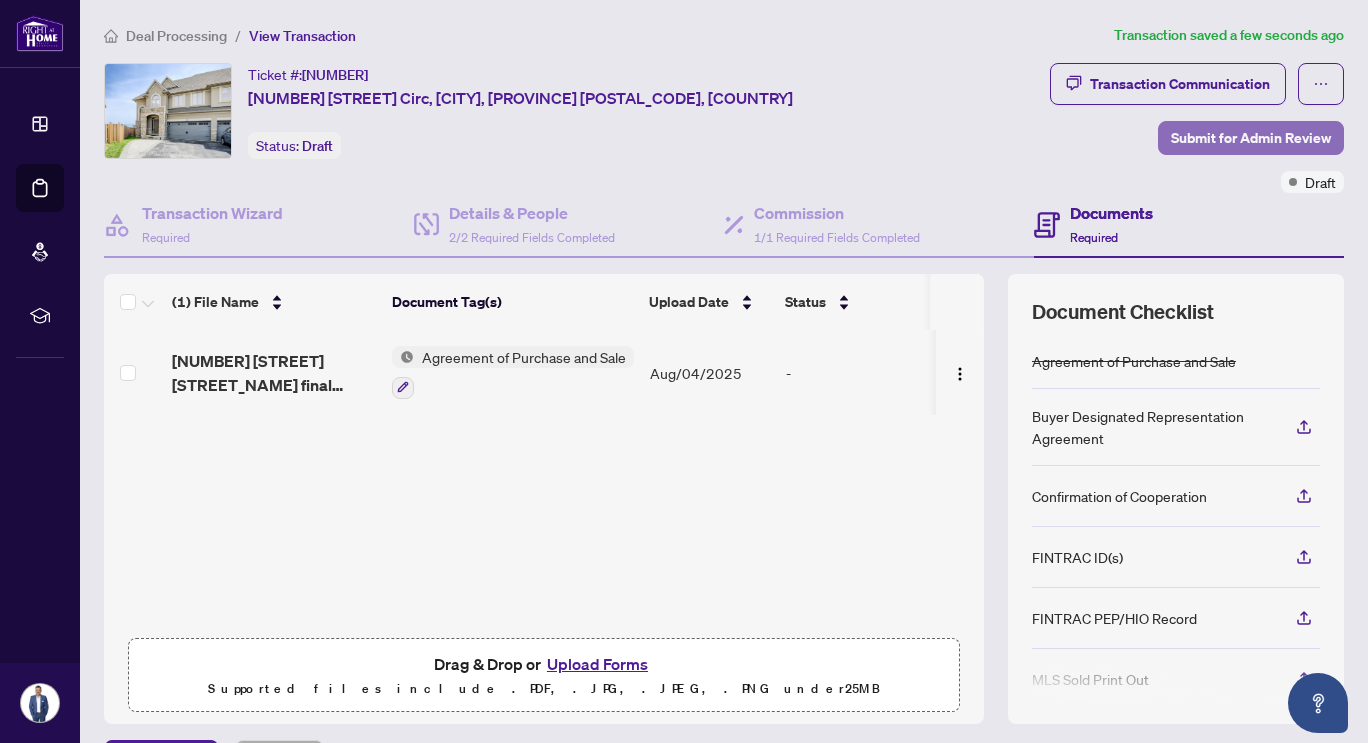 click on "Submit for Admin Review" at bounding box center (1251, 138) 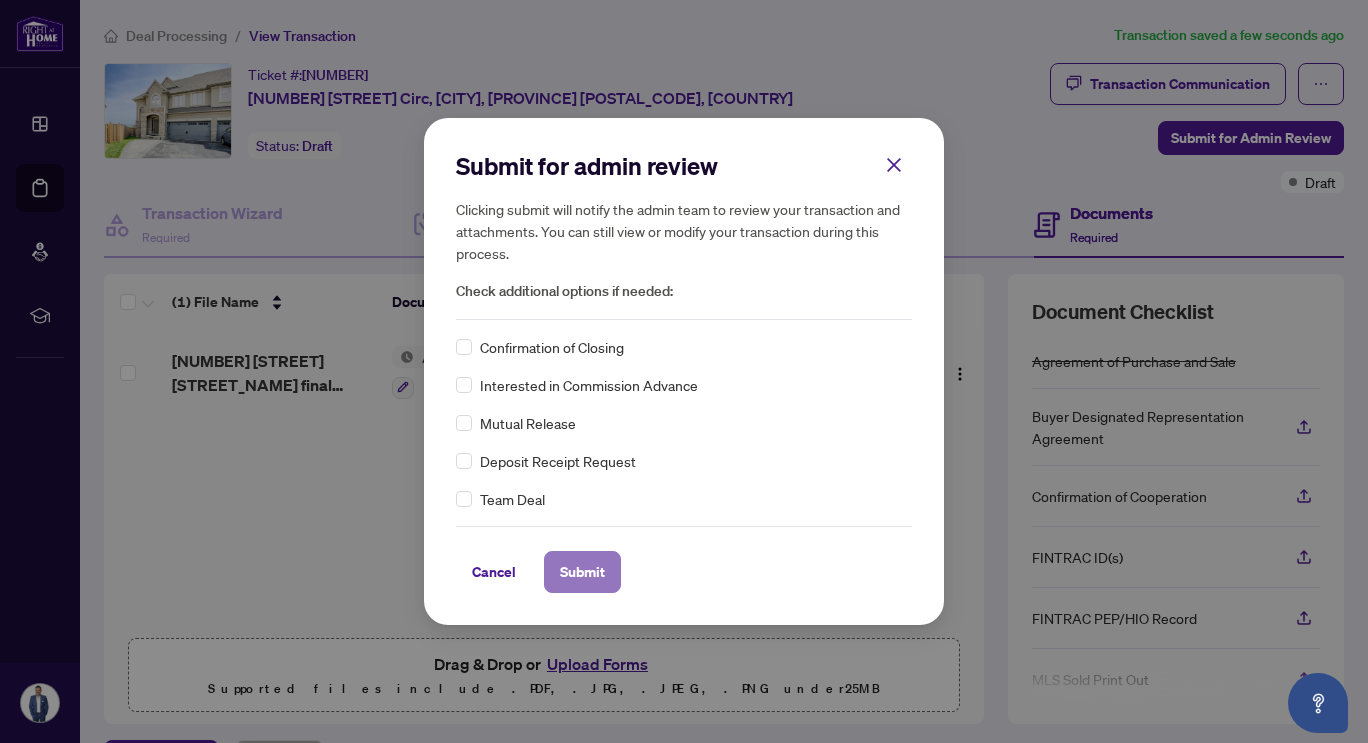 click on "Submit" at bounding box center [582, 572] 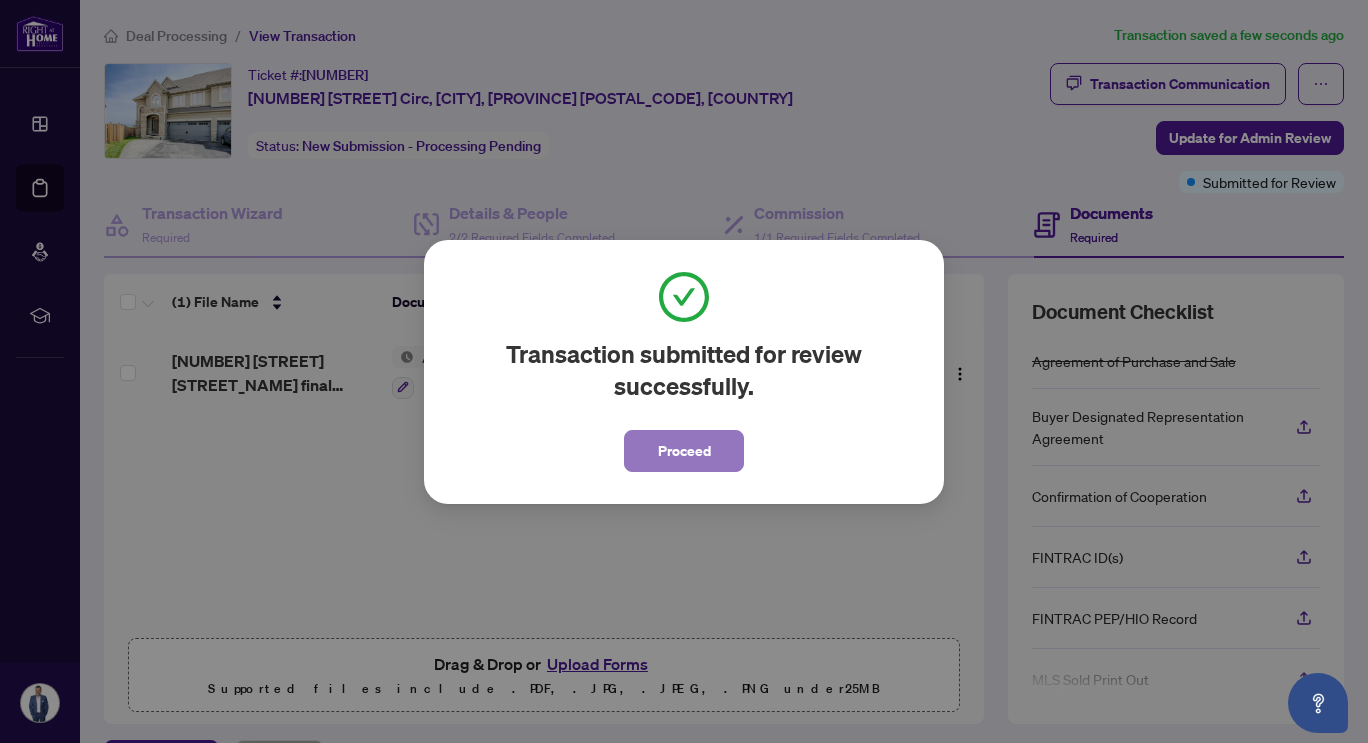click on "Proceed" at bounding box center (684, 451) 